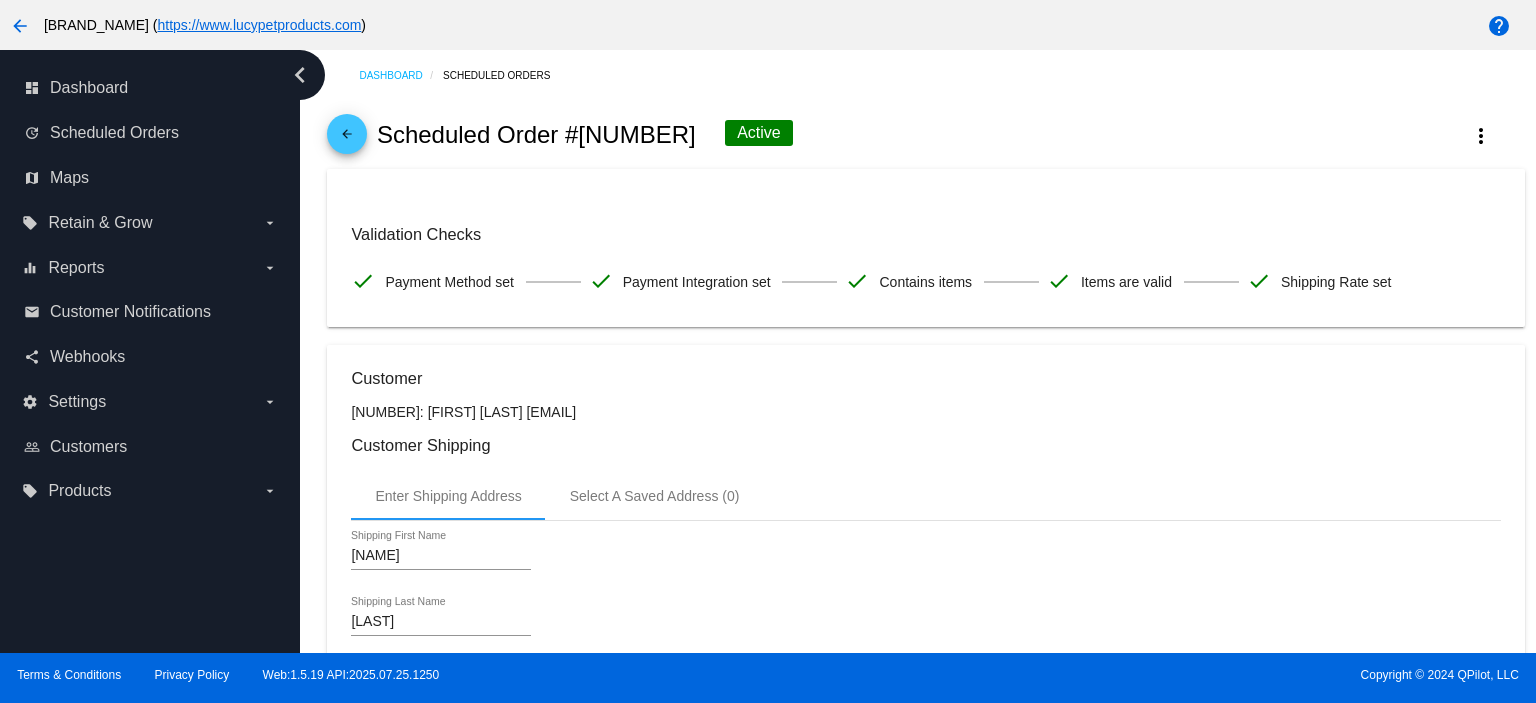 scroll, scrollTop: 0, scrollLeft: 0, axis: both 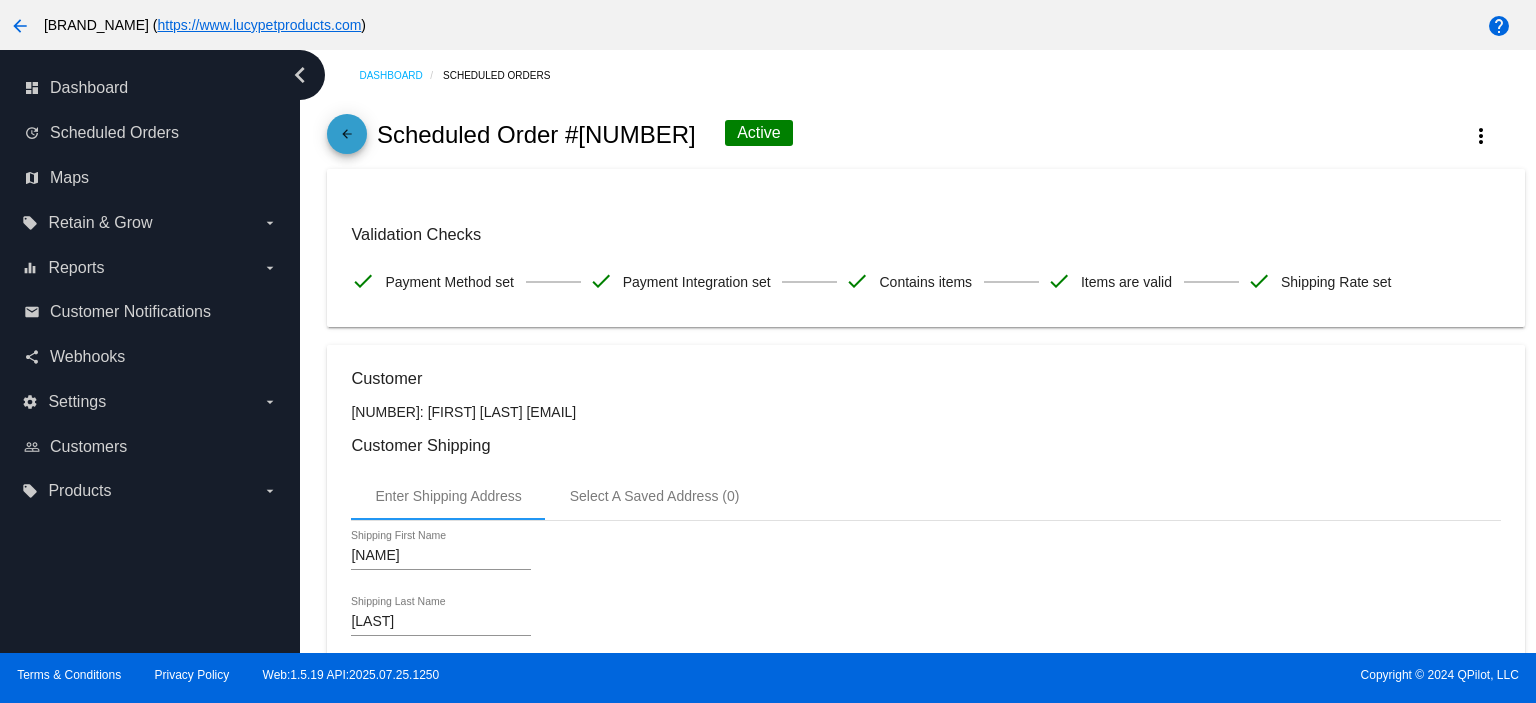 click on "arrow_back" 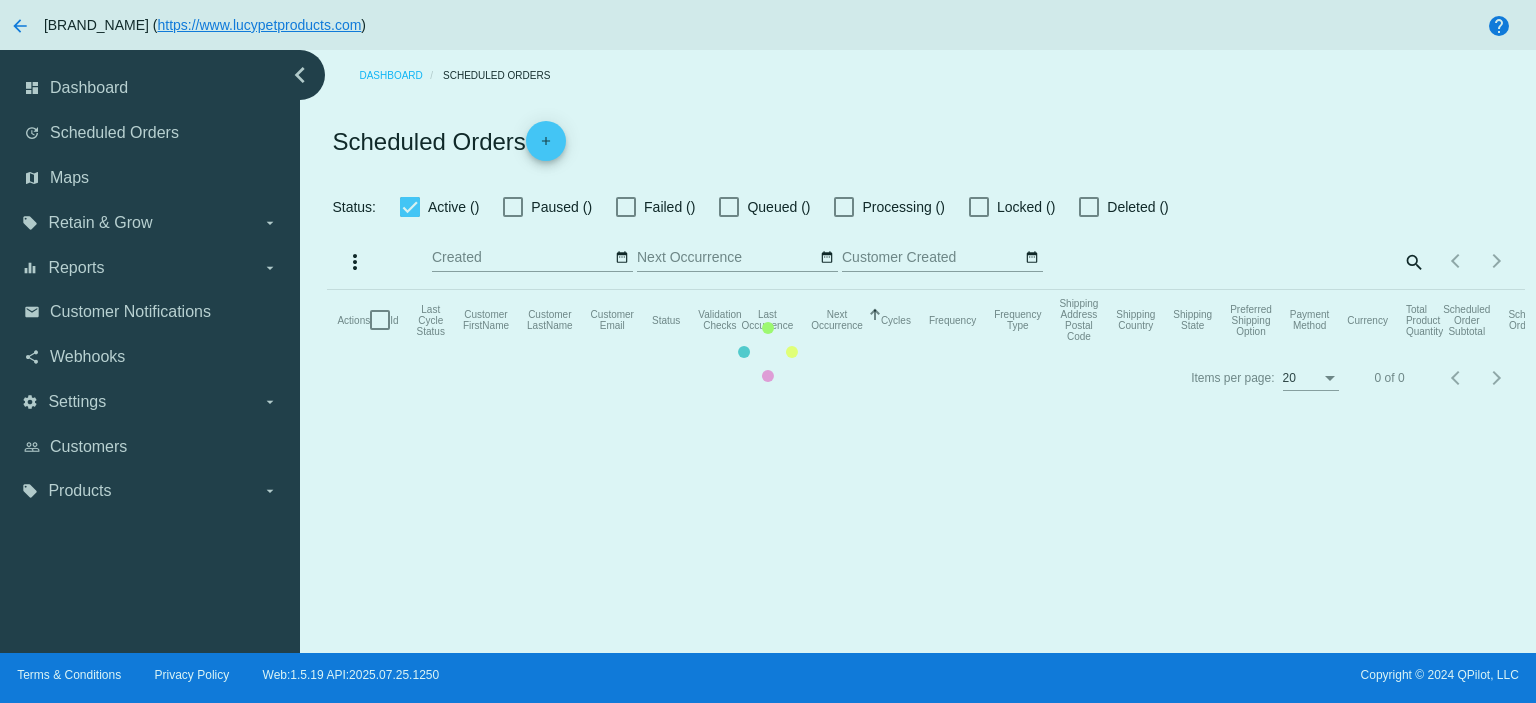 checkbox on "true" 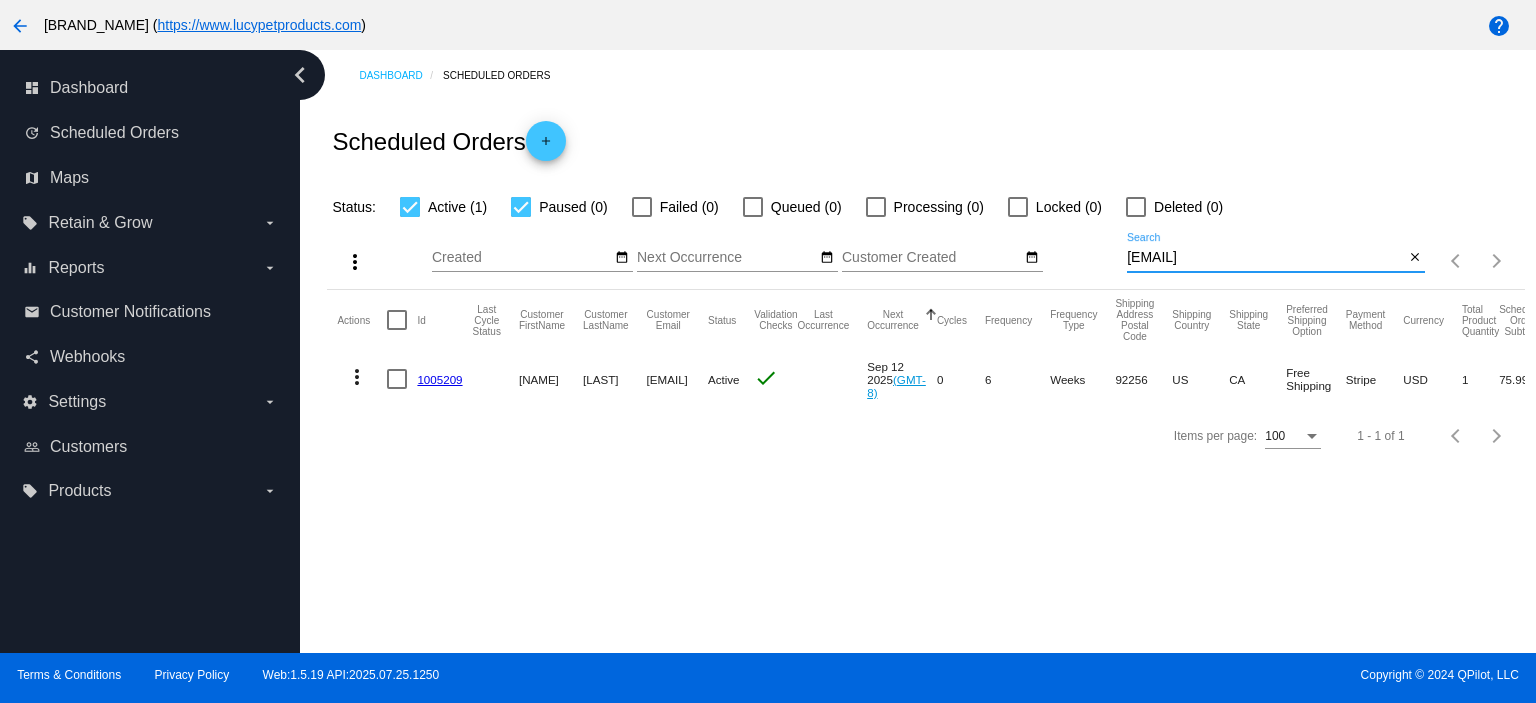 drag, startPoint x: 1332, startPoint y: 259, endPoint x: 1042, endPoint y: 271, distance: 290.24817 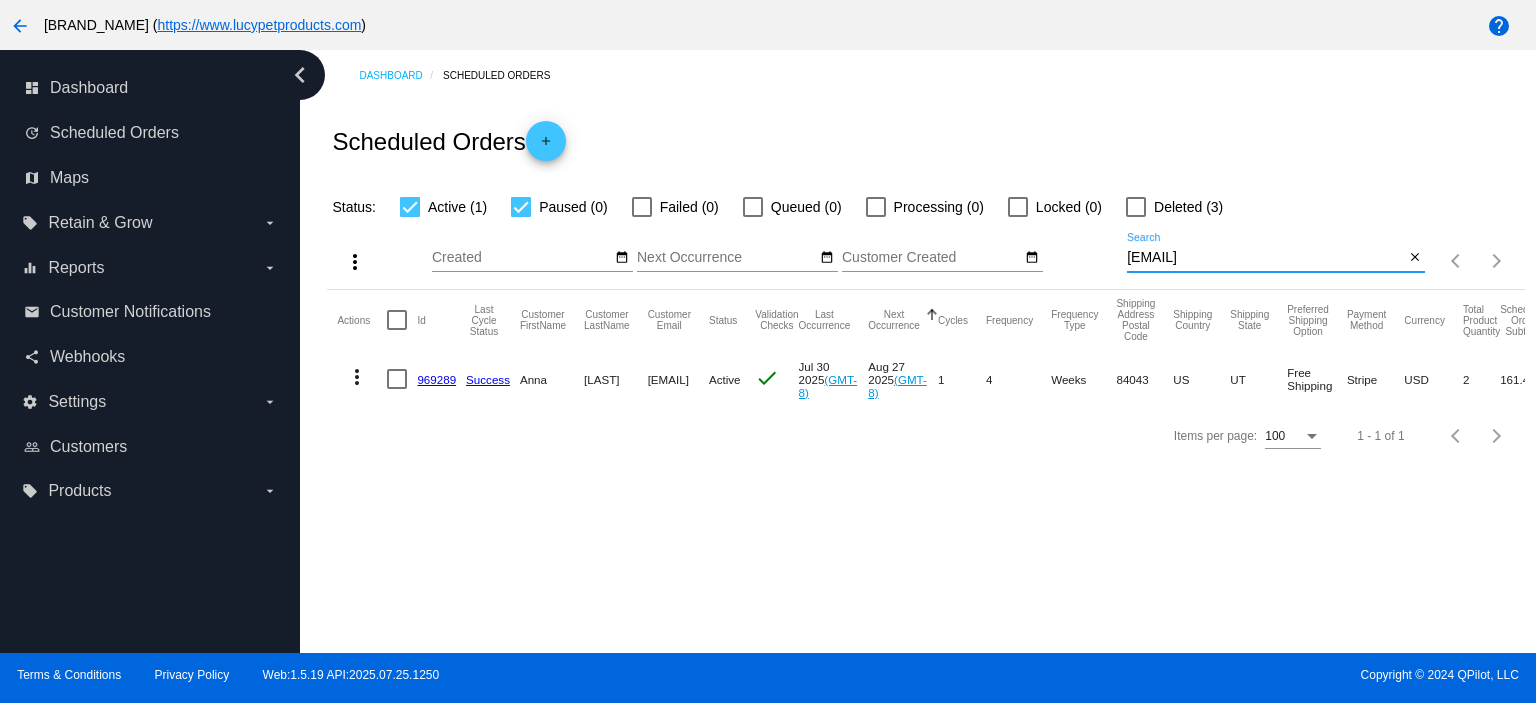type on "[EMAIL]" 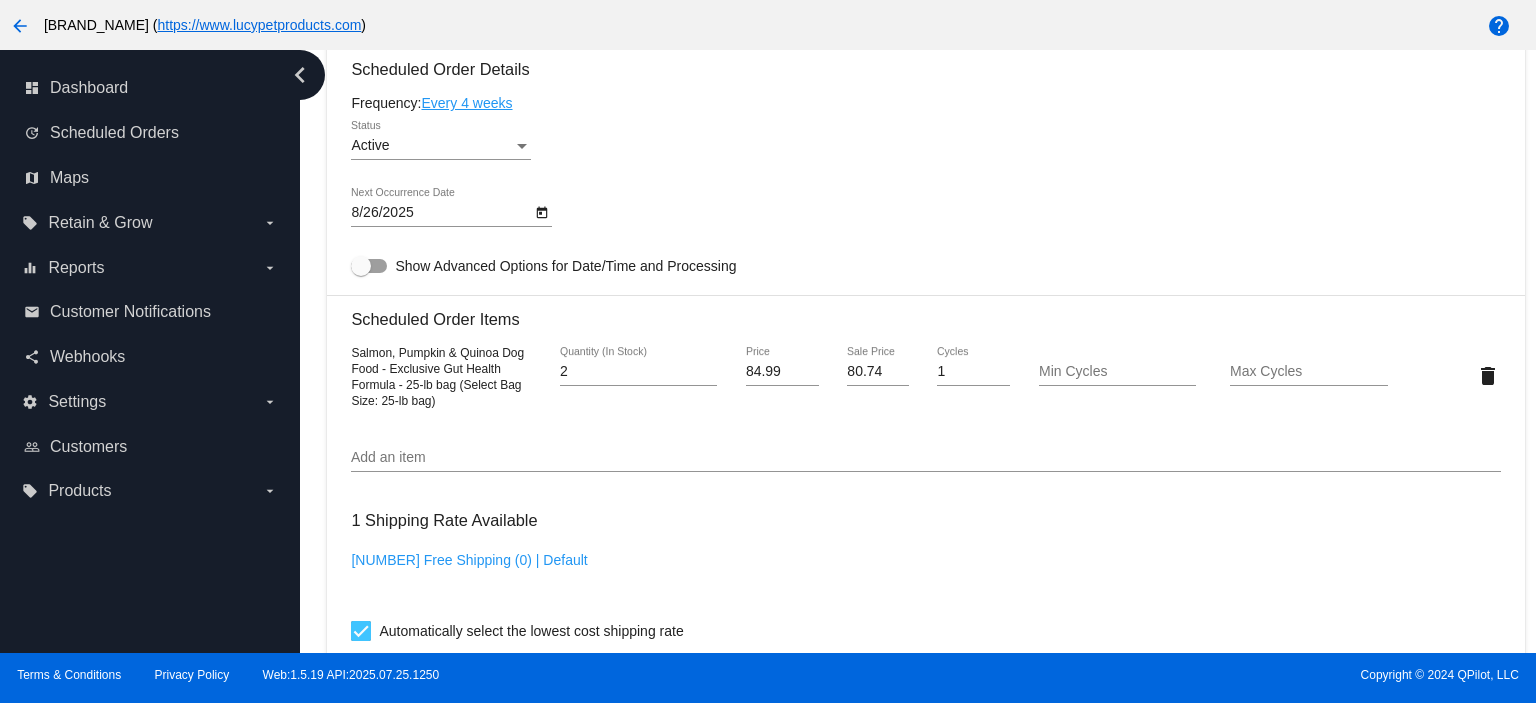 scroll, scrollTop: 1733, scrollLeft: 0, axis: vertical 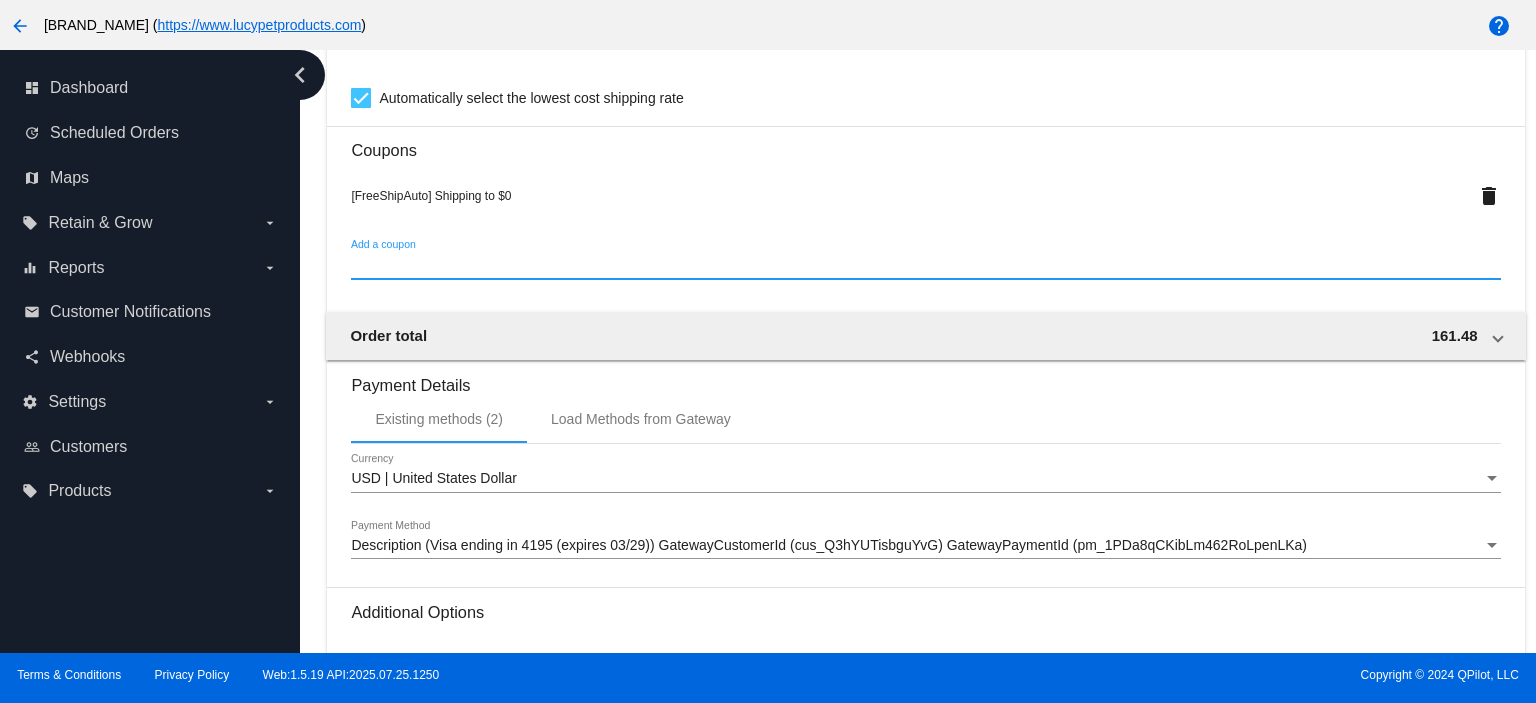 click on "Add a coupon" at bounding box center [925, 265] 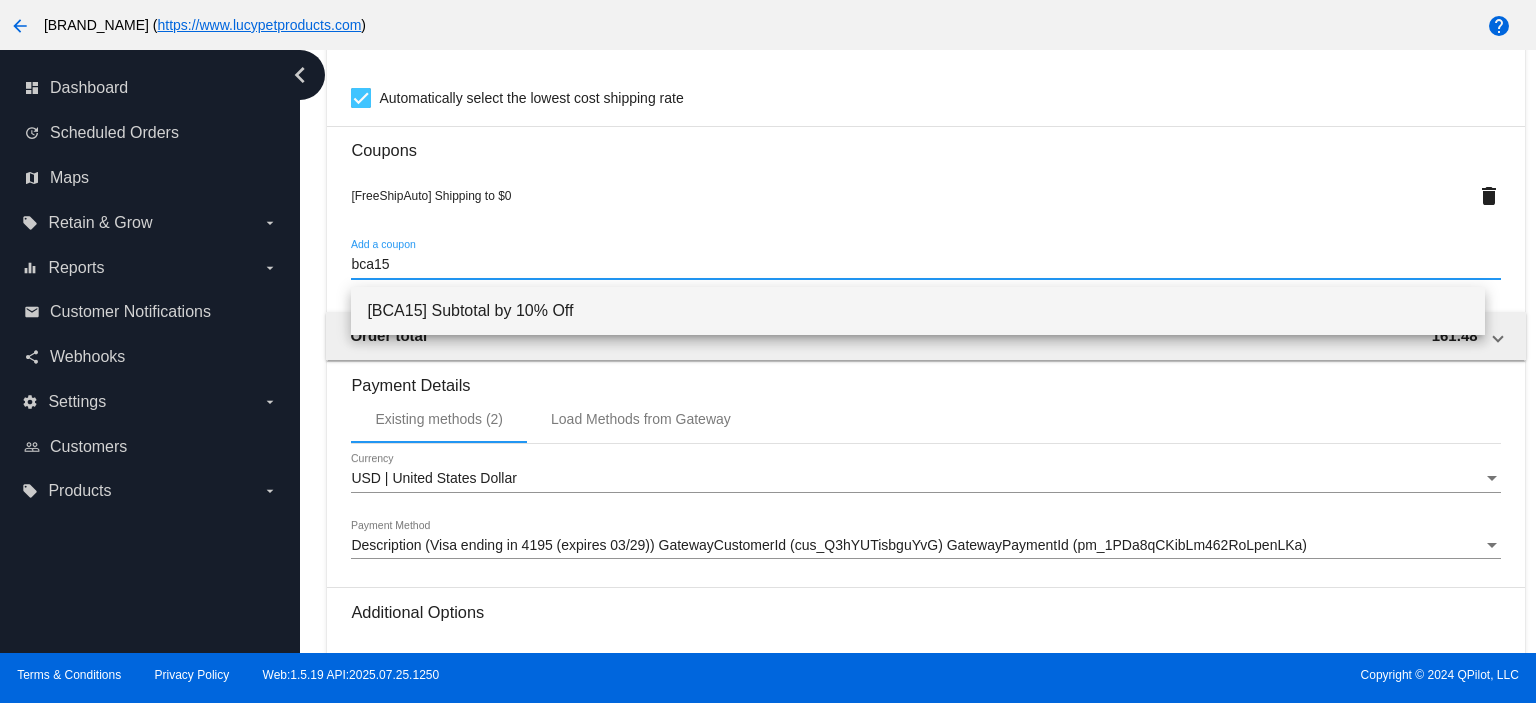 type on "bca15" 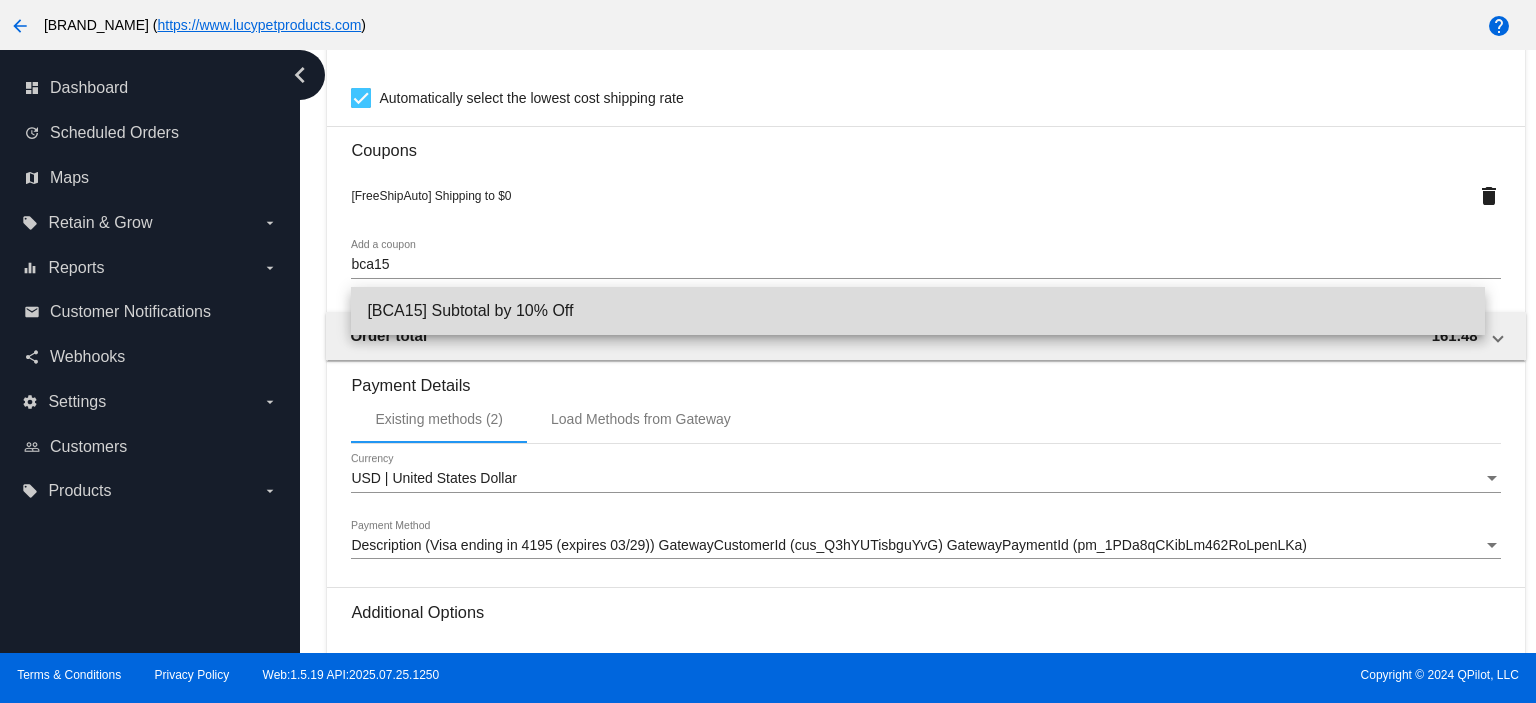 click on "[BCA15] Subtotal by 10% Off" at bounding box center (918, 311) 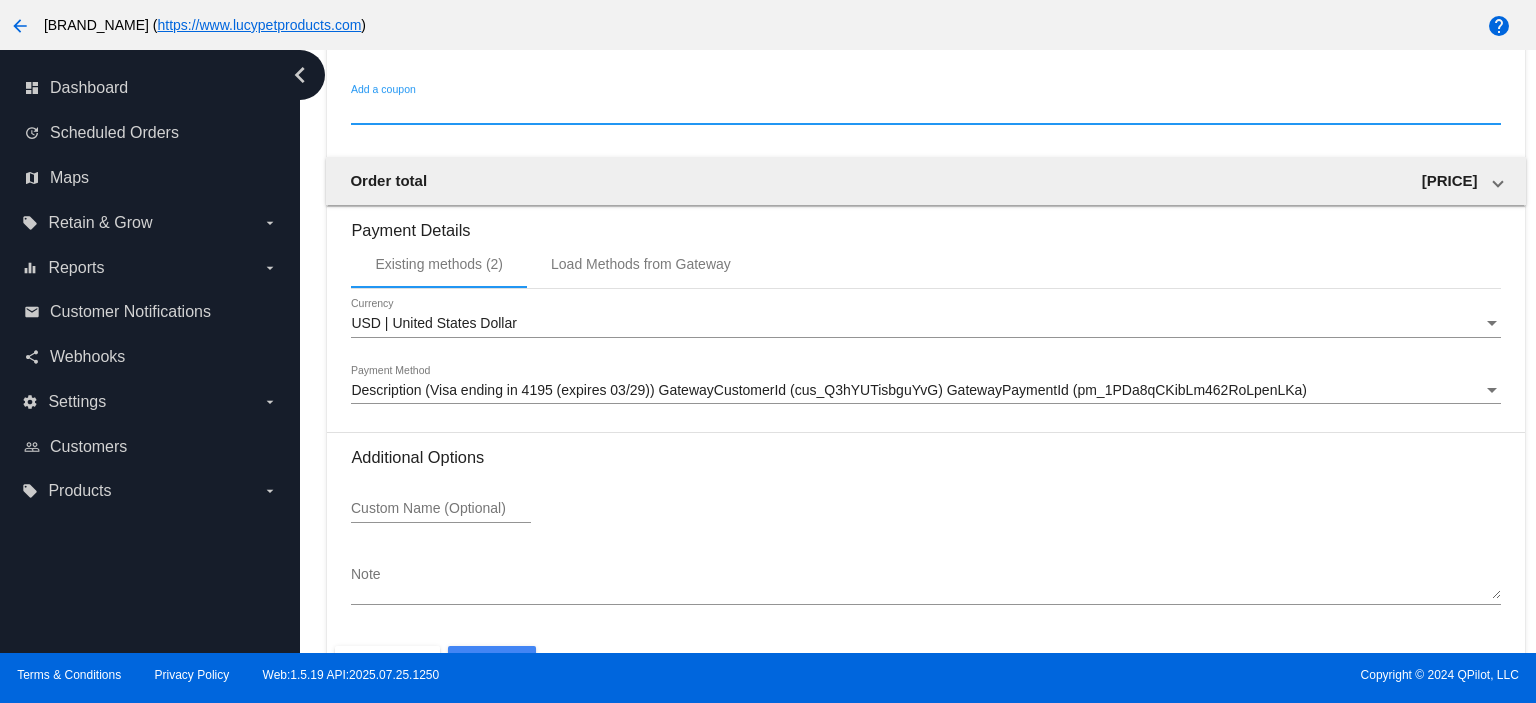 scroll, scrollTop: 1998, scrollLeft: 0, axis: vertical 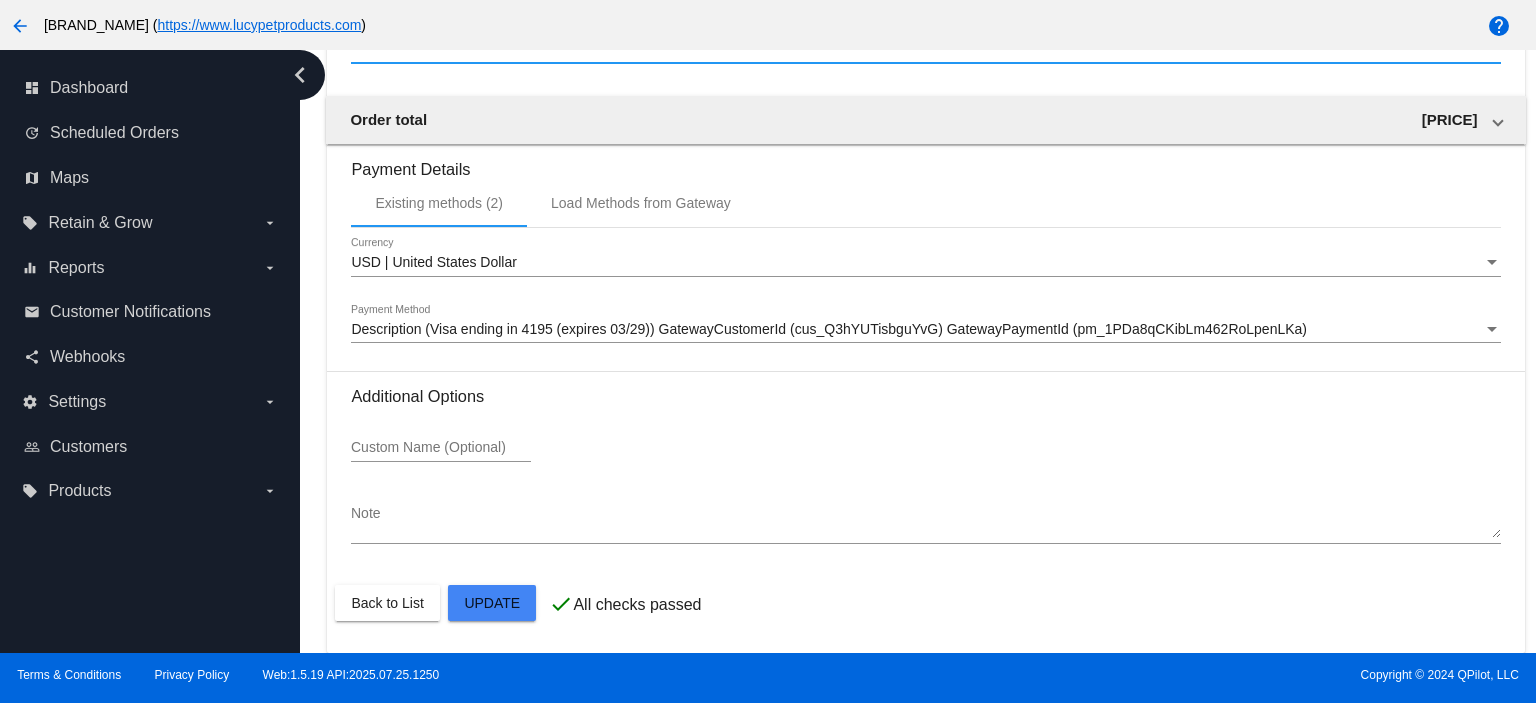 click on "Customer
[NUMBER]: [FIRST] [LAST]
[EMAIL]
Customer Shipping
Enter Shipping Address Select A Saved Address (0)
[FIRST]
Shipping First Name
[LAST]
Shipping Last Name
US | USA
Shipping Country
[NUMBER] [STREET]
Shipping Street 1
Shipping Street 2
[CITY]
Shipping City
UT | Utah
Shipping State
[POSTAL CODE]
Shipping Postcode
Scheduled Order Details
Frequency:
Every 4 weeks
Active
Status" 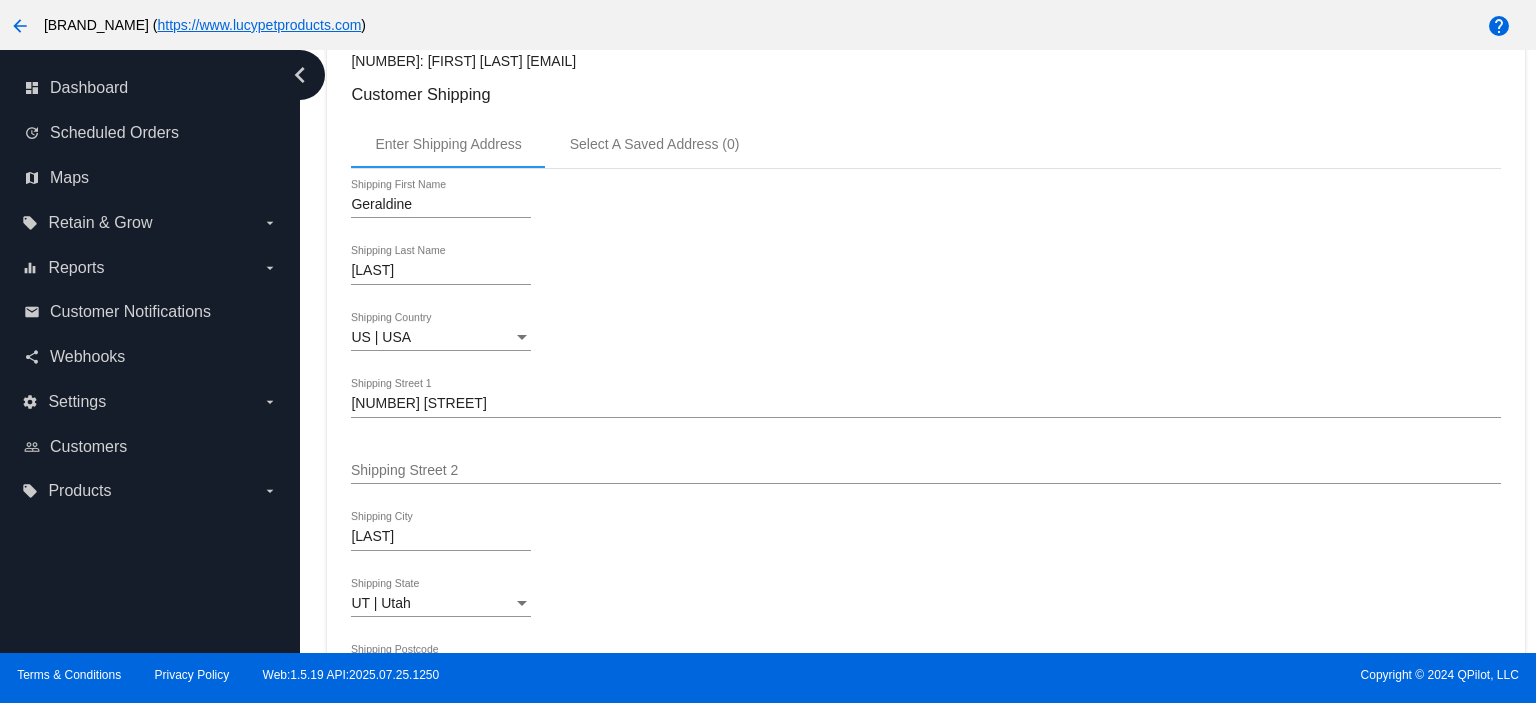 scroll, scrollTop: 0, scrollLeft: 0, axis: both 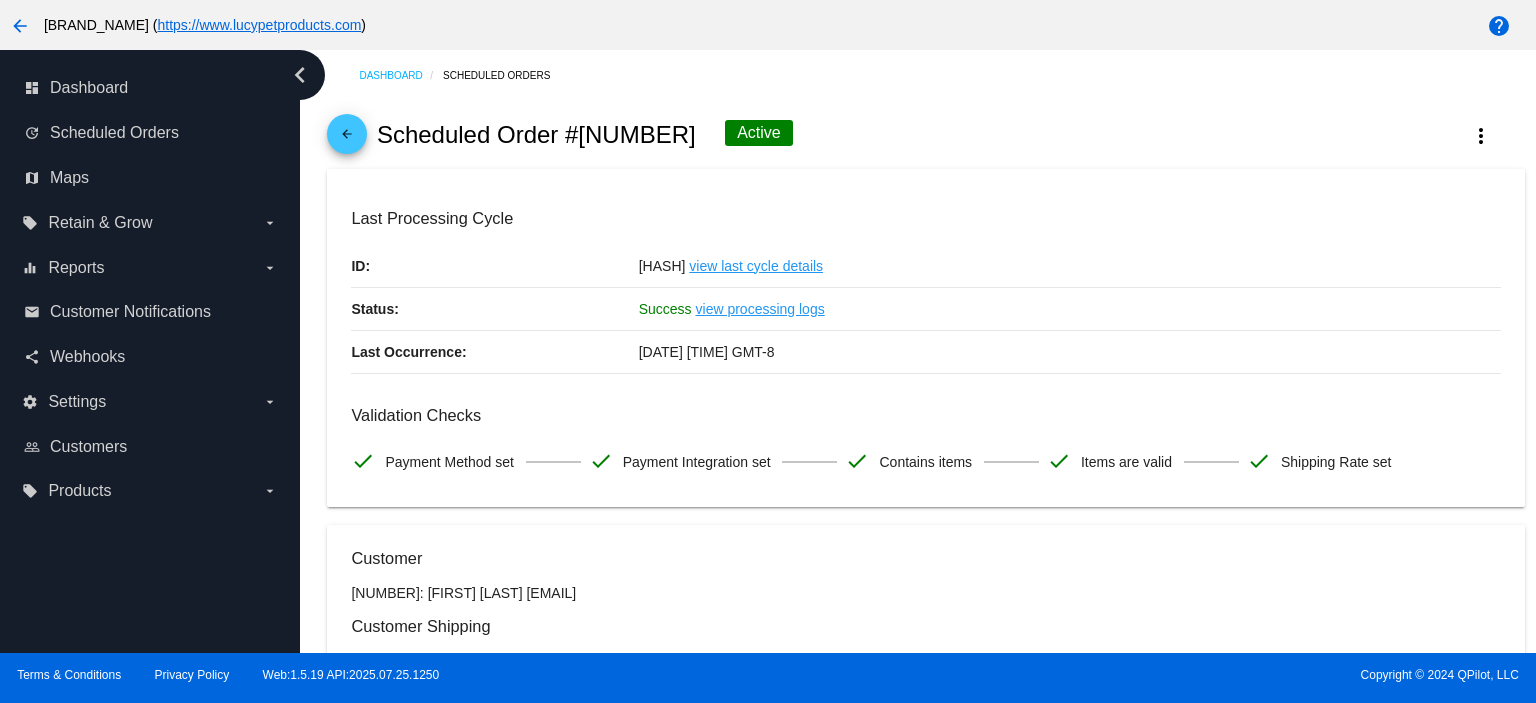 click on "arrow_back" 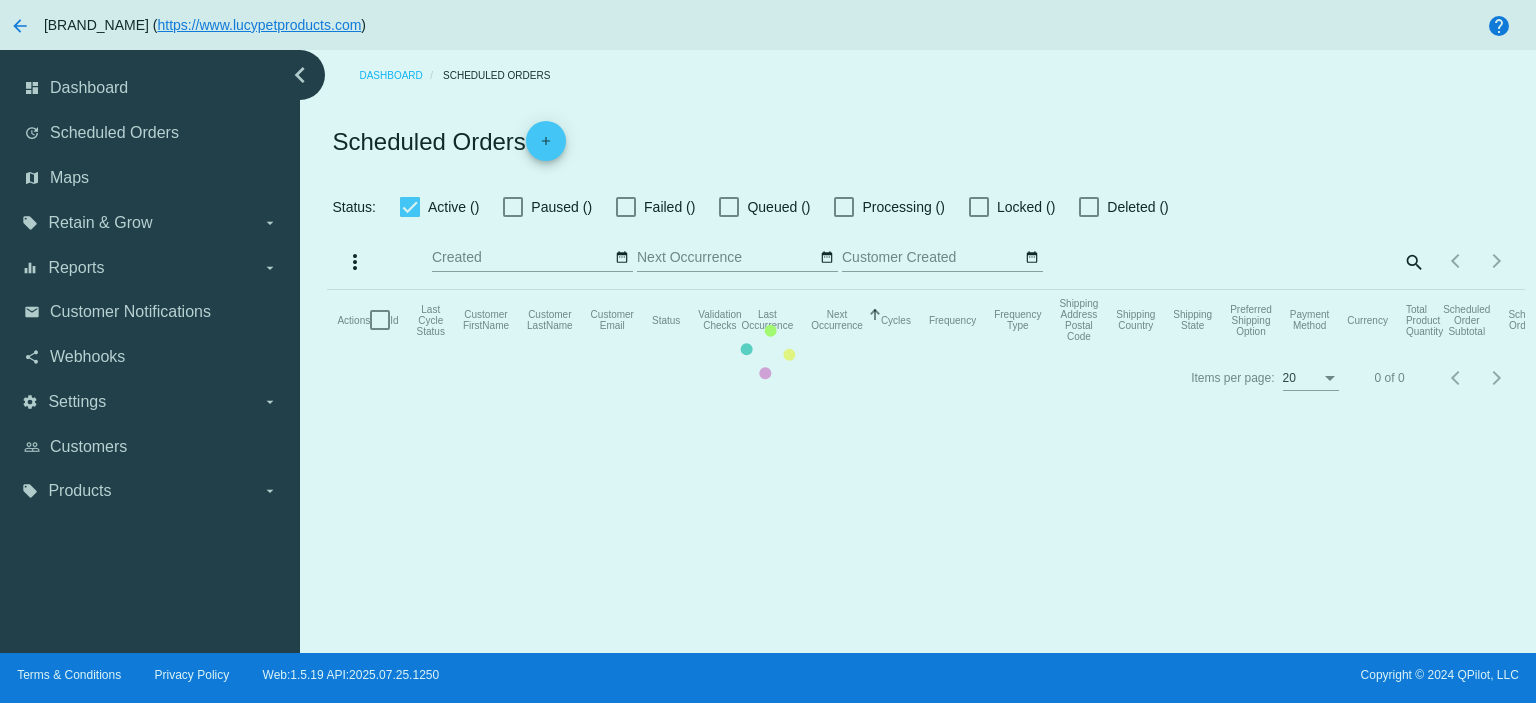 checkbox on "true" 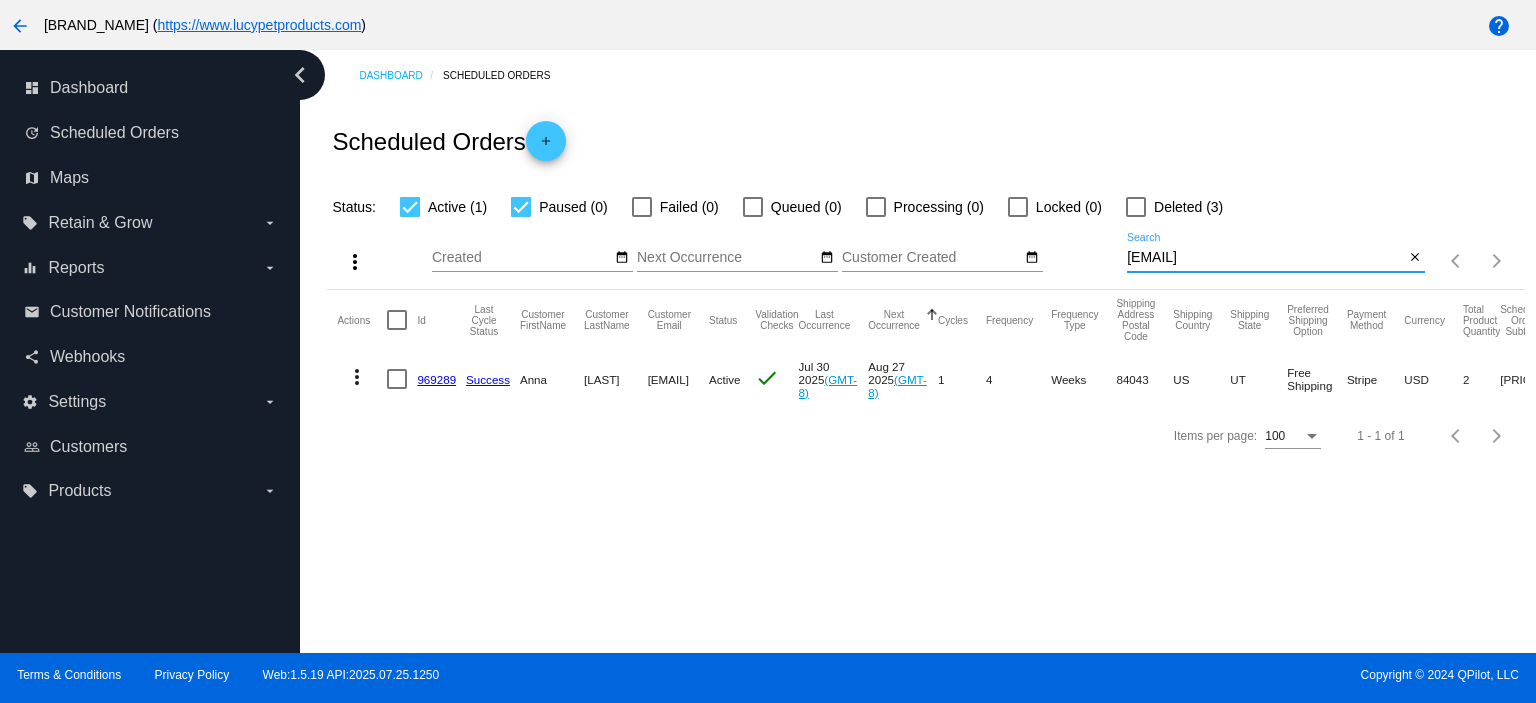 drag, startPoint x: 1293, startPoint y: 261, endPoint x: 1055, endPoint y: 269, distance: 238.13441 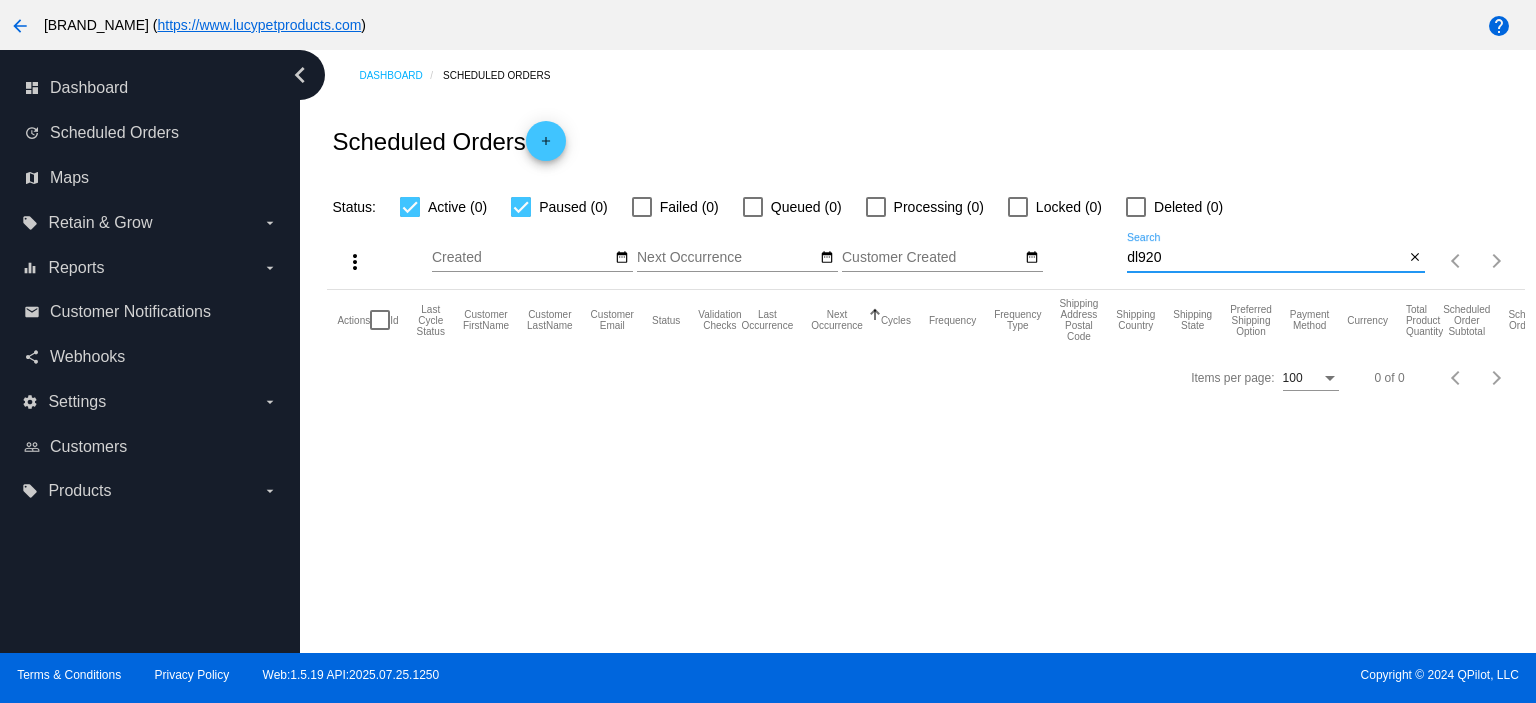 type on "[EMAIL]" 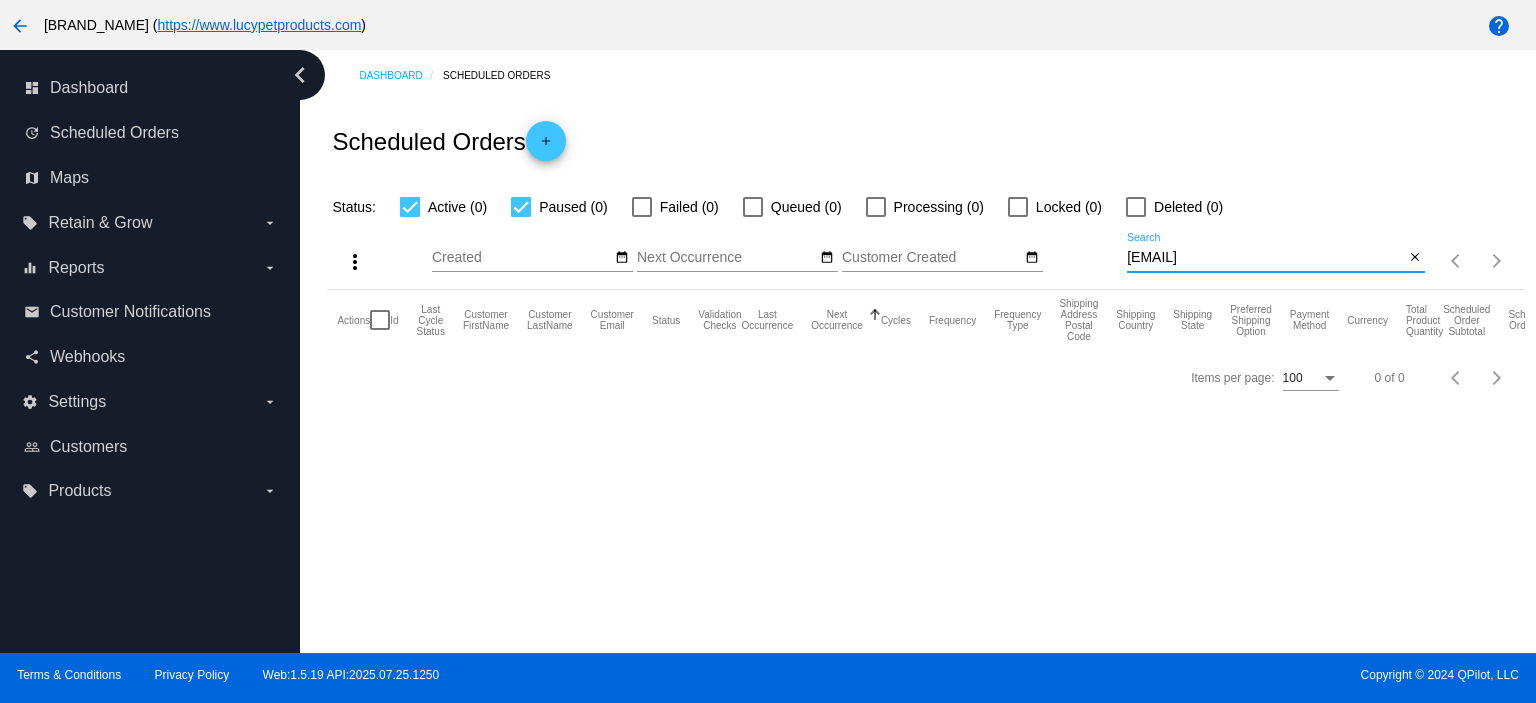 click on "[EMAIL]" at bounding box center [1265, 258] 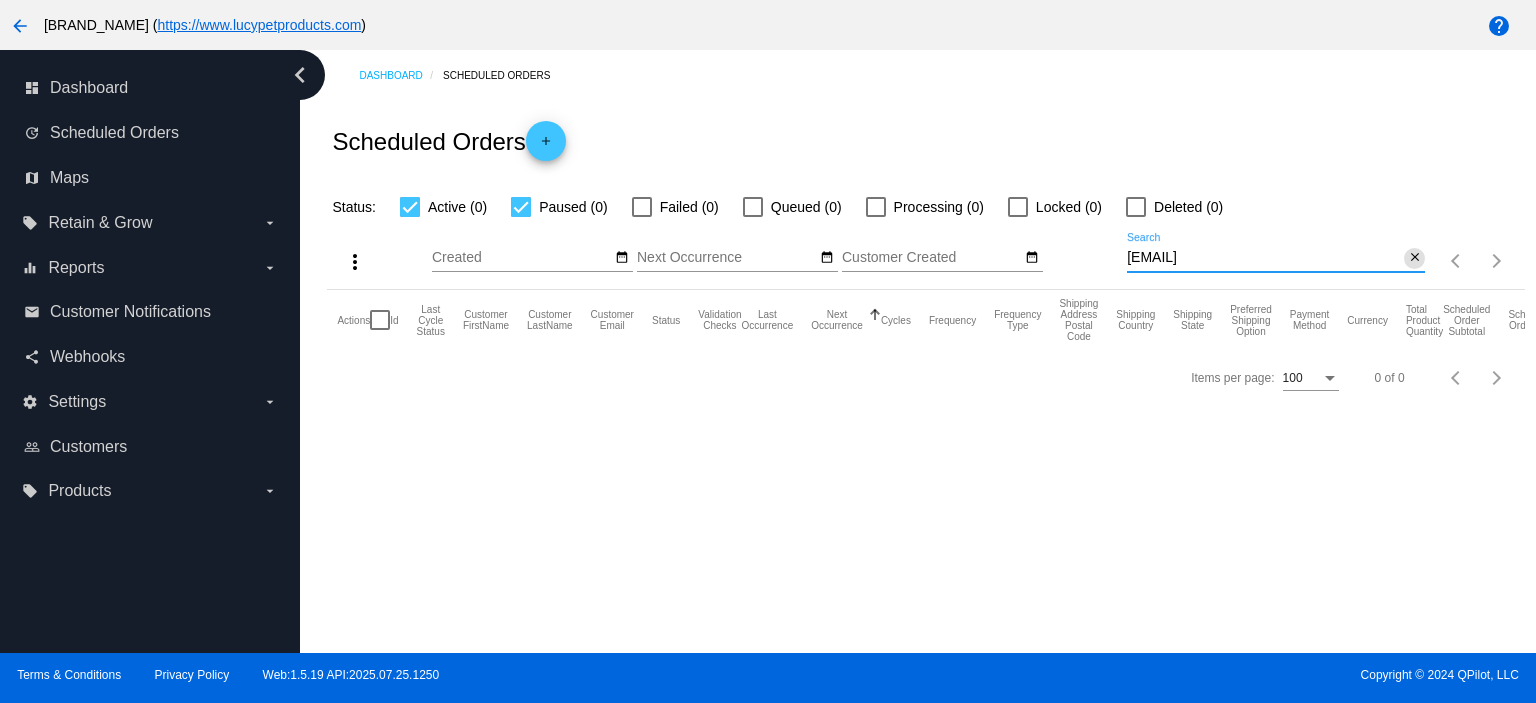 click on "close" 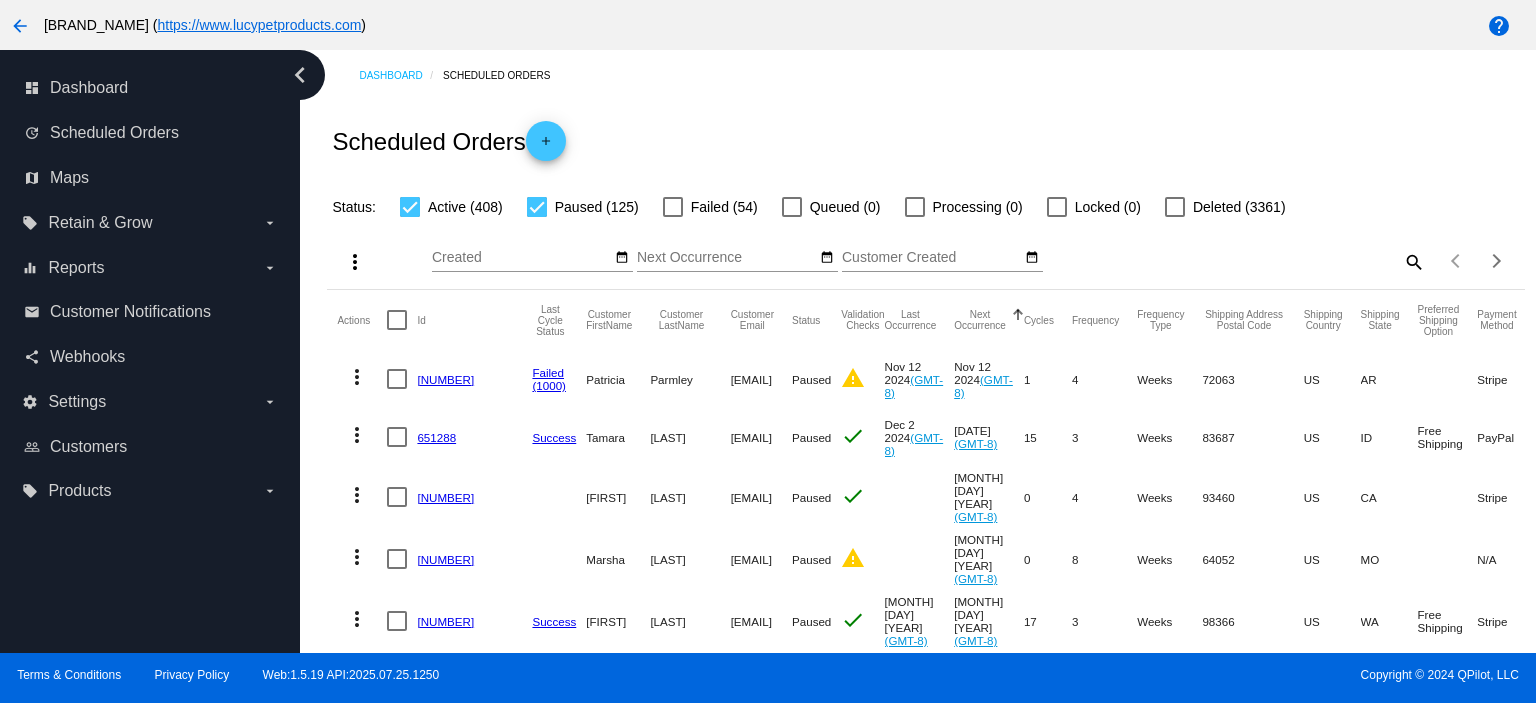 click at bounding box center [537, 207] 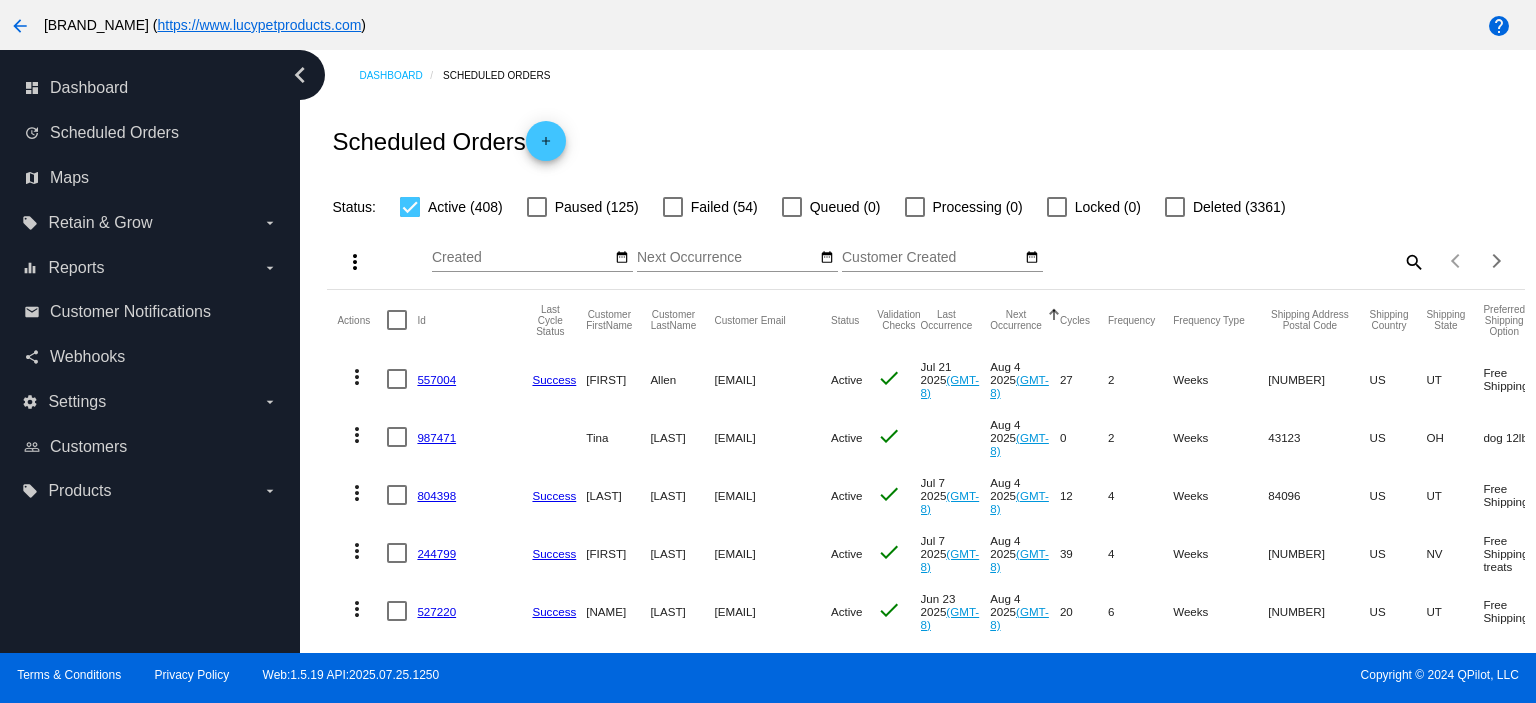 click on "search" 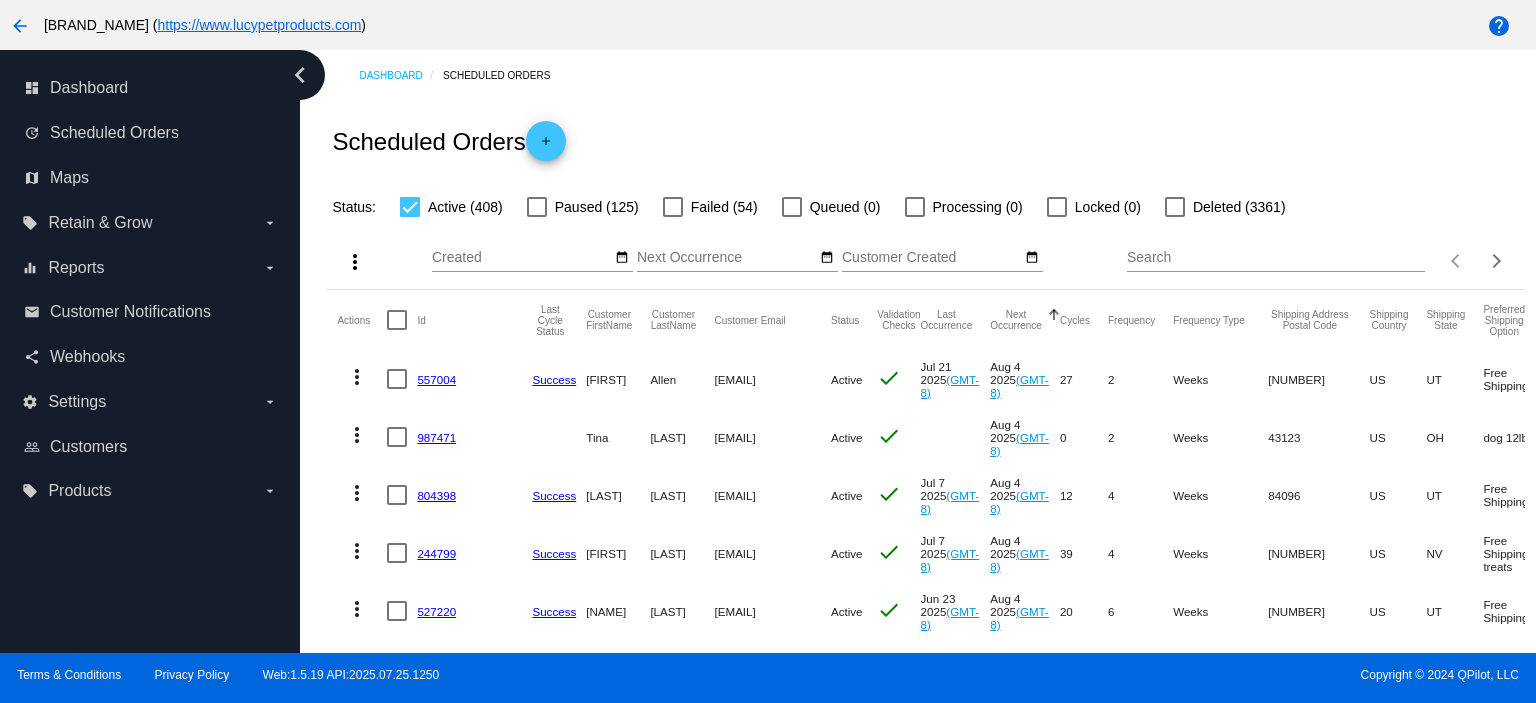 click on "Search" at bounding box center [1276, 258] 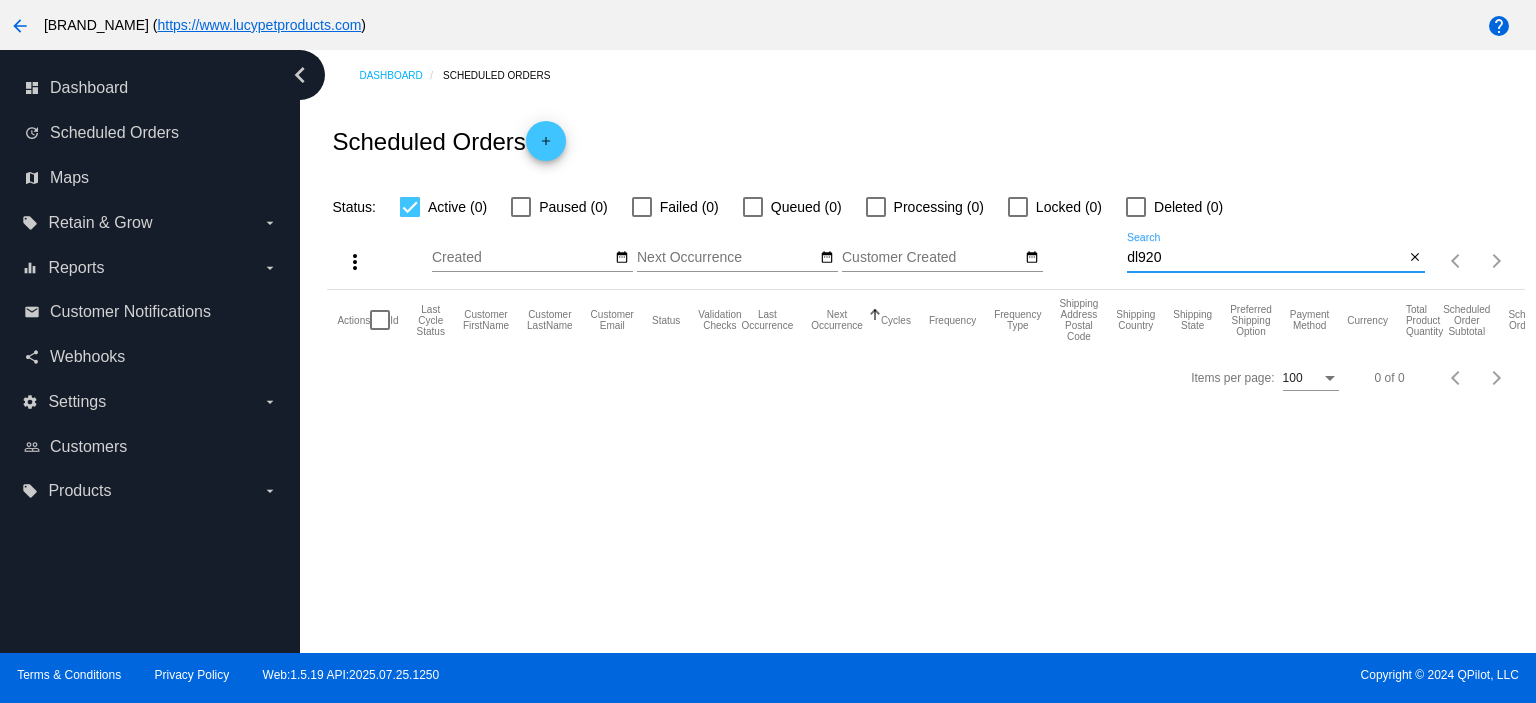 drag, startPoint x: 1163, startPoint y: 260, endPoint x: 1084, endPoint y: 268, distance: 79.40403 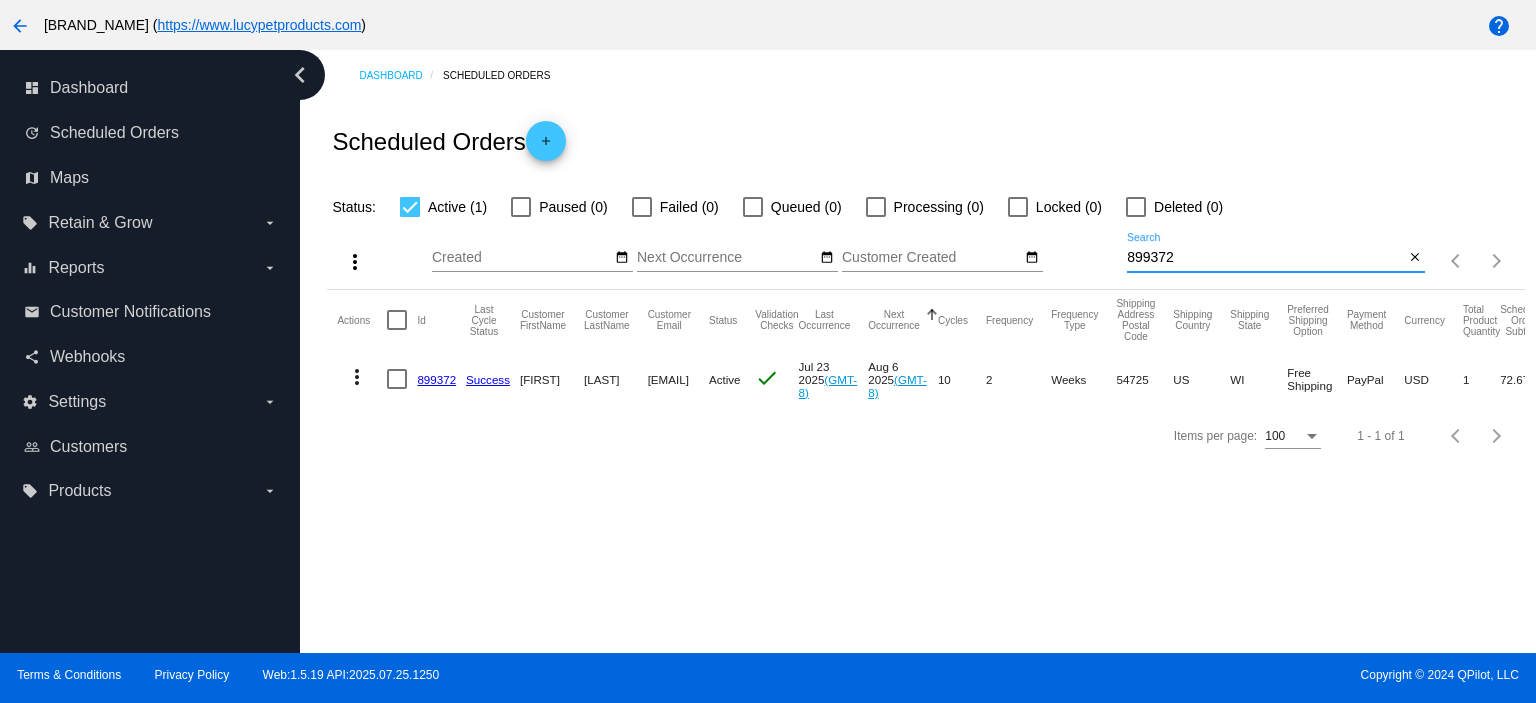 type on "899372" 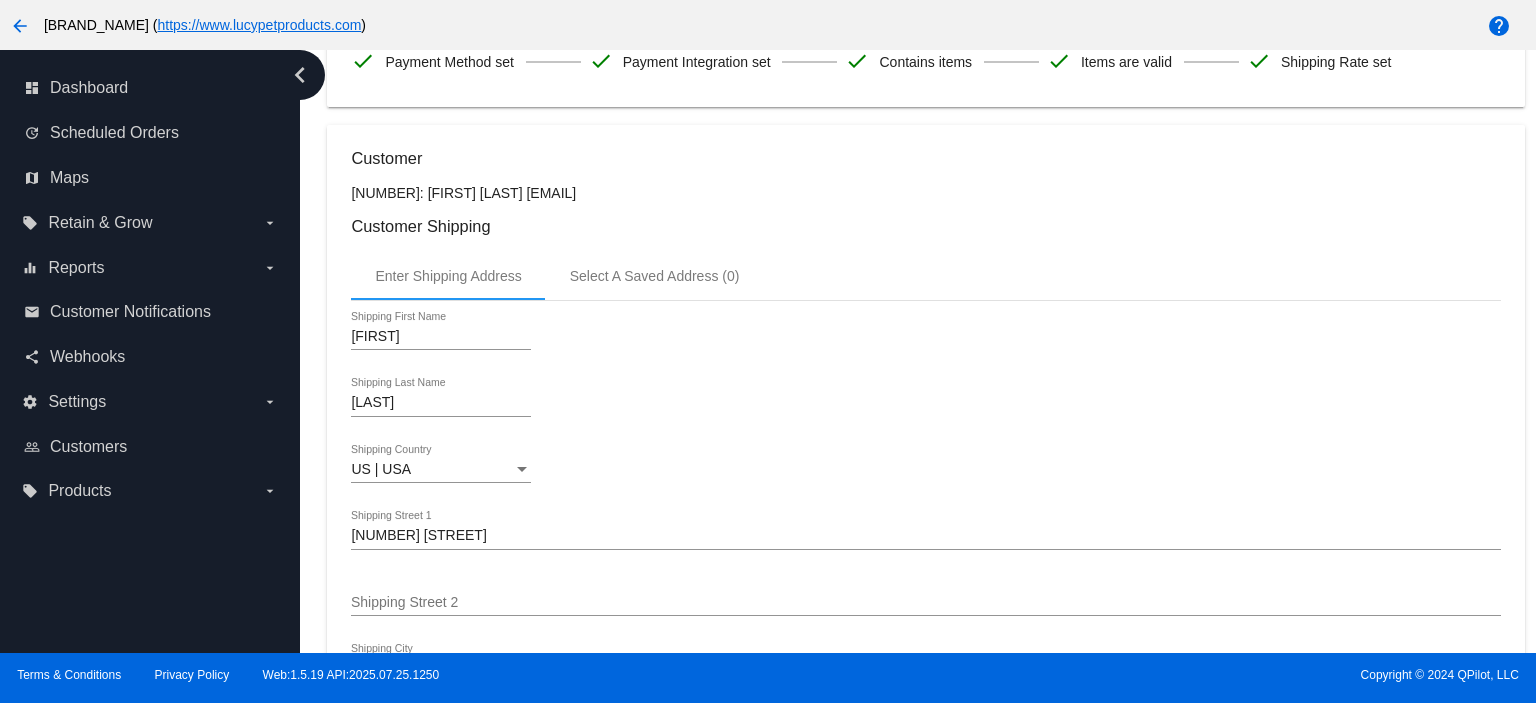 scroll, scrollTop: 0, scrollLeft: 0, axis: both 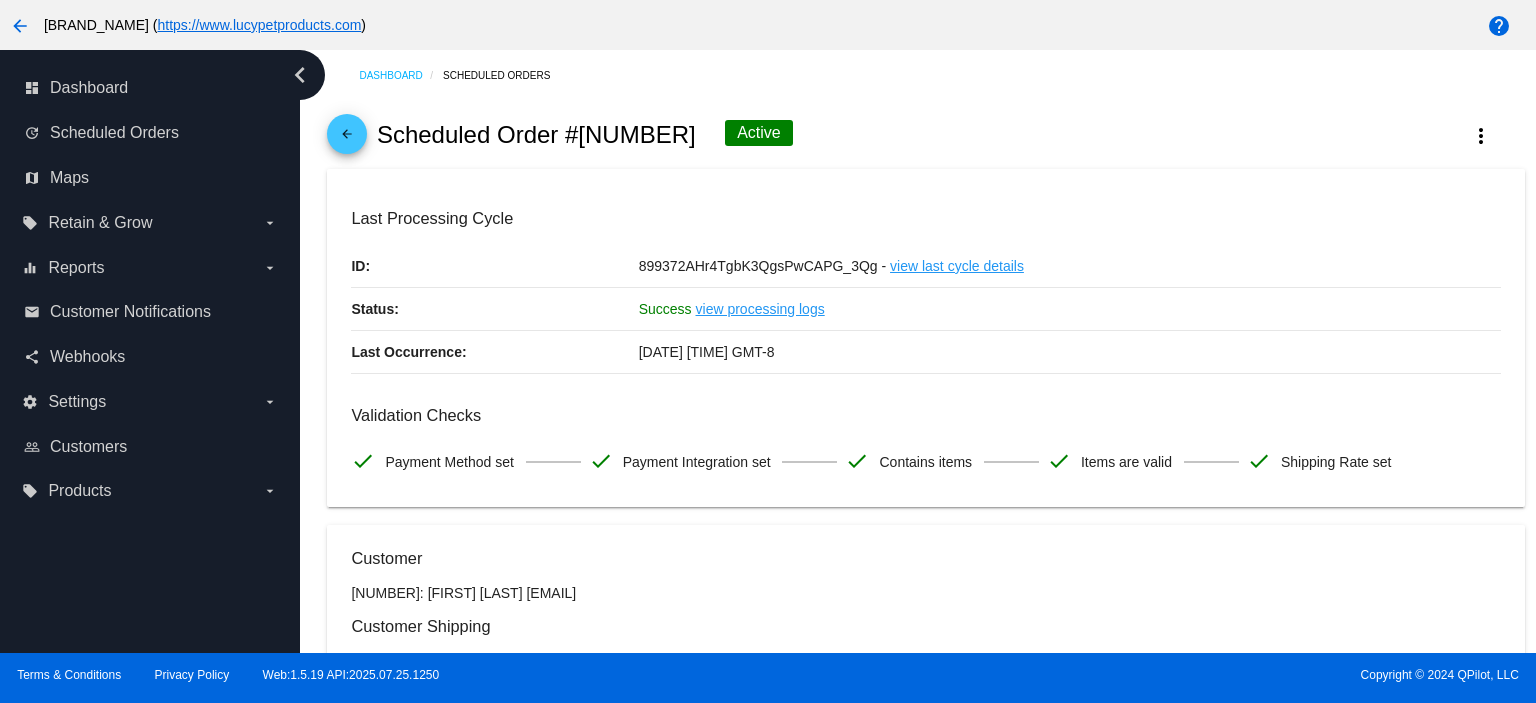 click on "arrow_back" 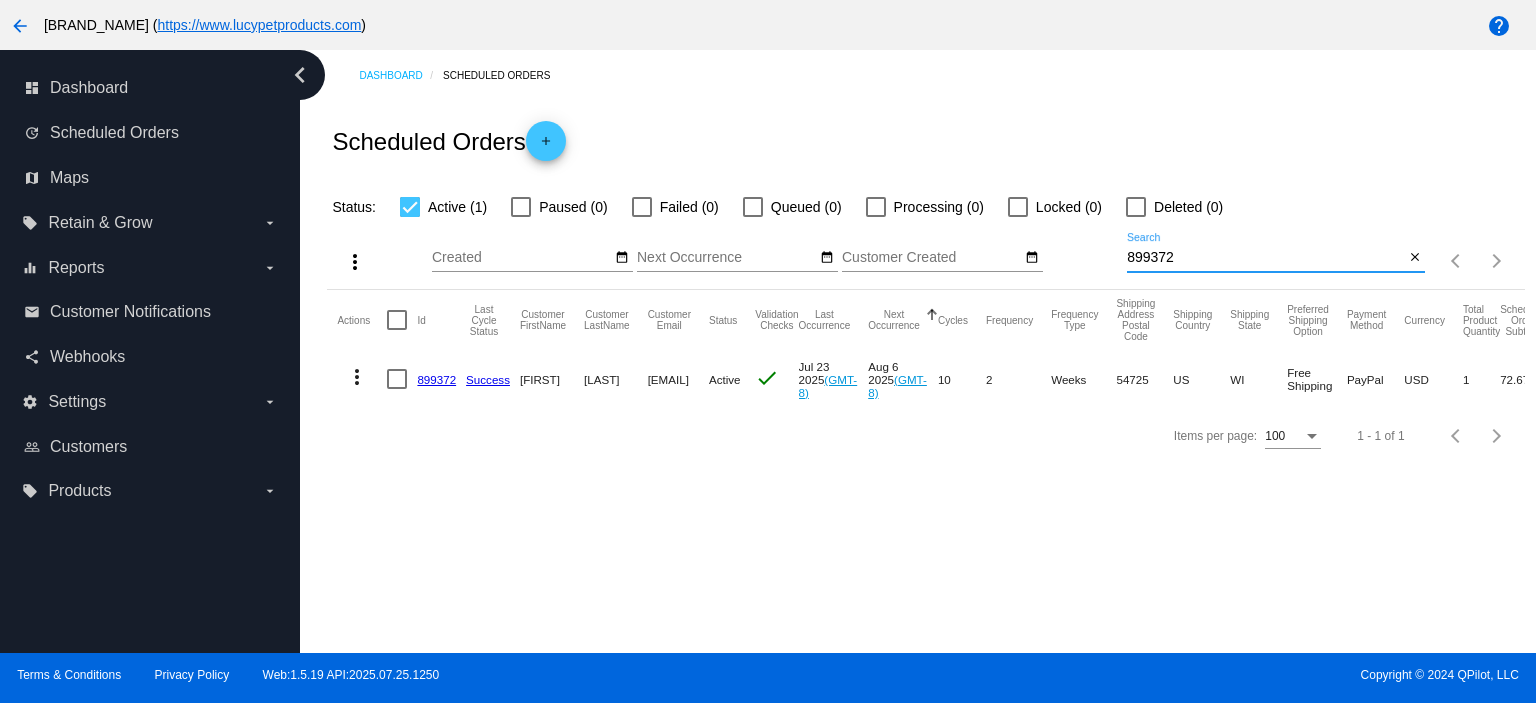 drag, startPoint x: 1193, startPoint y: 258, endPoint x: 1116, endPoint y: 270, distance: 77.92946 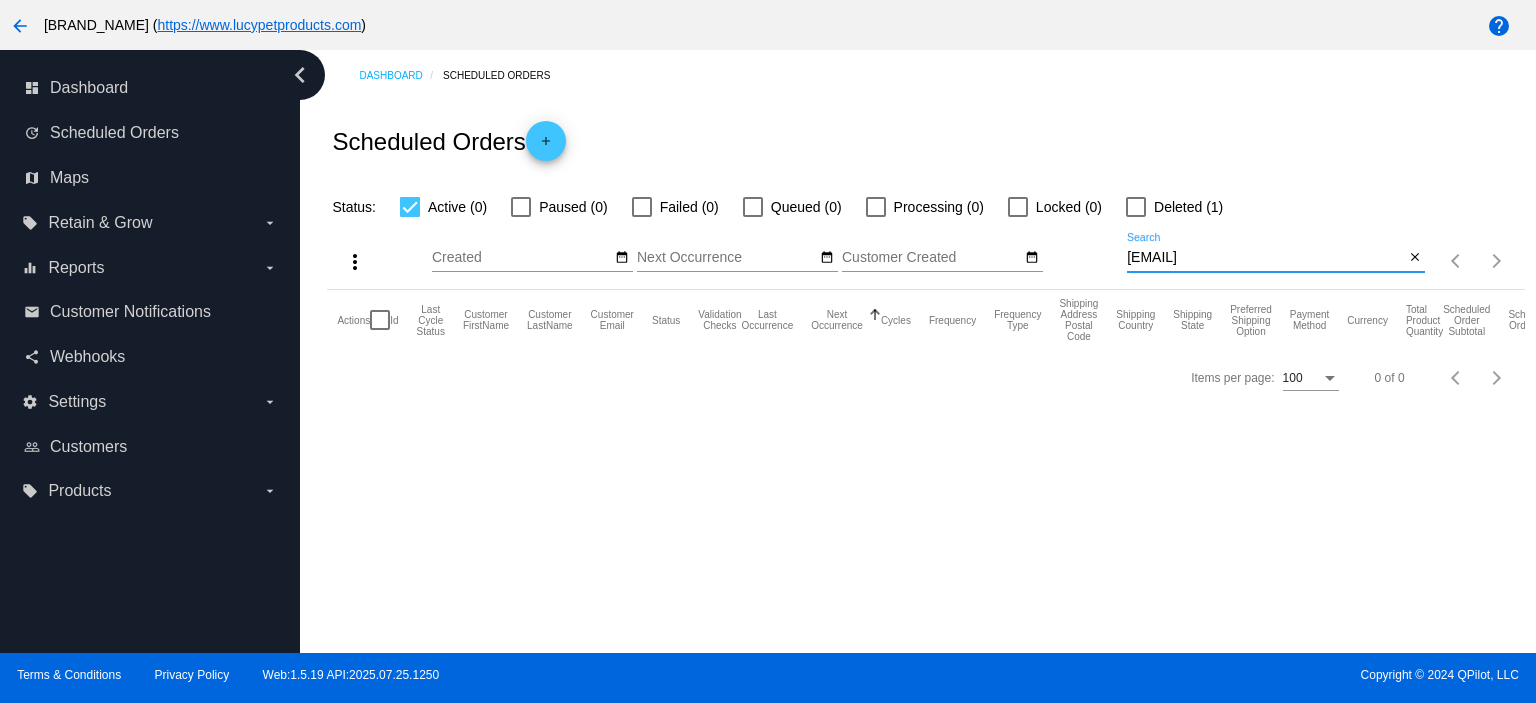 type on "[EMAIL]" 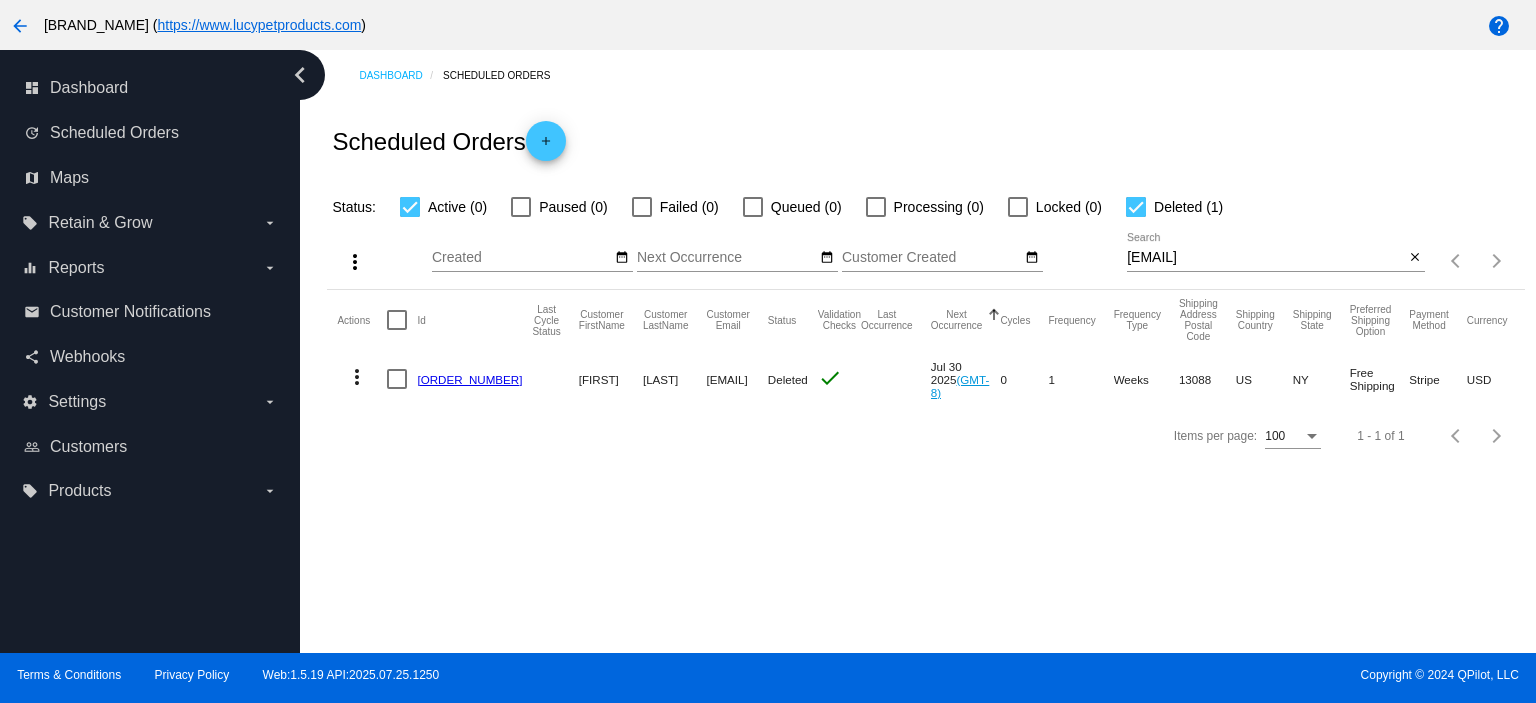 click on "[ORDER_NUMBER]" 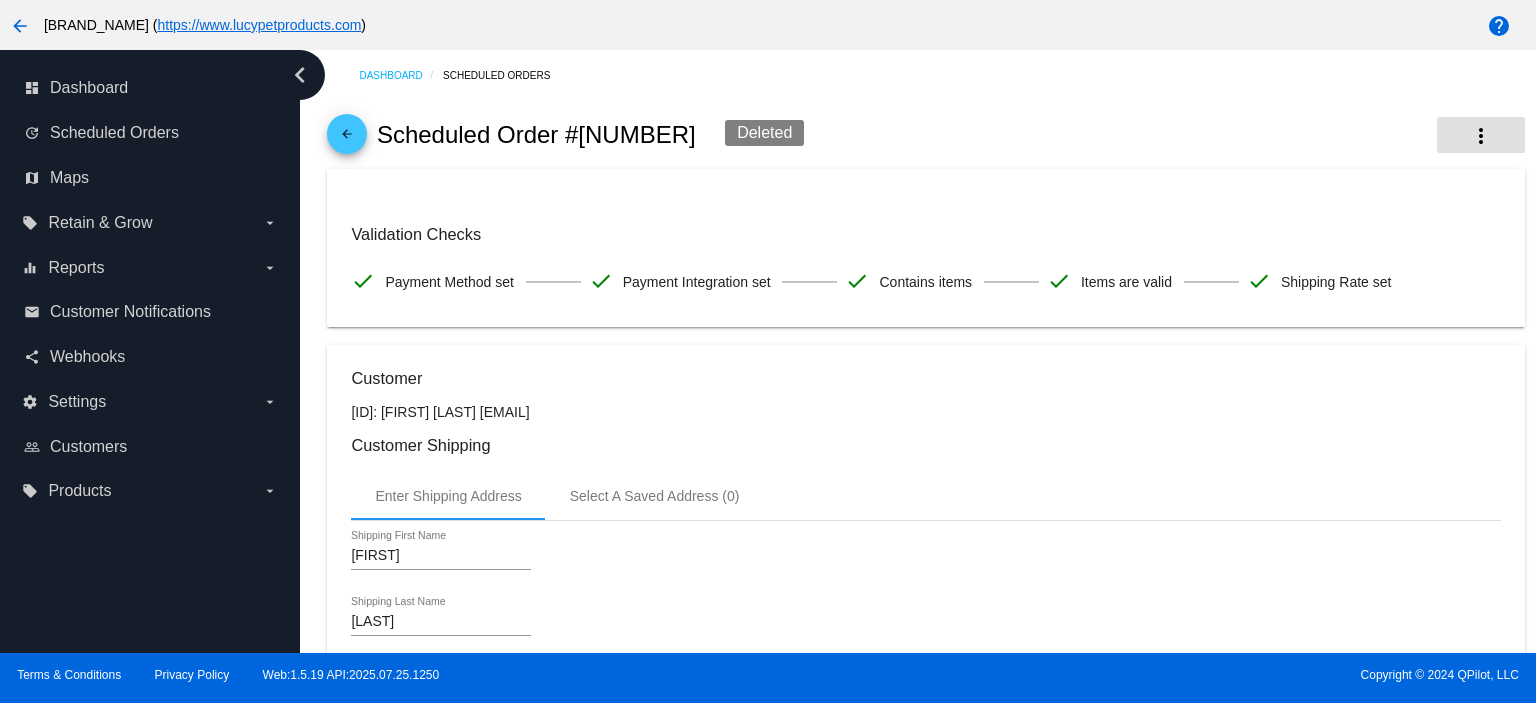 click on "more_vert" 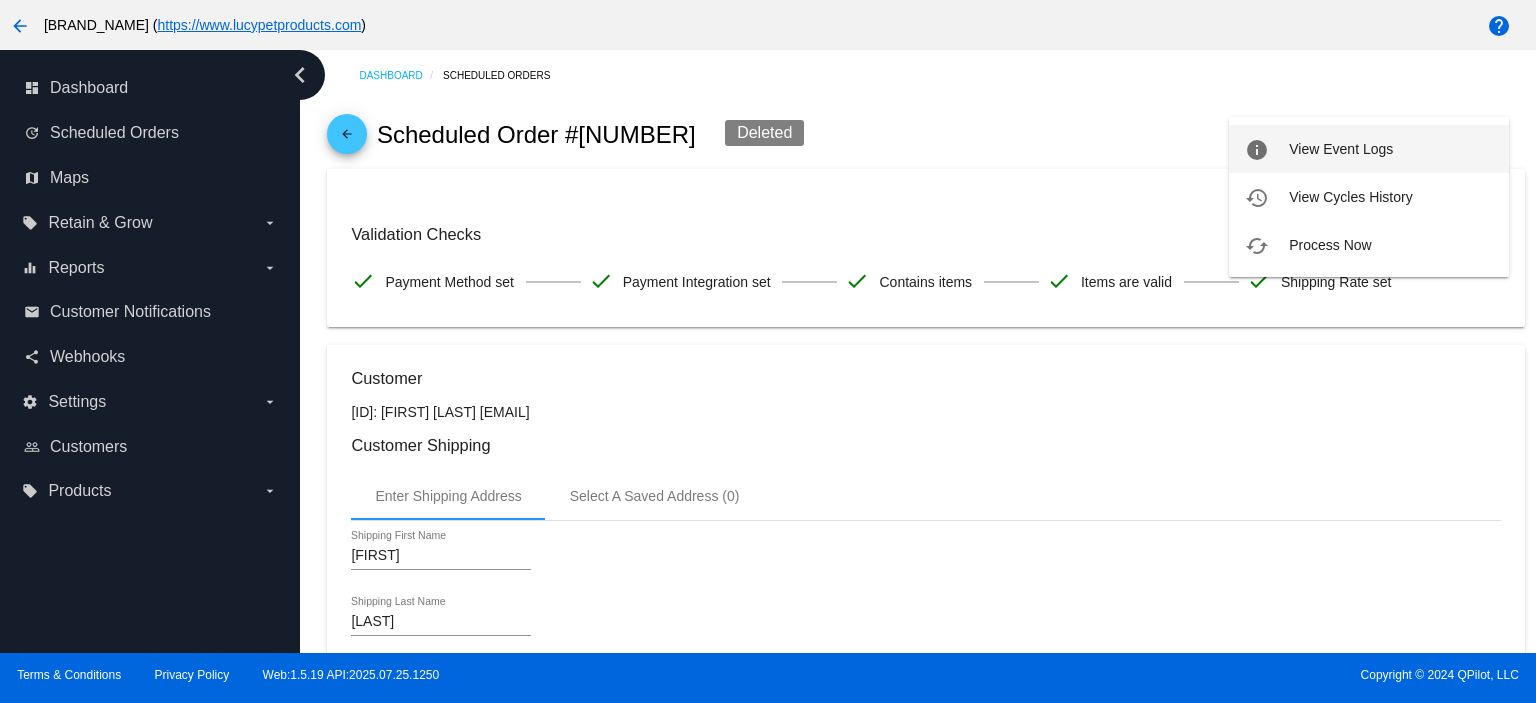 click on "View Event Logs" at bounding box center (1341, 149) 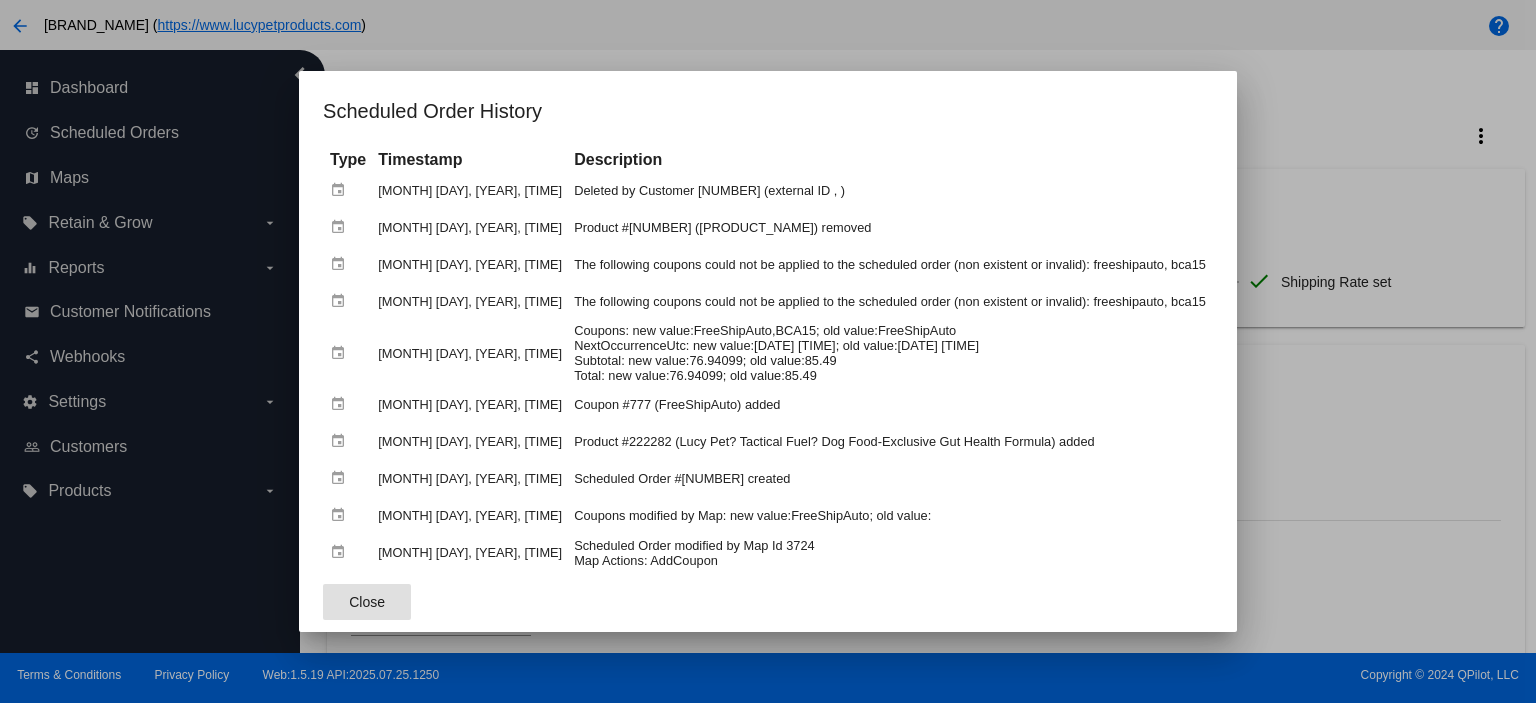 click on "Close" 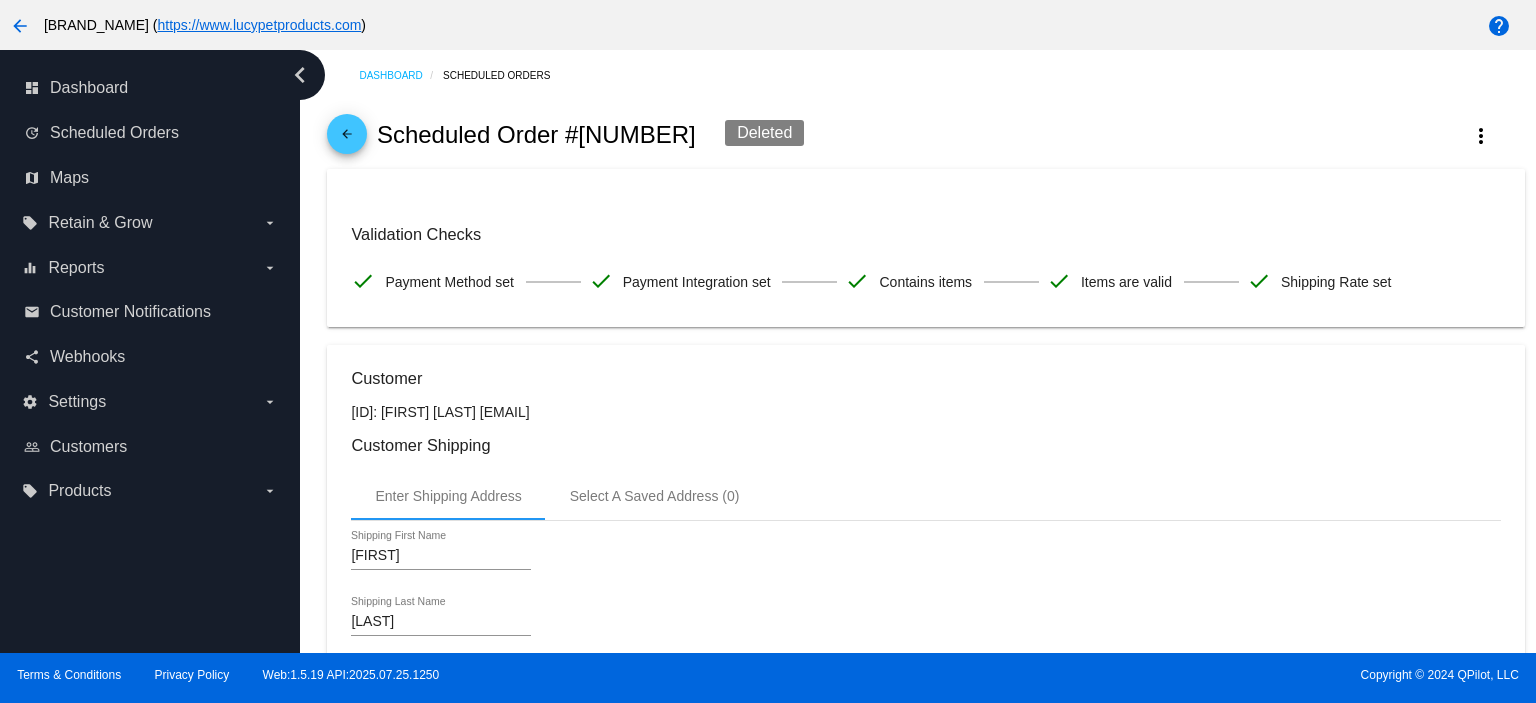 click on "arrow_back" 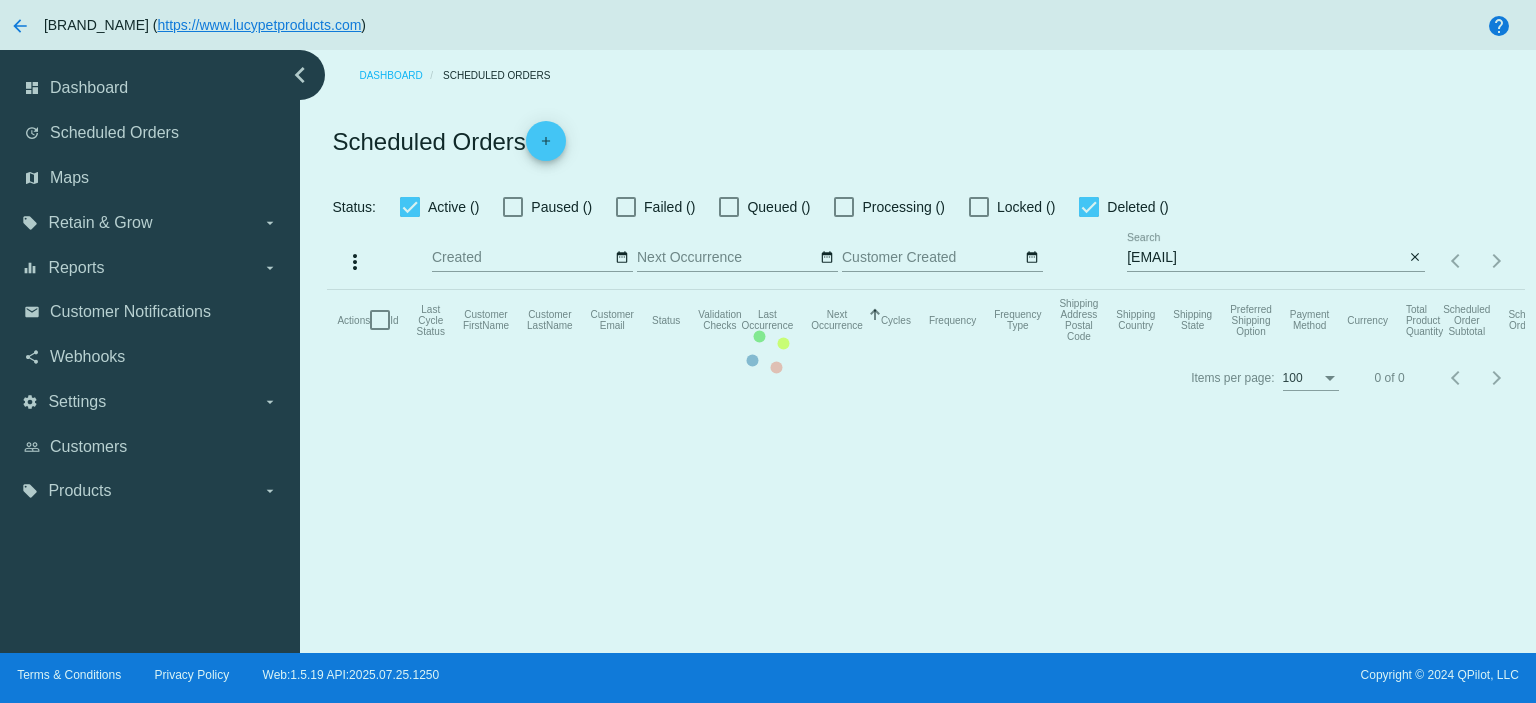 checkbox on "true" 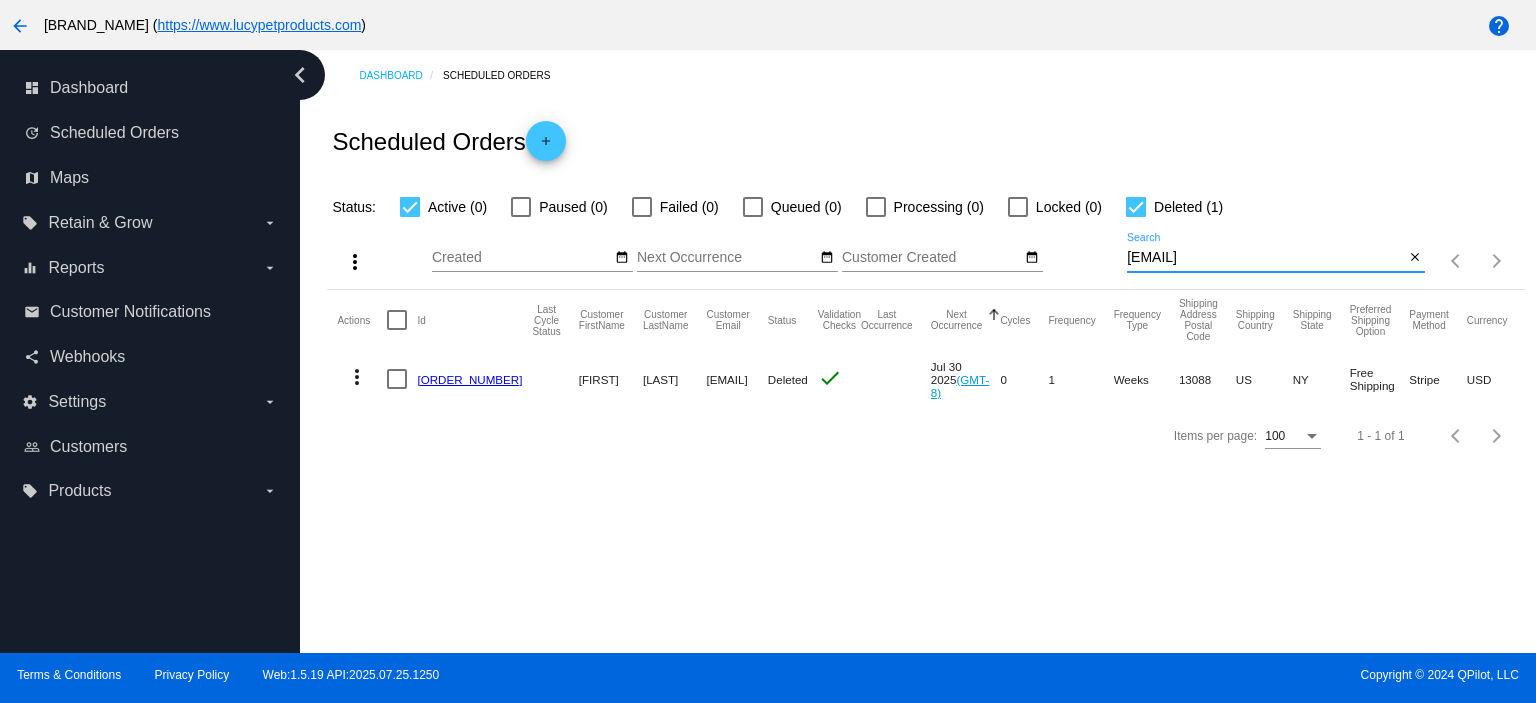 drag, startPoint x: 1304, startPoint y: 257, endPoint x: 1093, endPoint y: 278, distance: 212.04245 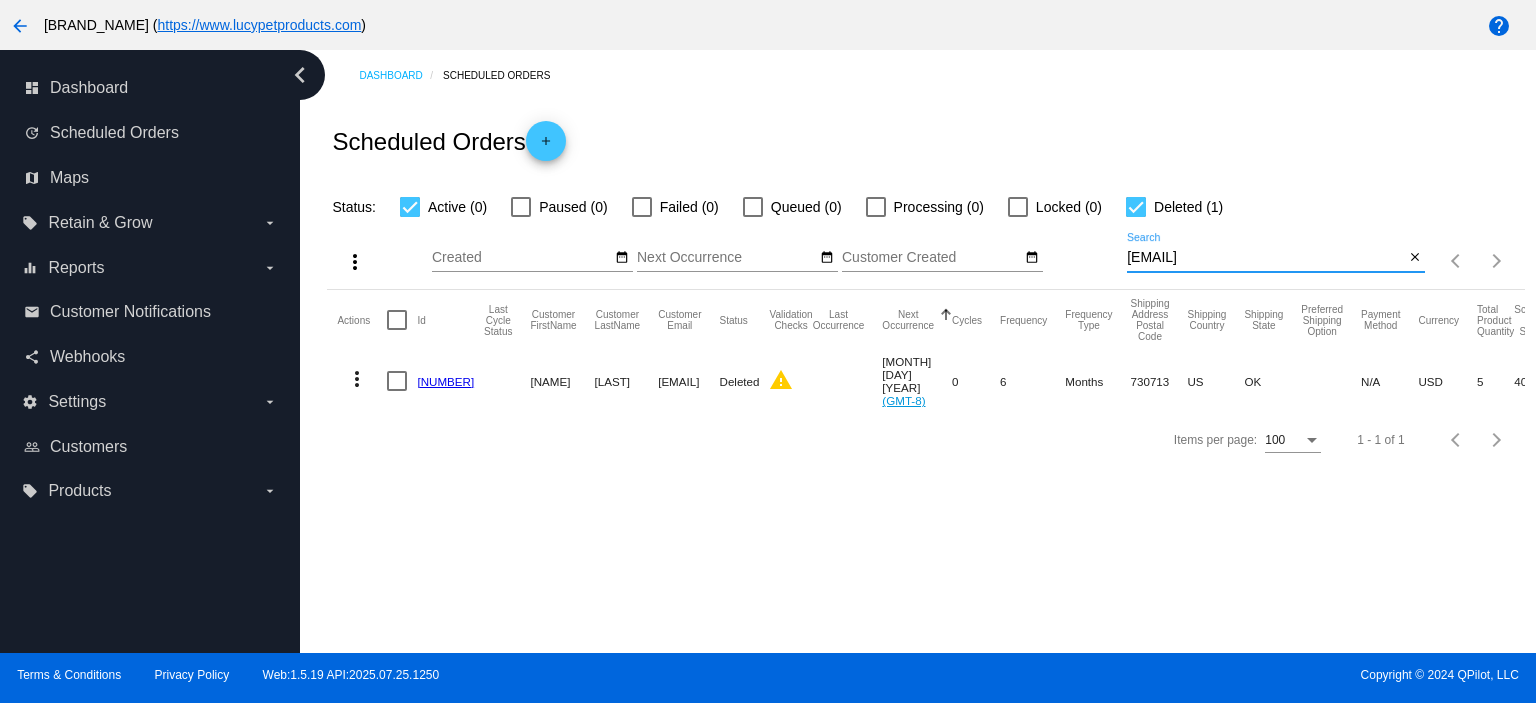 type on "[EMAIL]" 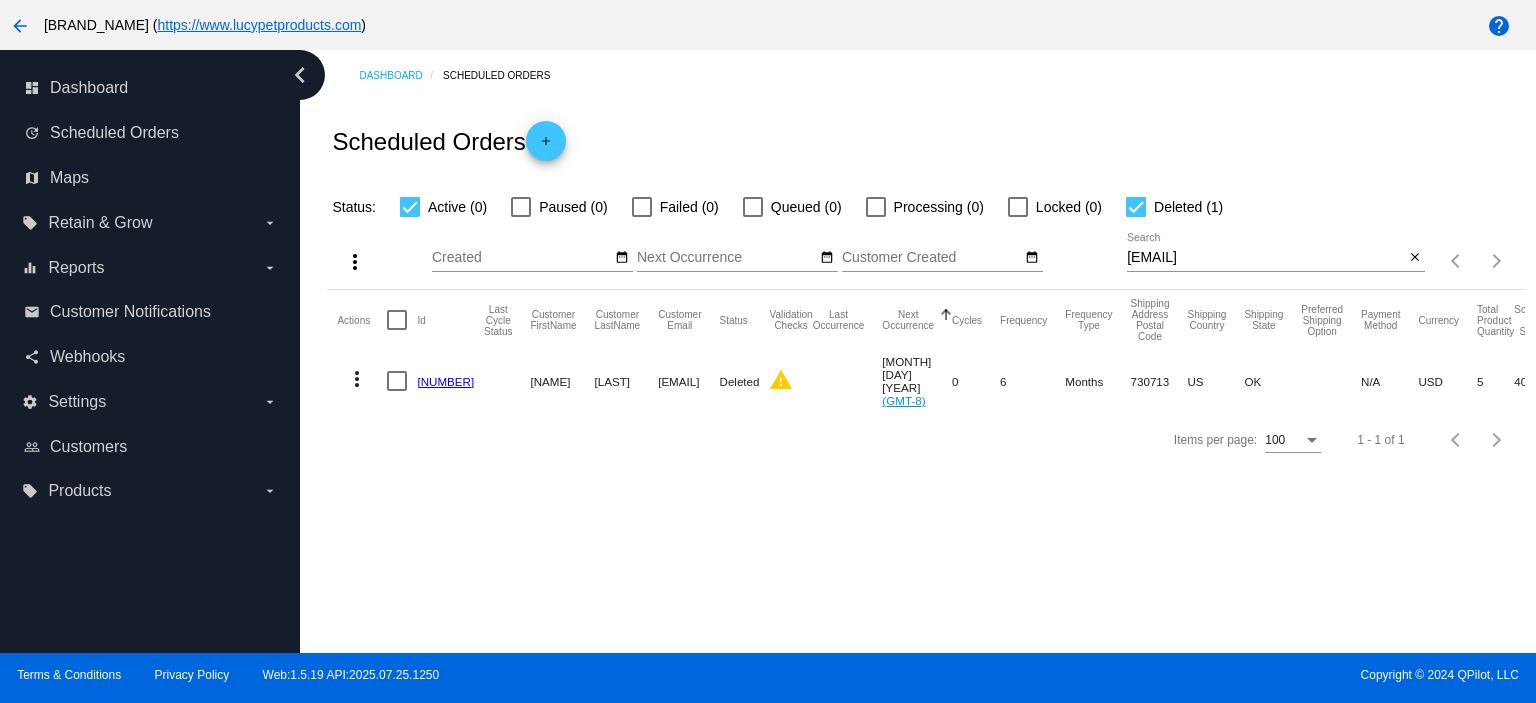 click on "[NUMBER]" 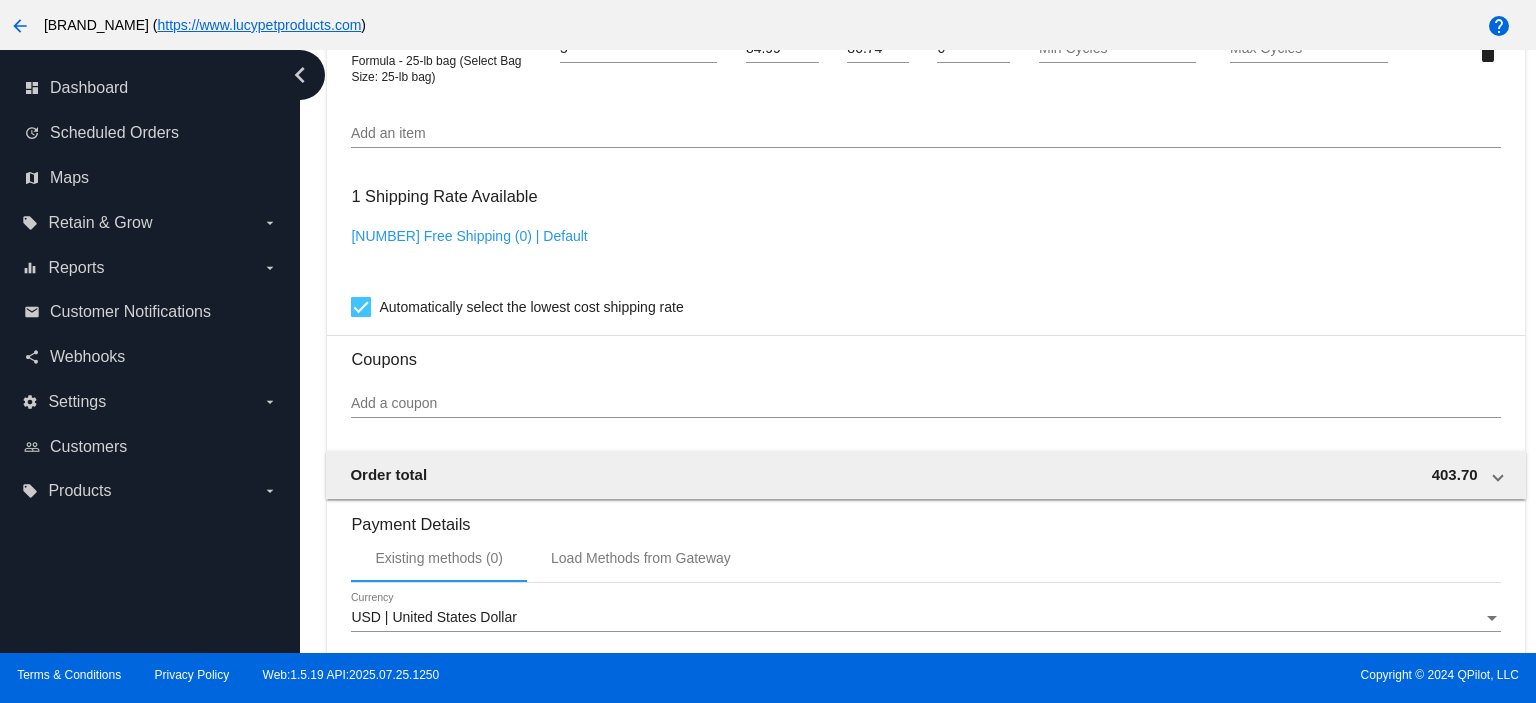 scroll, scrollTop: 1333, scrollLeft: 0, axis: vertical 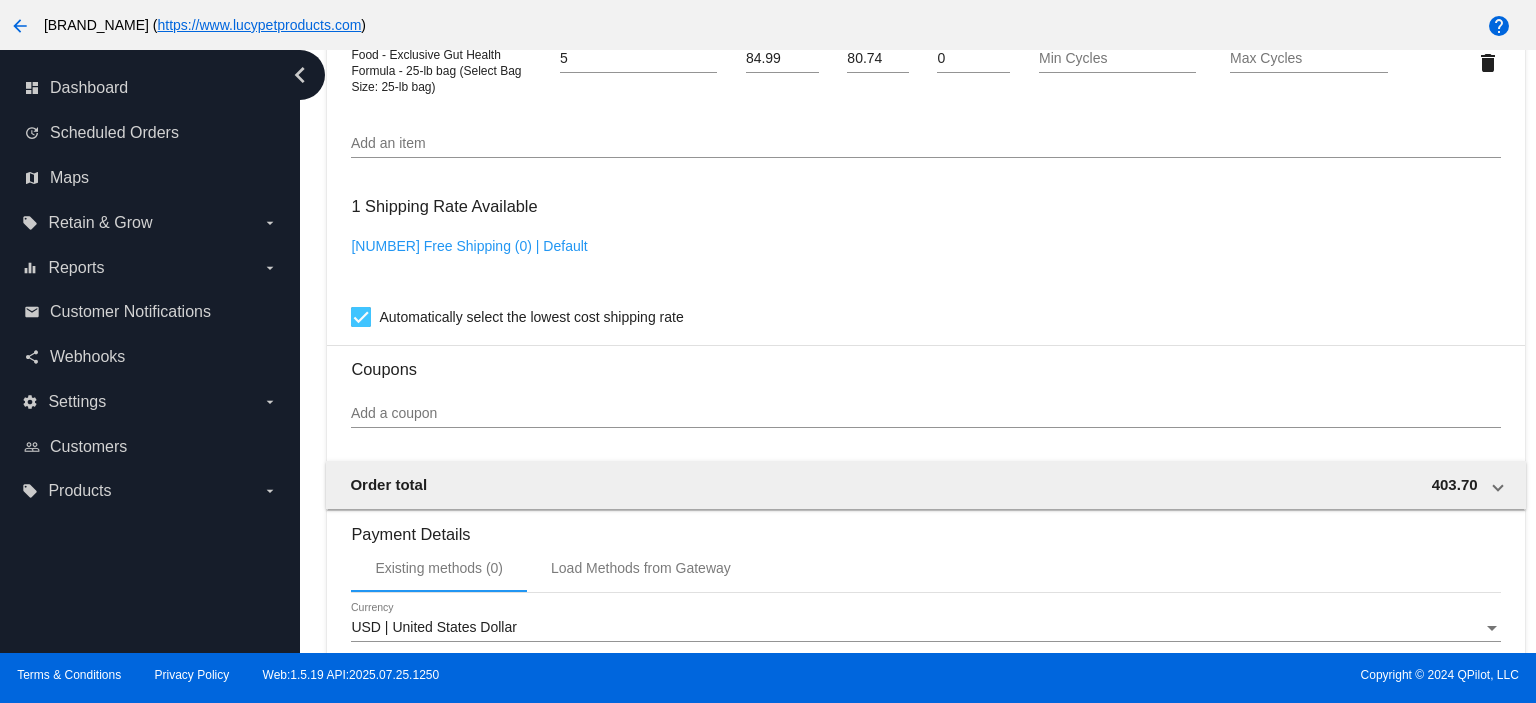 click on "Add a coupon" at bounding box center [925, 414] 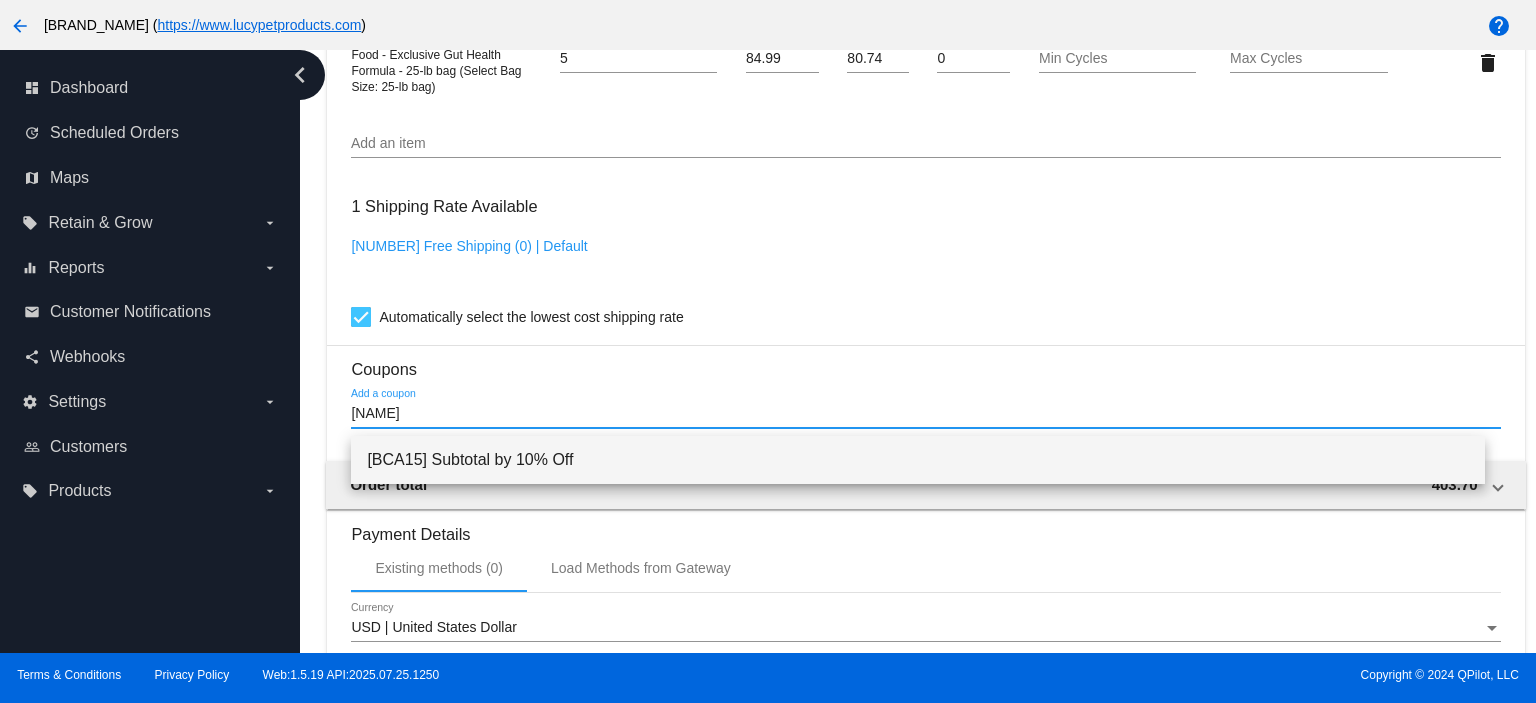type on "[NAME]" 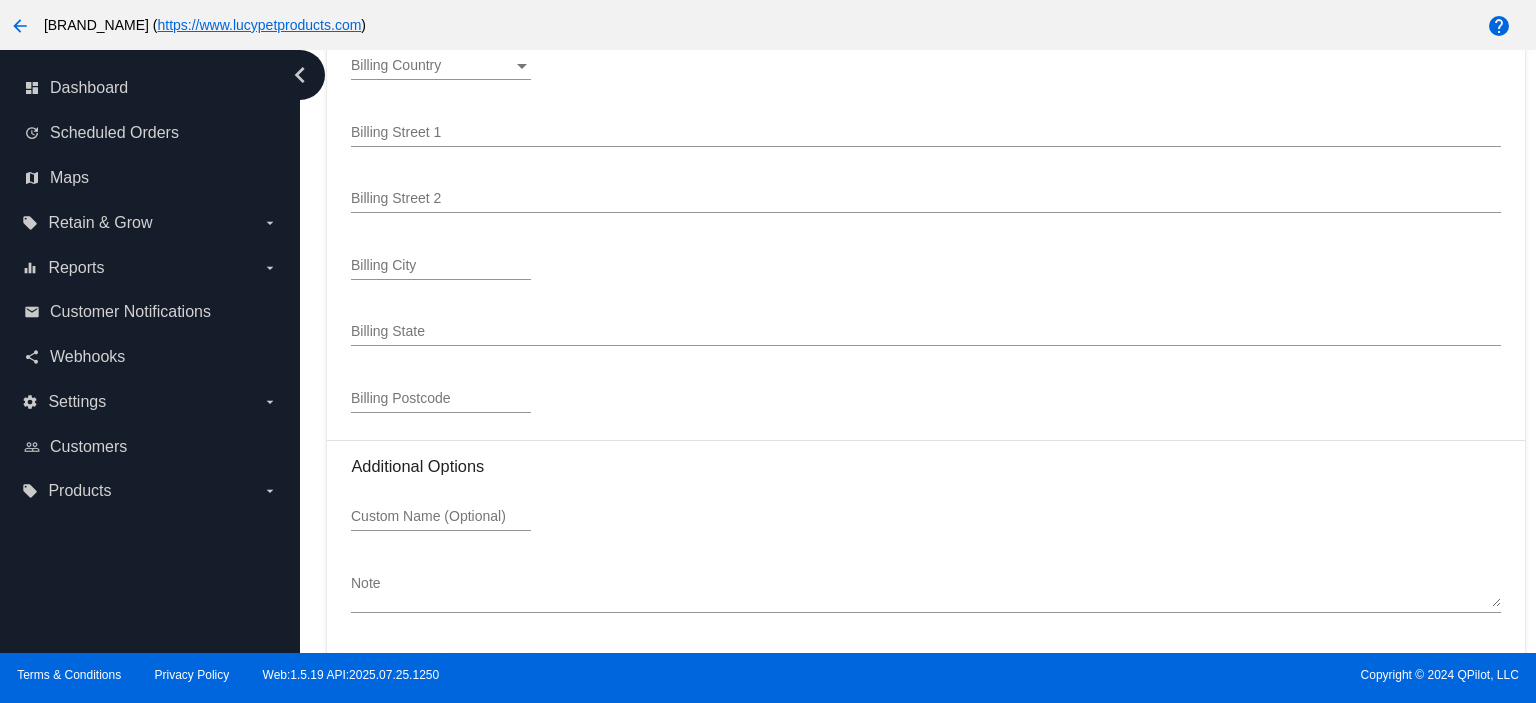 scroll, scrollTop: 2578, scrollLeft: 0, axis: vertical 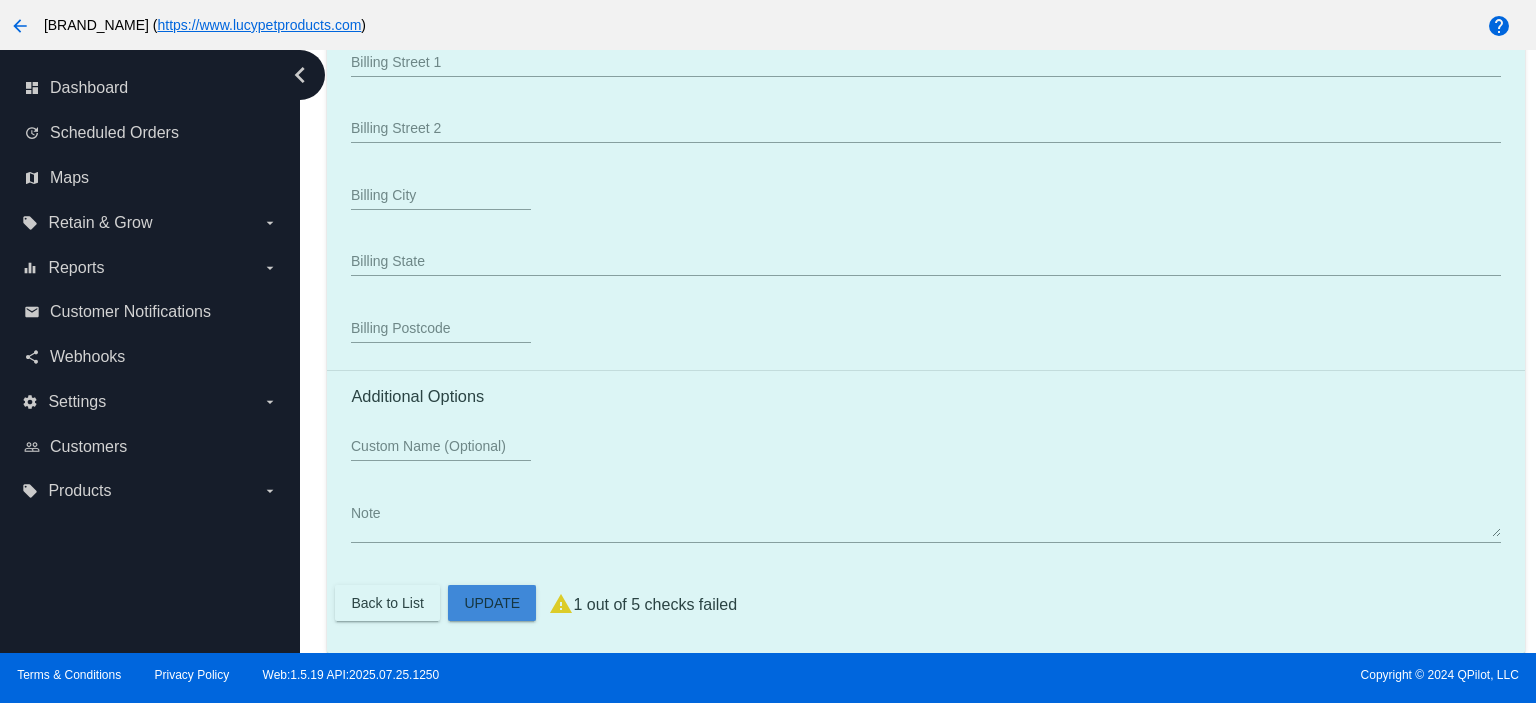 click on "Customer
6197703: [FIRST] [LAST]
[EMAIL]
Customer Shipping
Enter Shipping Address Select A Saved Address (0)
[FIRST]
Shipping First Name
[LAST]
Shipping Last Name
US | USA
Shipping Country
[NUMBER] [STREET]
Shipping Street 1
Shipping Street 2
Edmond
Shipping City
OK | Oklahoma
Shipping State
[POSTAL_CODE]
Shipping Postcode
Scheduled Order Details
Frequency:
Every 6 months
Status
Status 5" 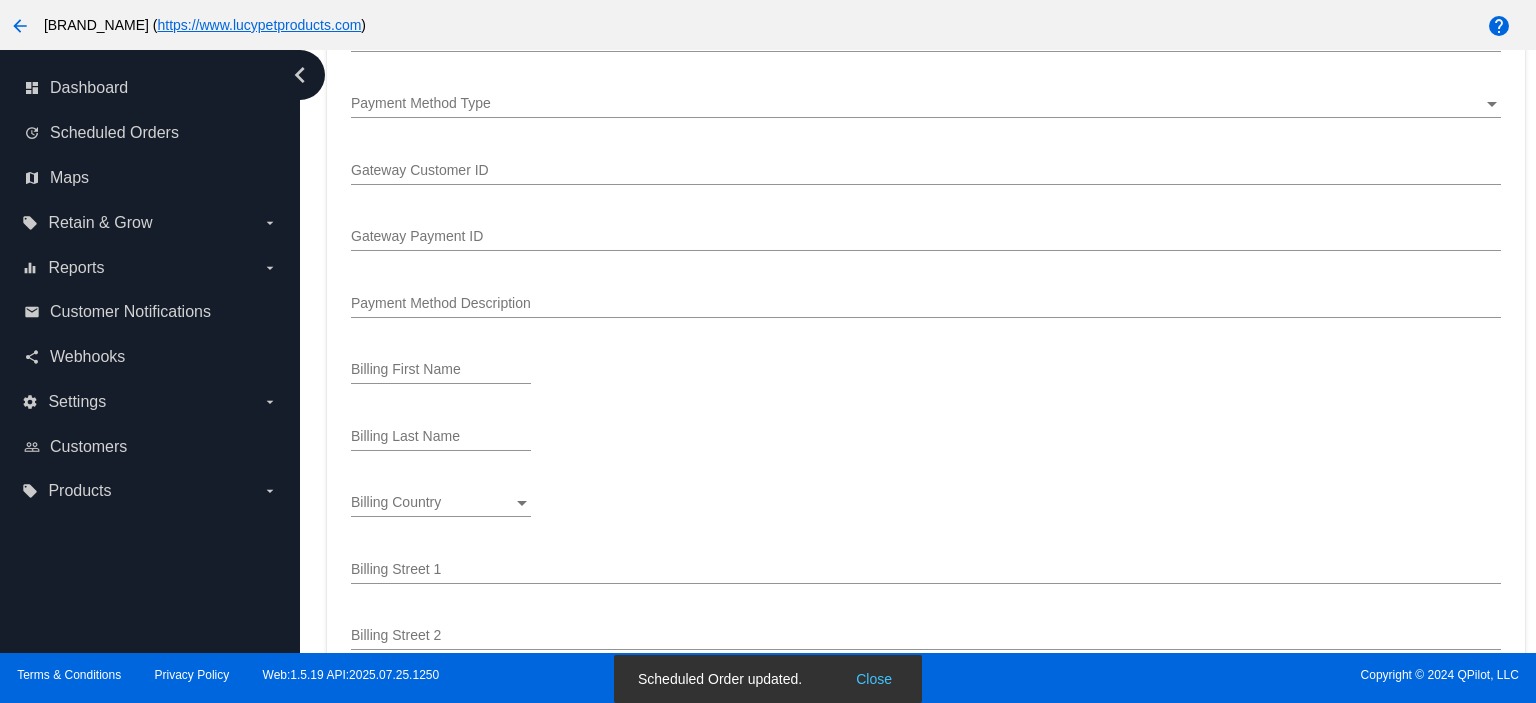 scroll, scrollTop: 1912, scrollLeft: 0, axis: vertical 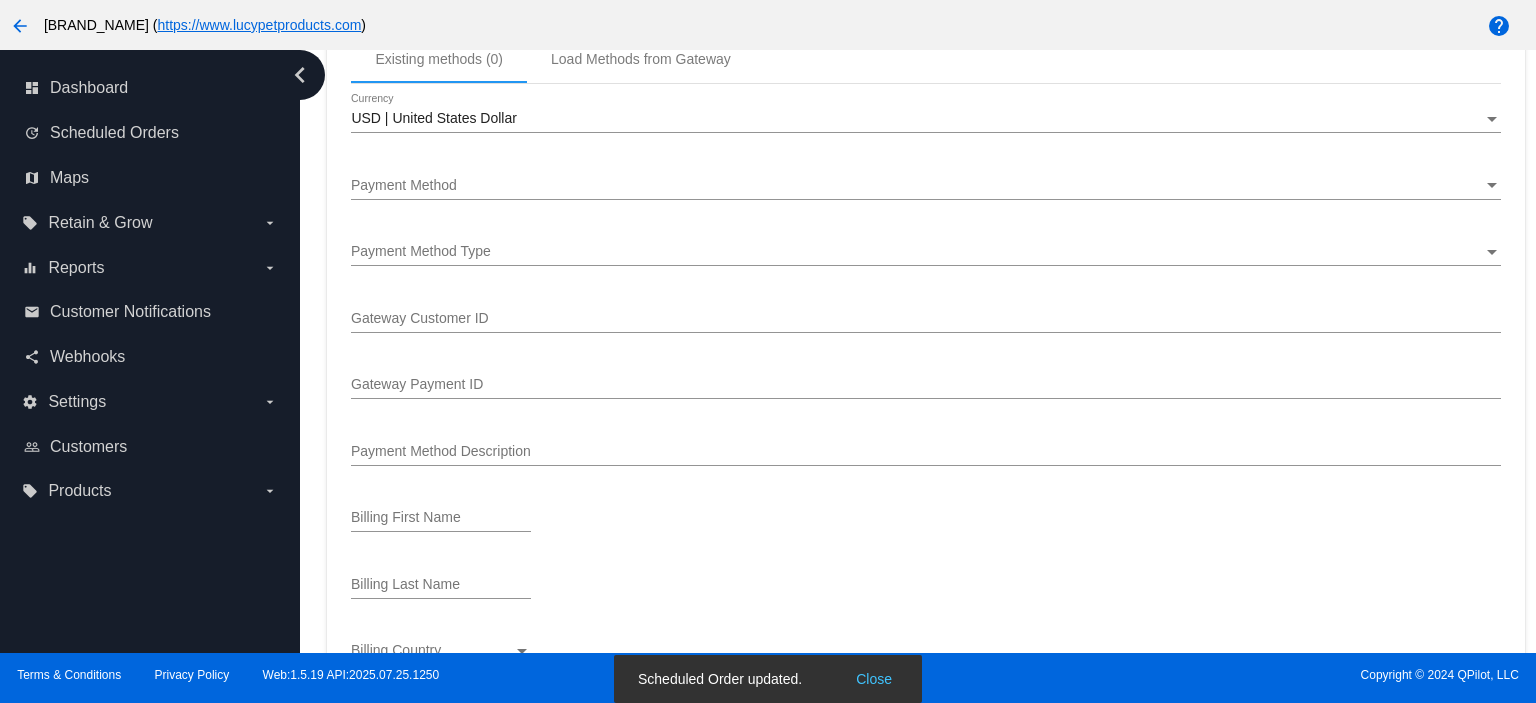 click on "Payment Method
Payment Method" at bounding box center [925, 180] 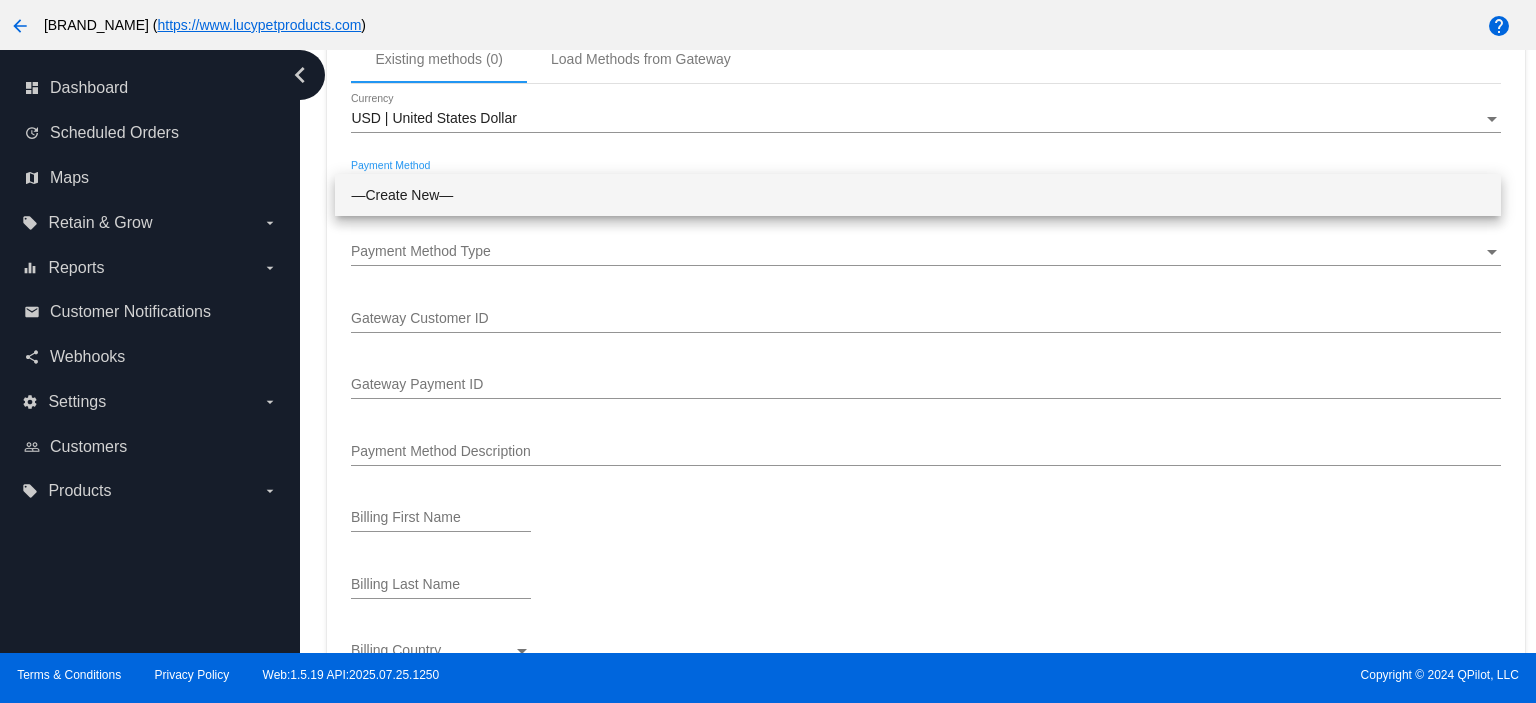 click on "—Create New—" at bounding box center (918, 195) 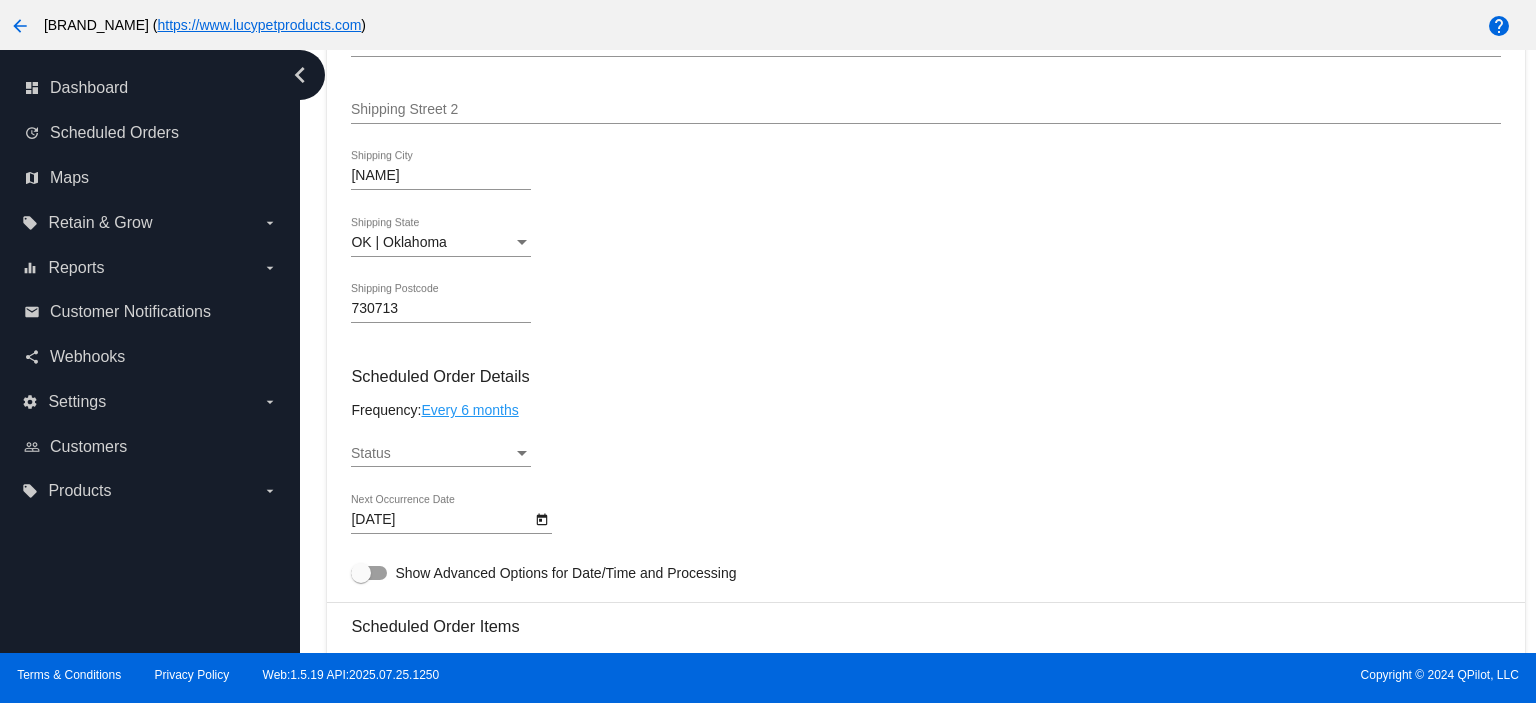 scroll, scrollTop: 0, scrollLeft: 0, axis: both 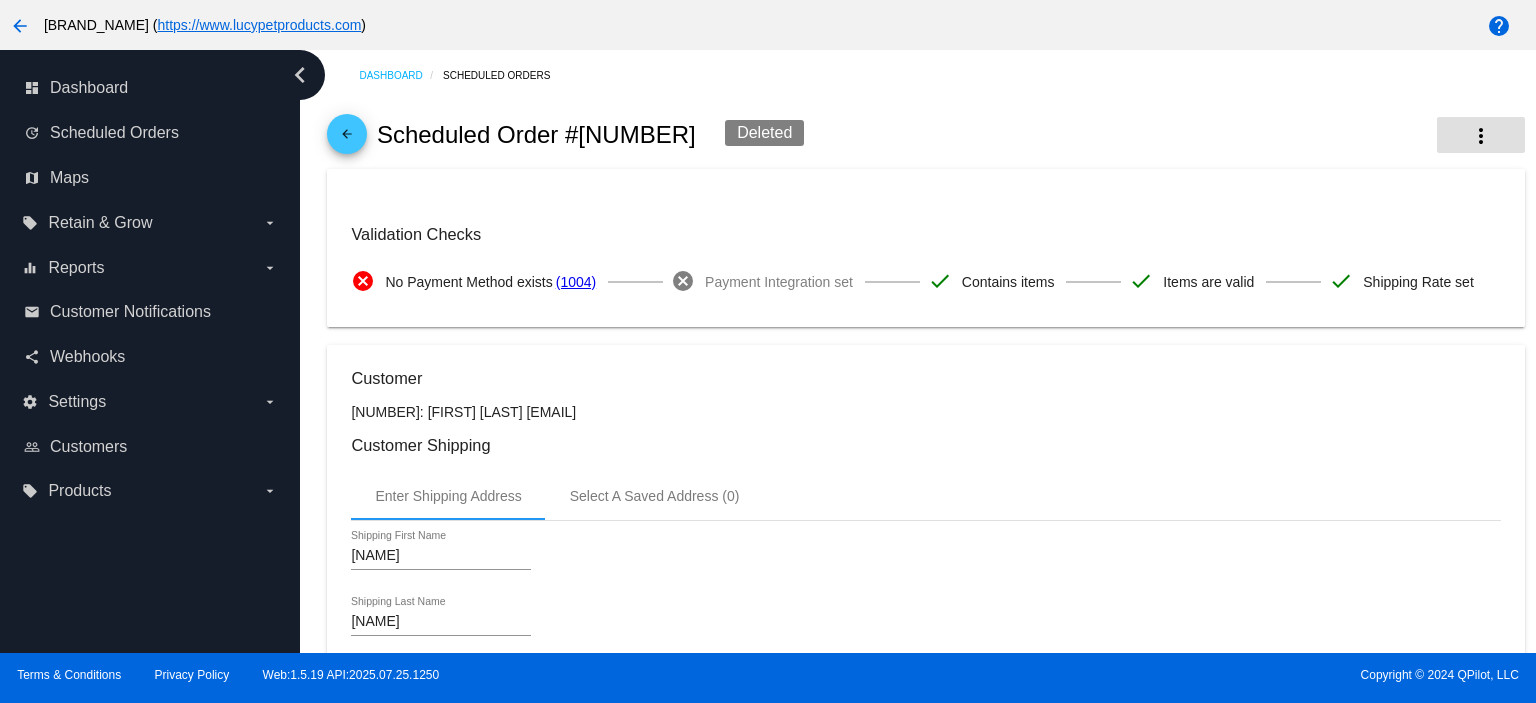 click on "more_vert" 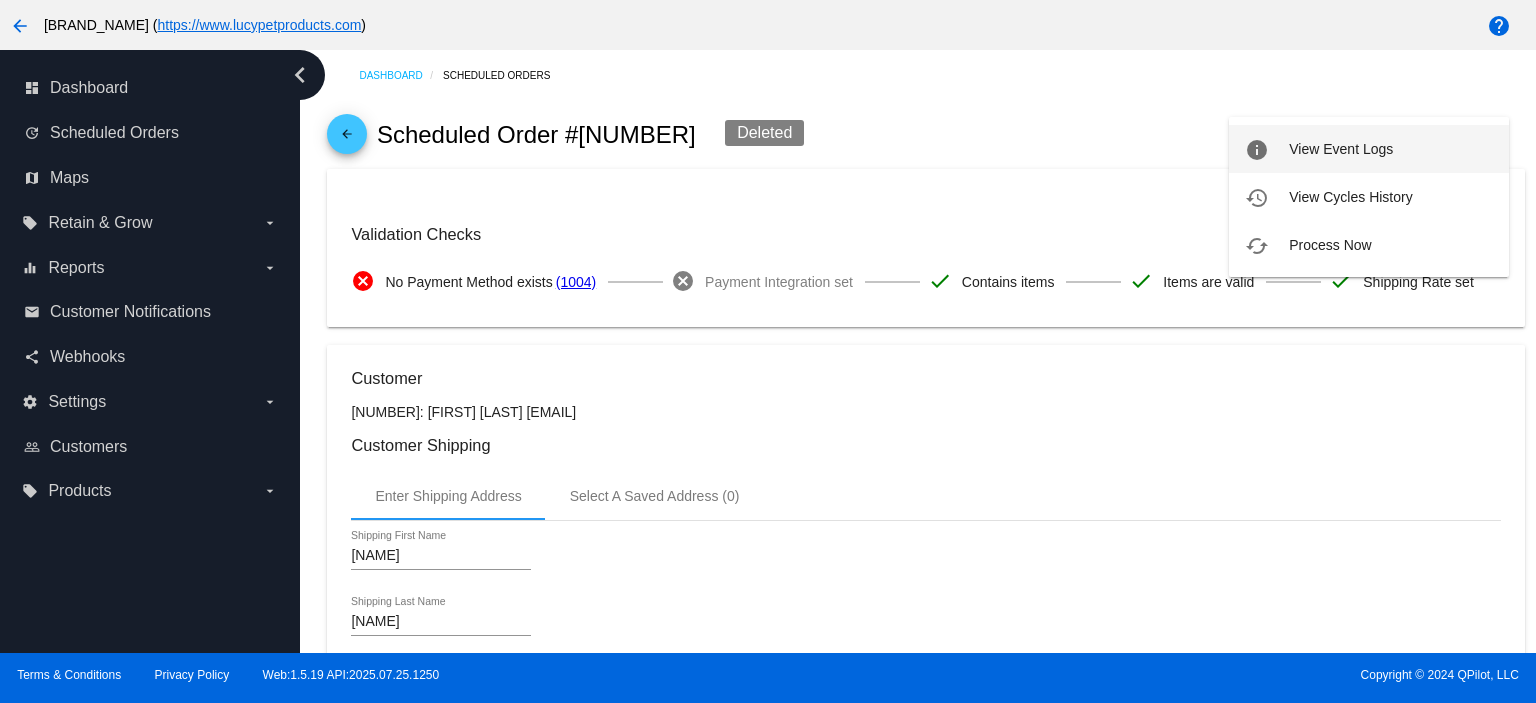 click on "info
View Event Logs" at bounding box center (1369, 149) 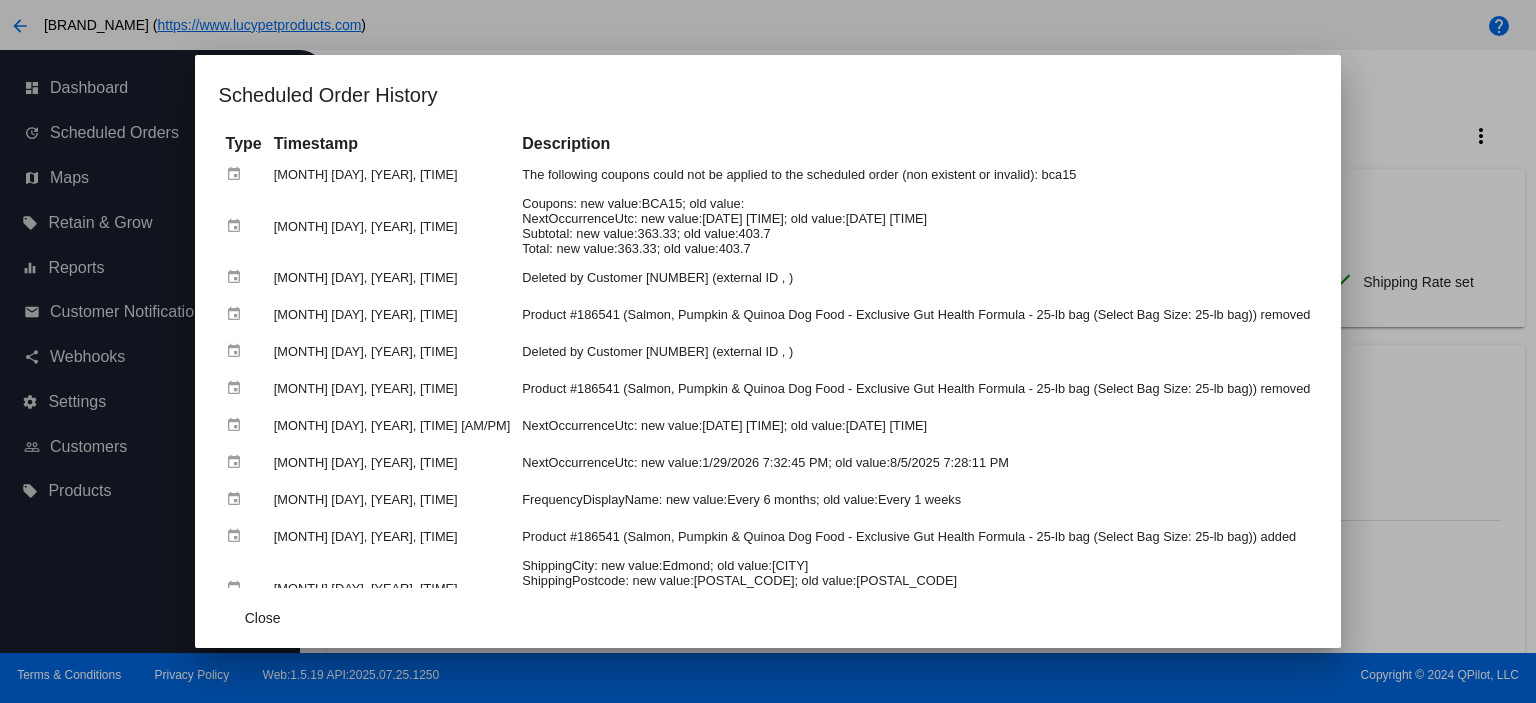 click at bounding box center (768, 351) 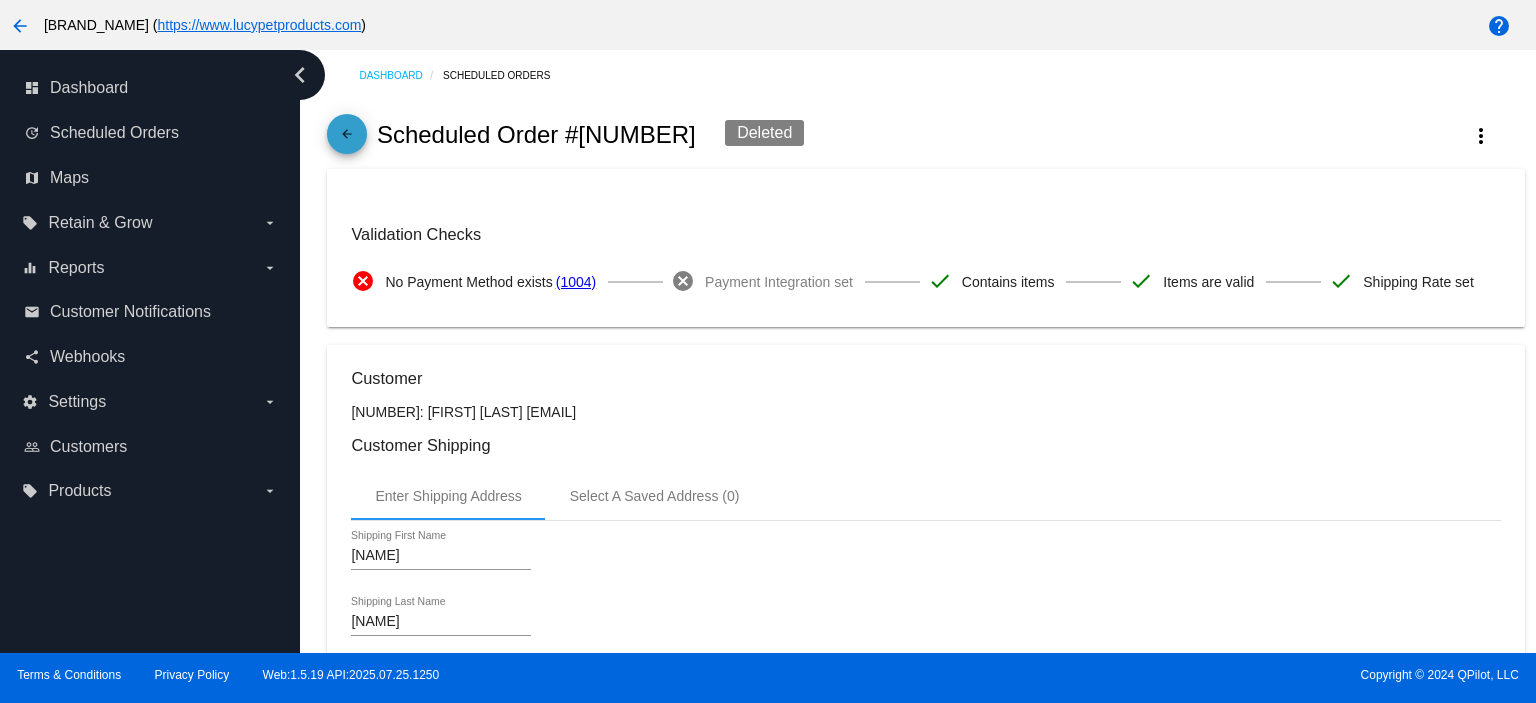 click on "arrow_back" 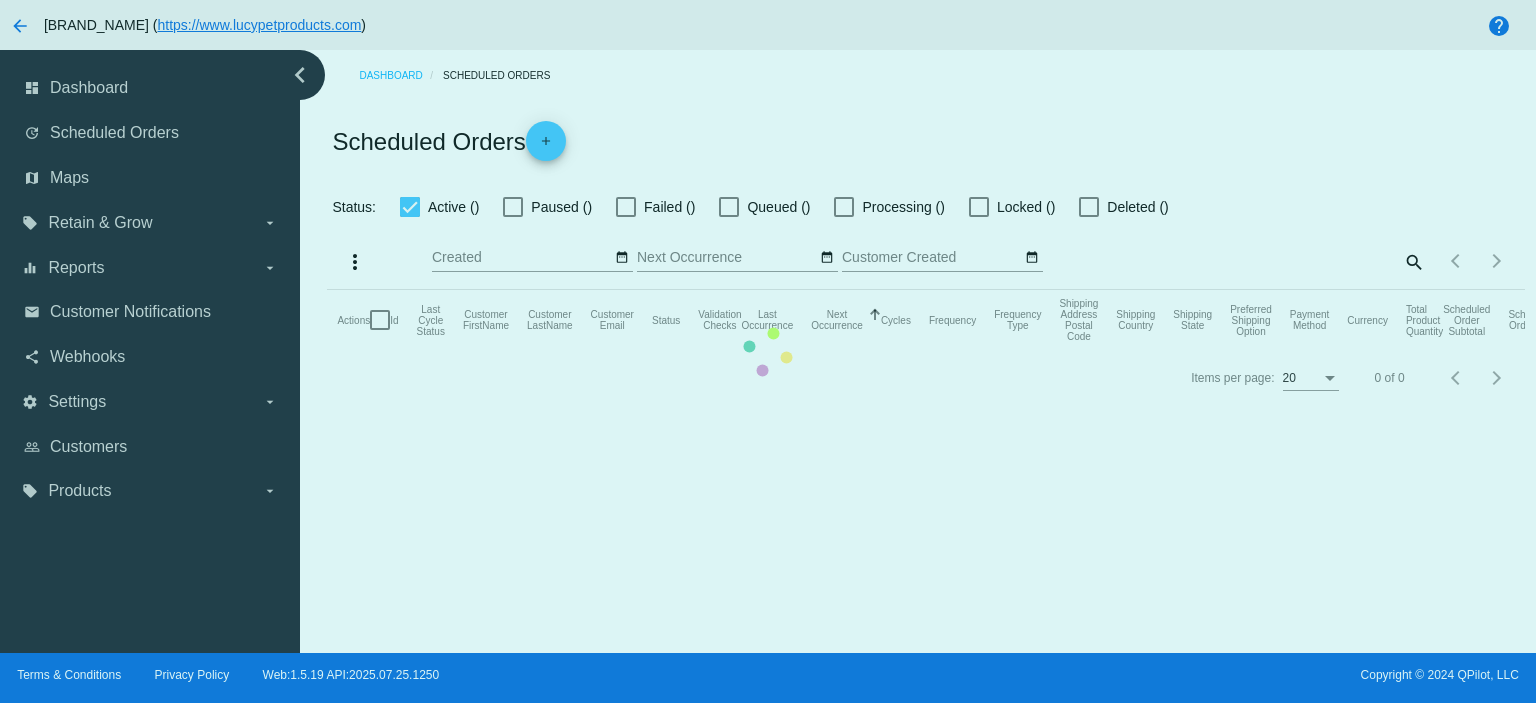 checkbox on "true" 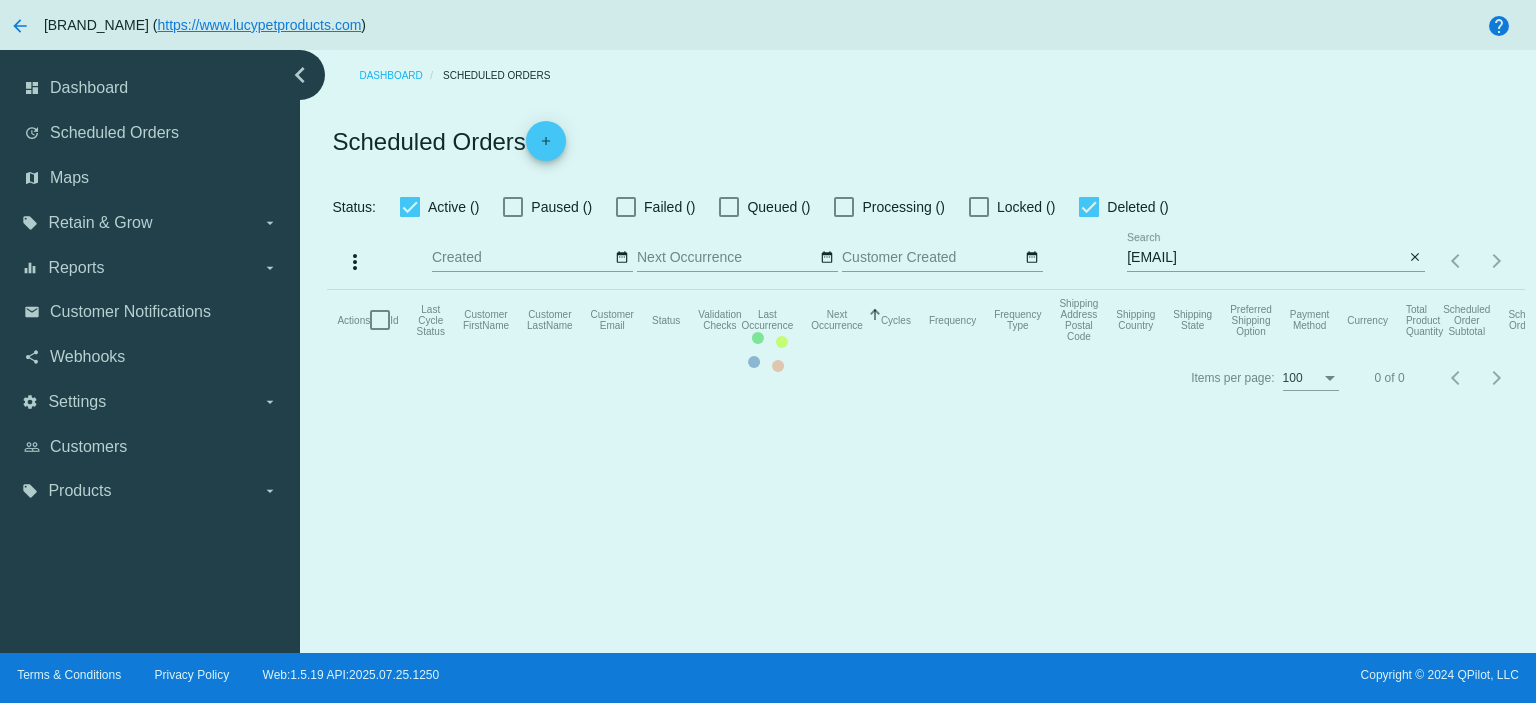 click on "Actions
Id   Last Cycle Status   Customer FirstName   Customer LastName   Customer Email   Status   Validation Checks   Last Occurrence   Next Occurrence   Sorted by NextOccurrenceUtc ascending  Cycles   Frequency   Frequency Type   Shipping Address Postal Code
Shipping Country
Shipping State
Preferred Shipping Option
Payment Method   Currency   Total Product Quantity   Scheduled Order Subtotal
Scheduled Order LTV" 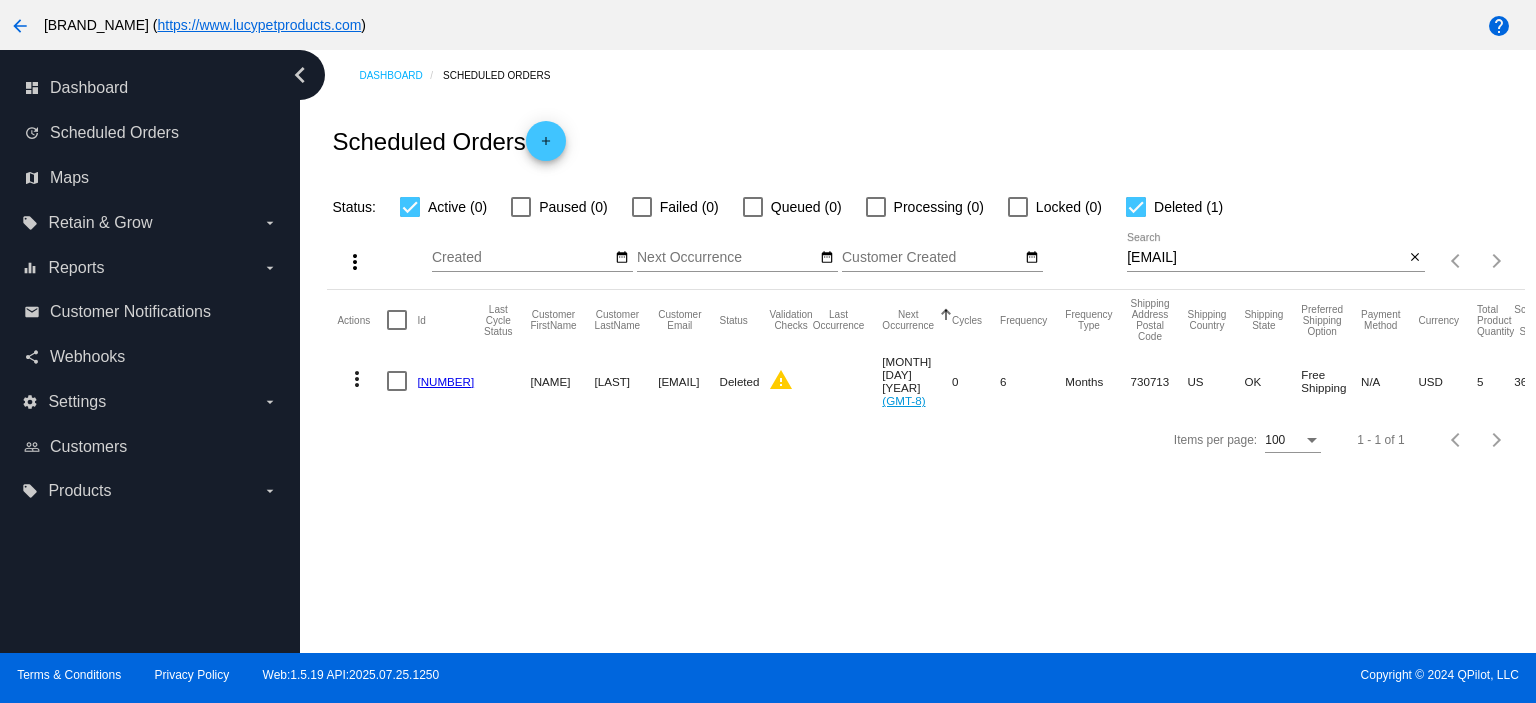 click on "[EMAIL]" at bounding box center [1265, 258] 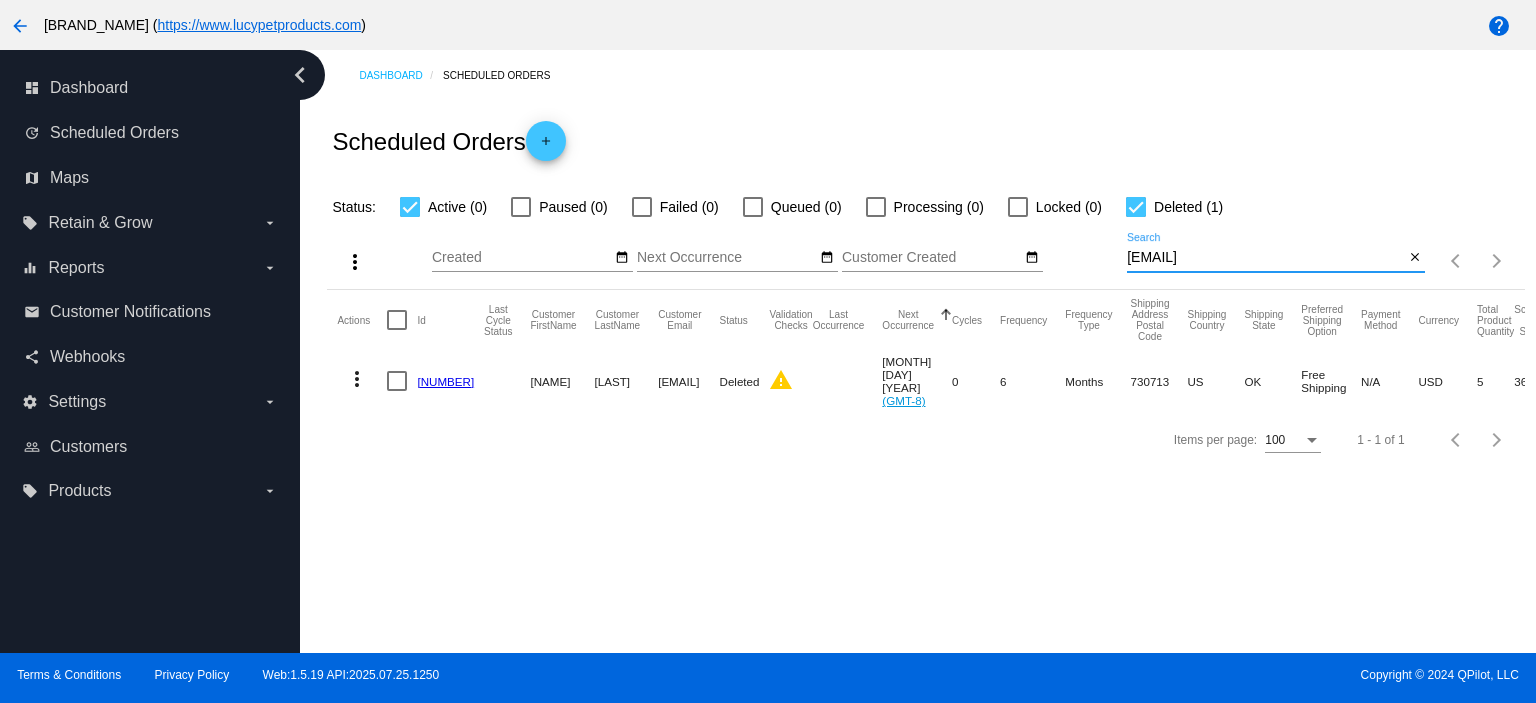 drag, startPoint x: 1322, startPoint y: 257, endPoint x: 1090, endPoint y: 271, distance: 232.42203 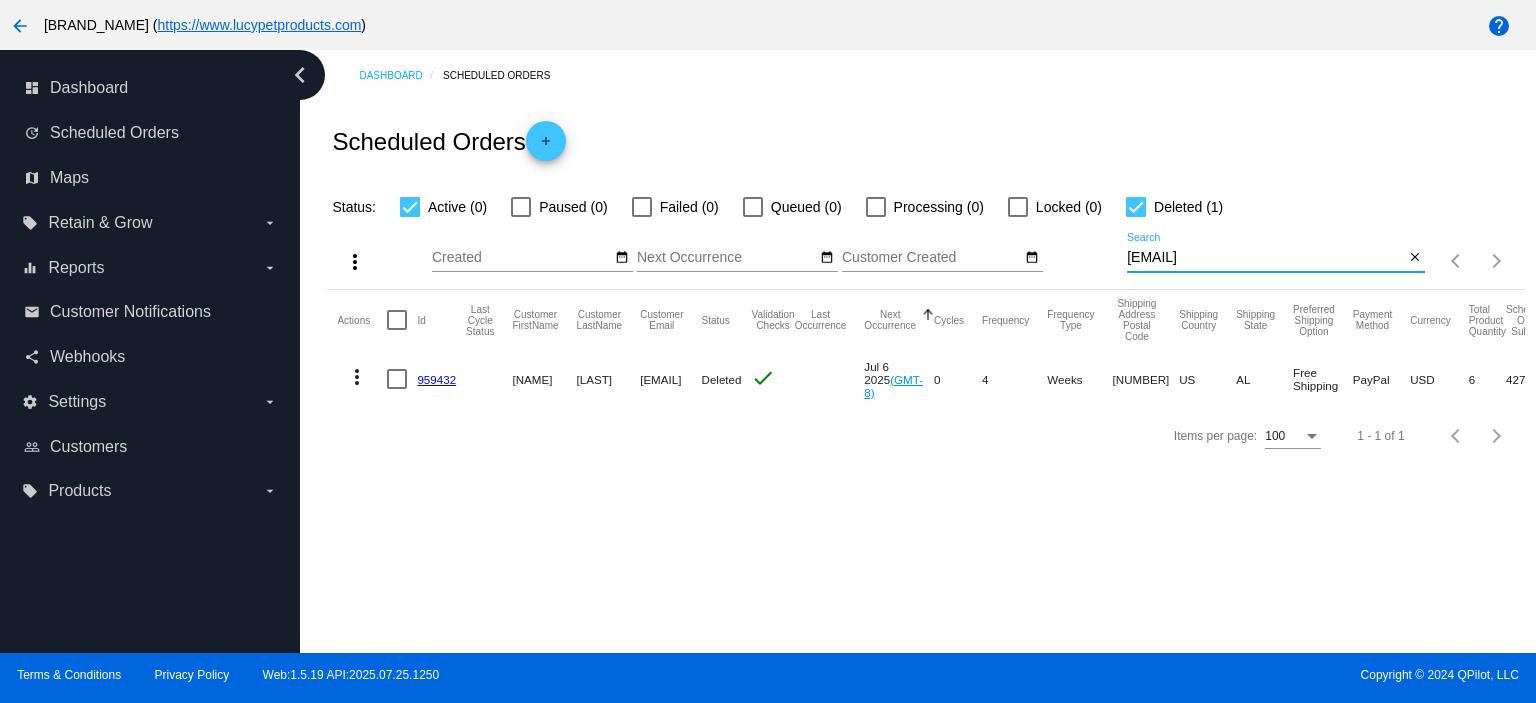 type on "[EMAIL]" 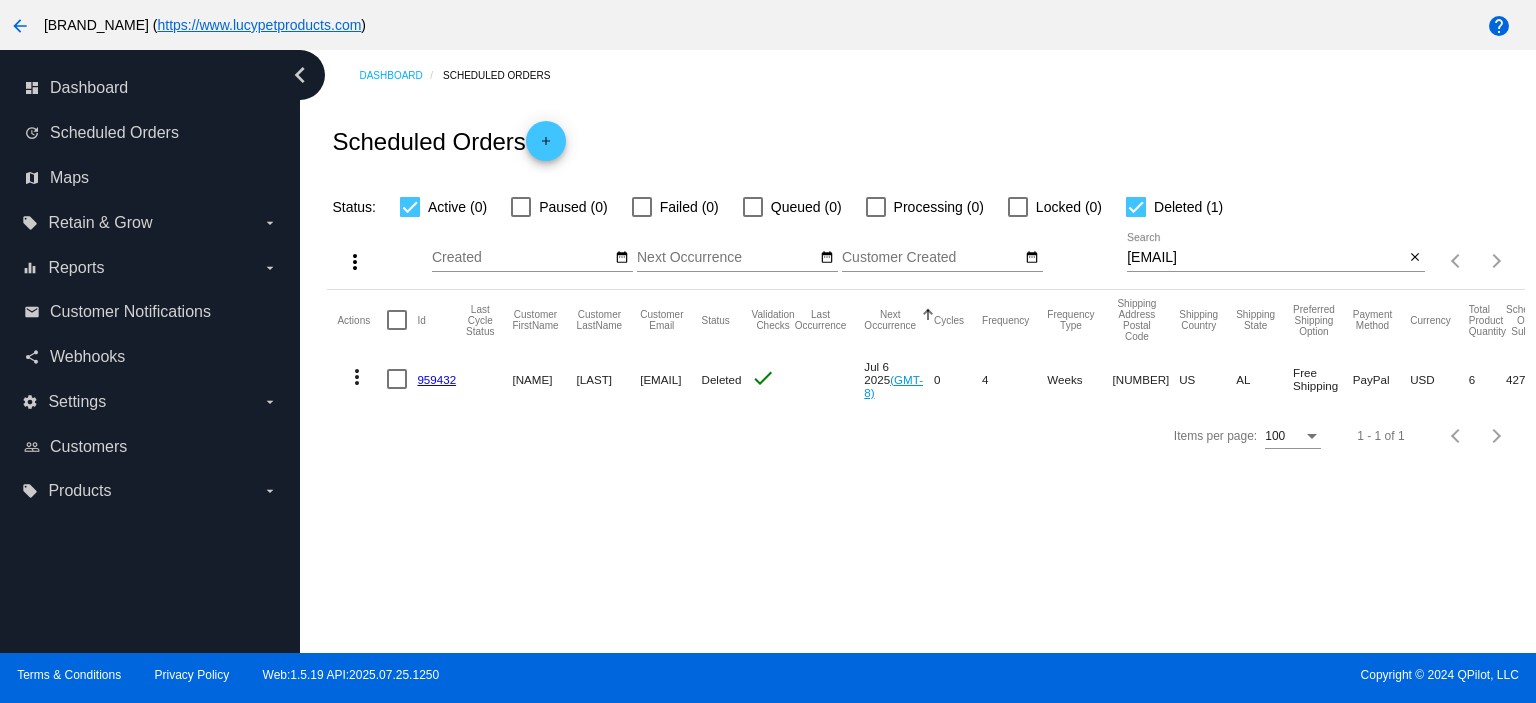 click on "959432" 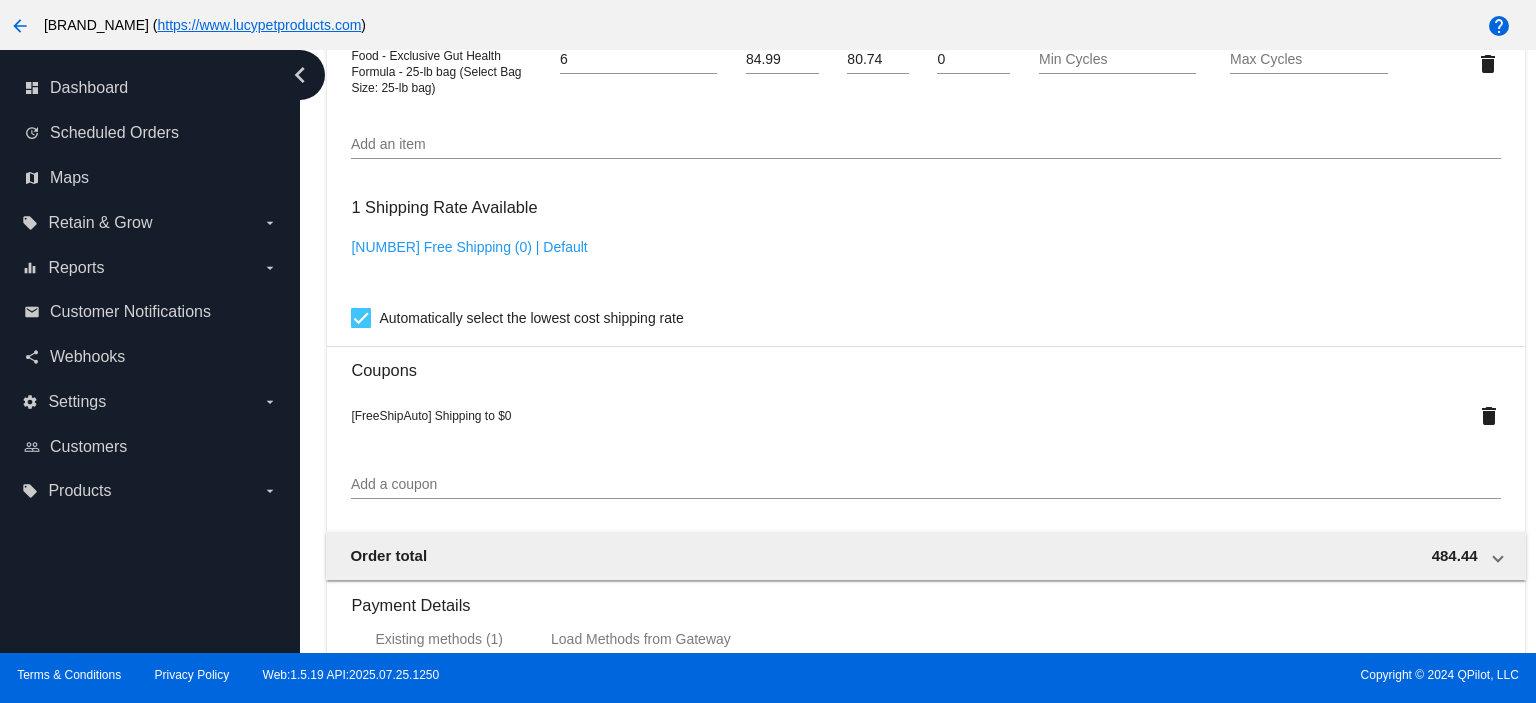 scroll, scrollTop: 1333, scrollLeft: 0, axis: vertical 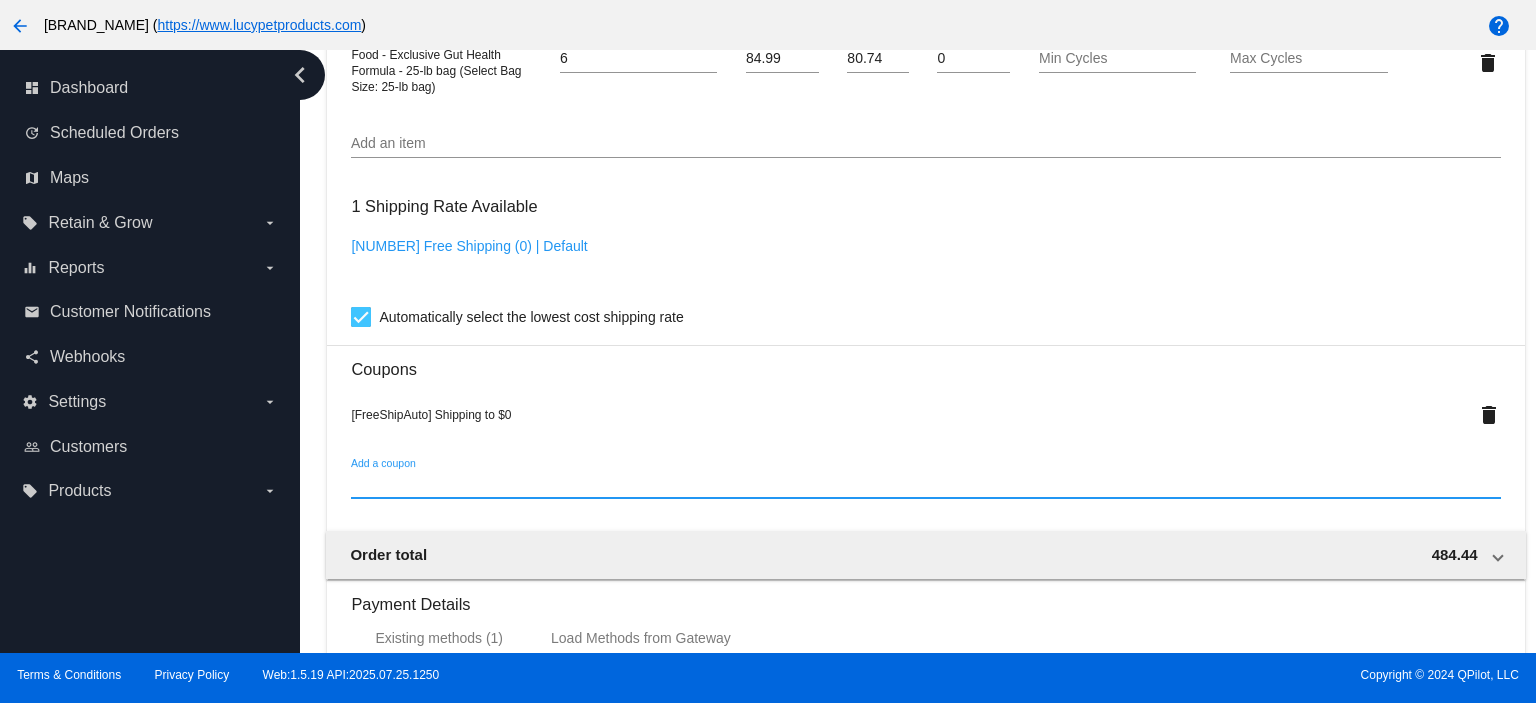 click on "Add a coupon" at bounding box center (925, 484) 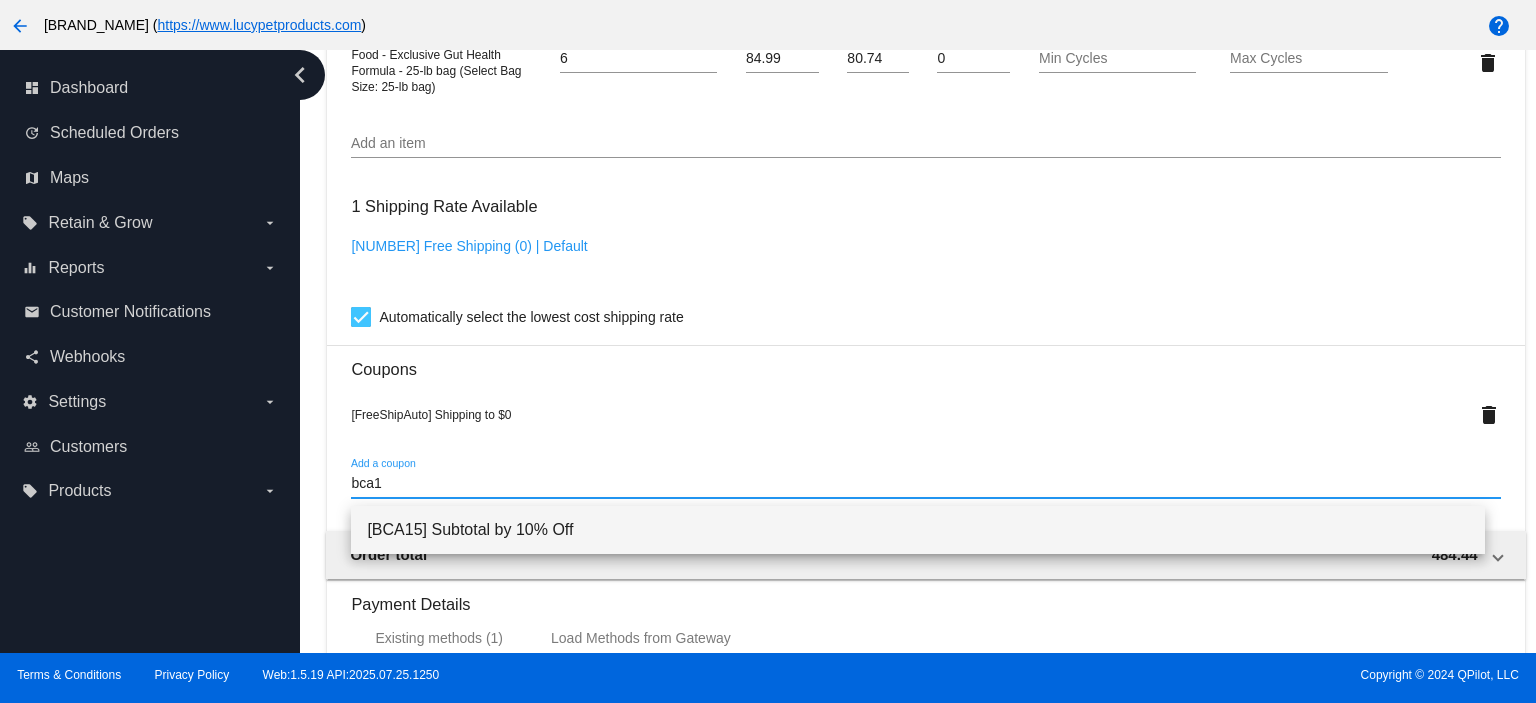 type on "bca1" 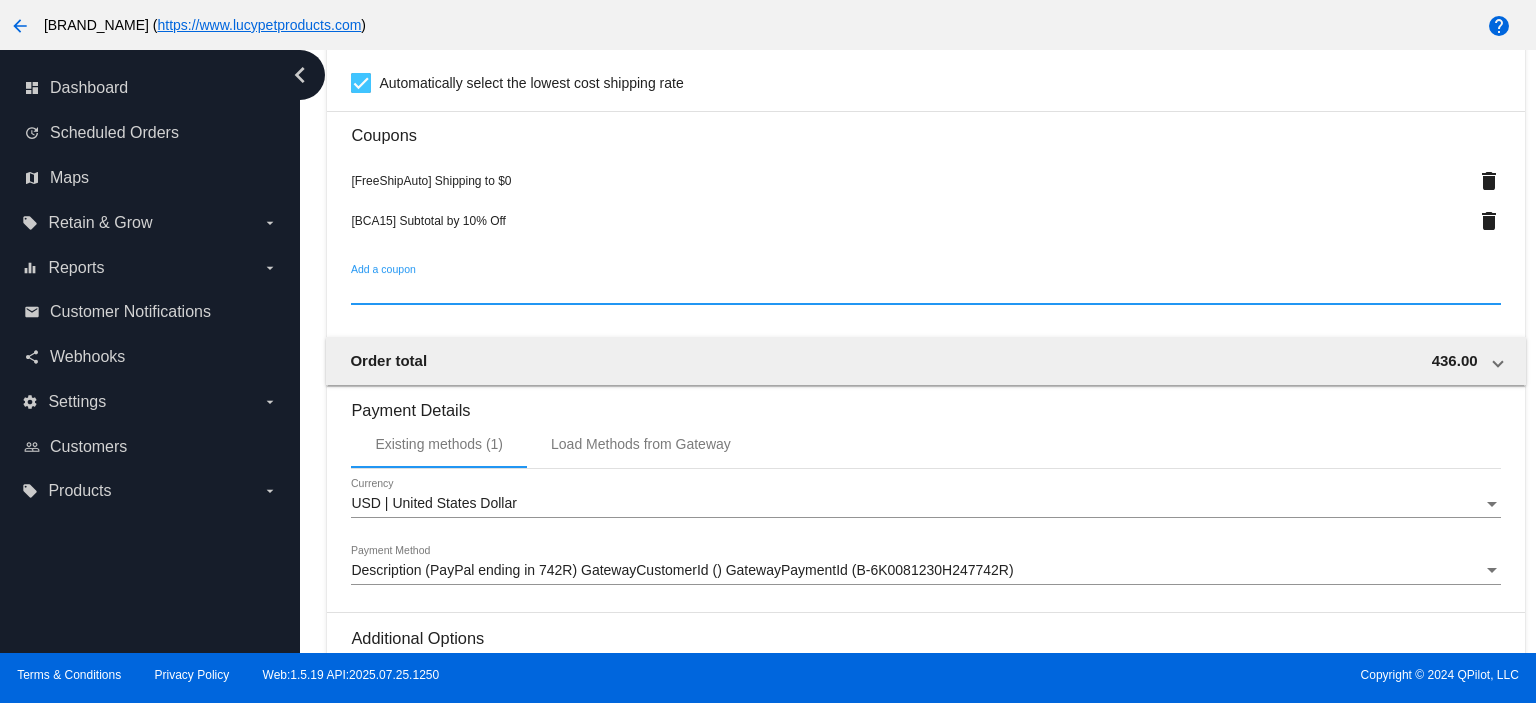 scroll, scrollTop: 1817, scrollLeft: 0, axis: vertical 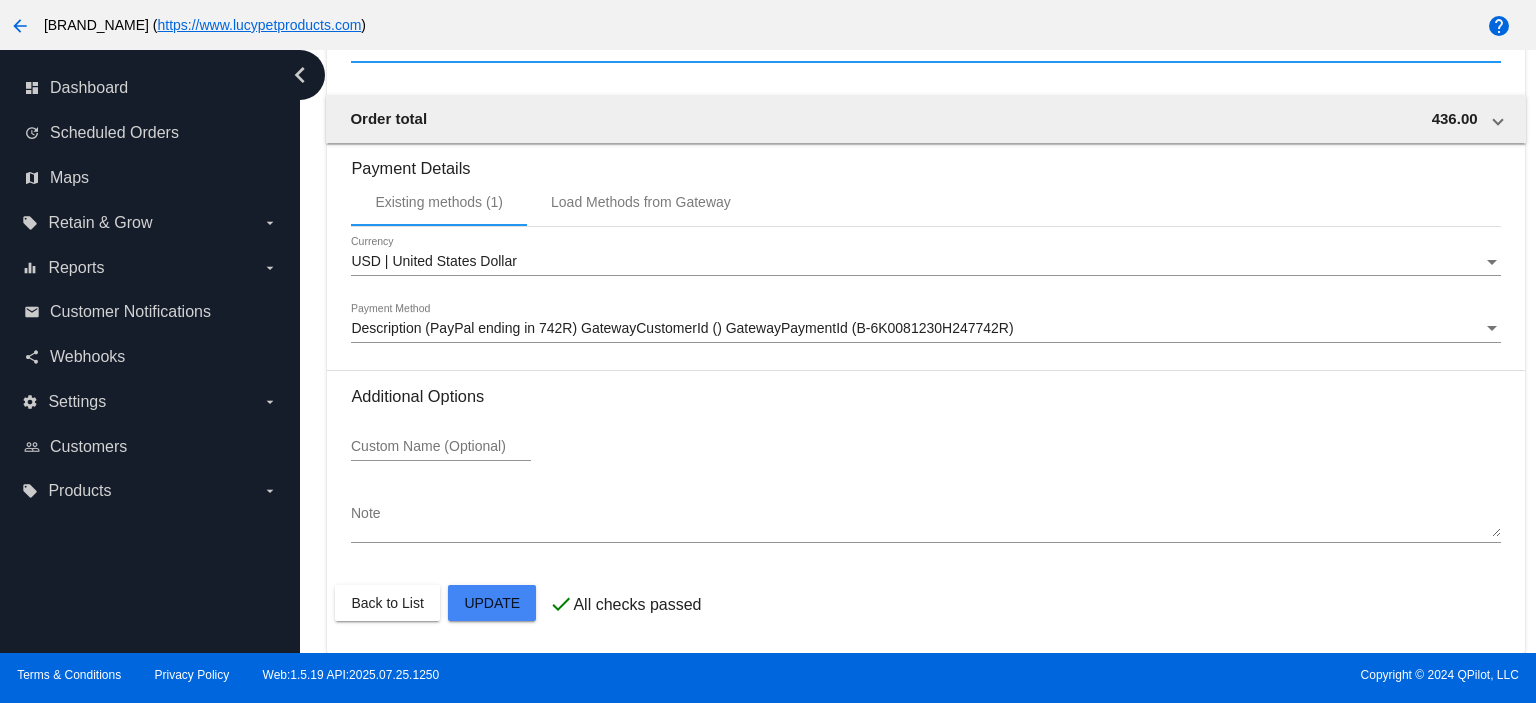 click on "Customer
6639645: [FIRST] [LAST]
[EMAIL]
Customer Shipping
Enter Shipping Address Select A Saved Address (0)
[FIRST]
Shipping First Name
[LAST]
Shipping Last Name
US | USA
Shipping Country
[NUMBER] [STREET]
Shipping Street 1
Shipping Street 2
[CITY]
Shipping City
AL | Alabama
Shipping State
[POSTAL_CODE]
Shipping Postcode
Scheduled Order Details
Frequency:
Every 4 weeks
Status
Status 6 0" 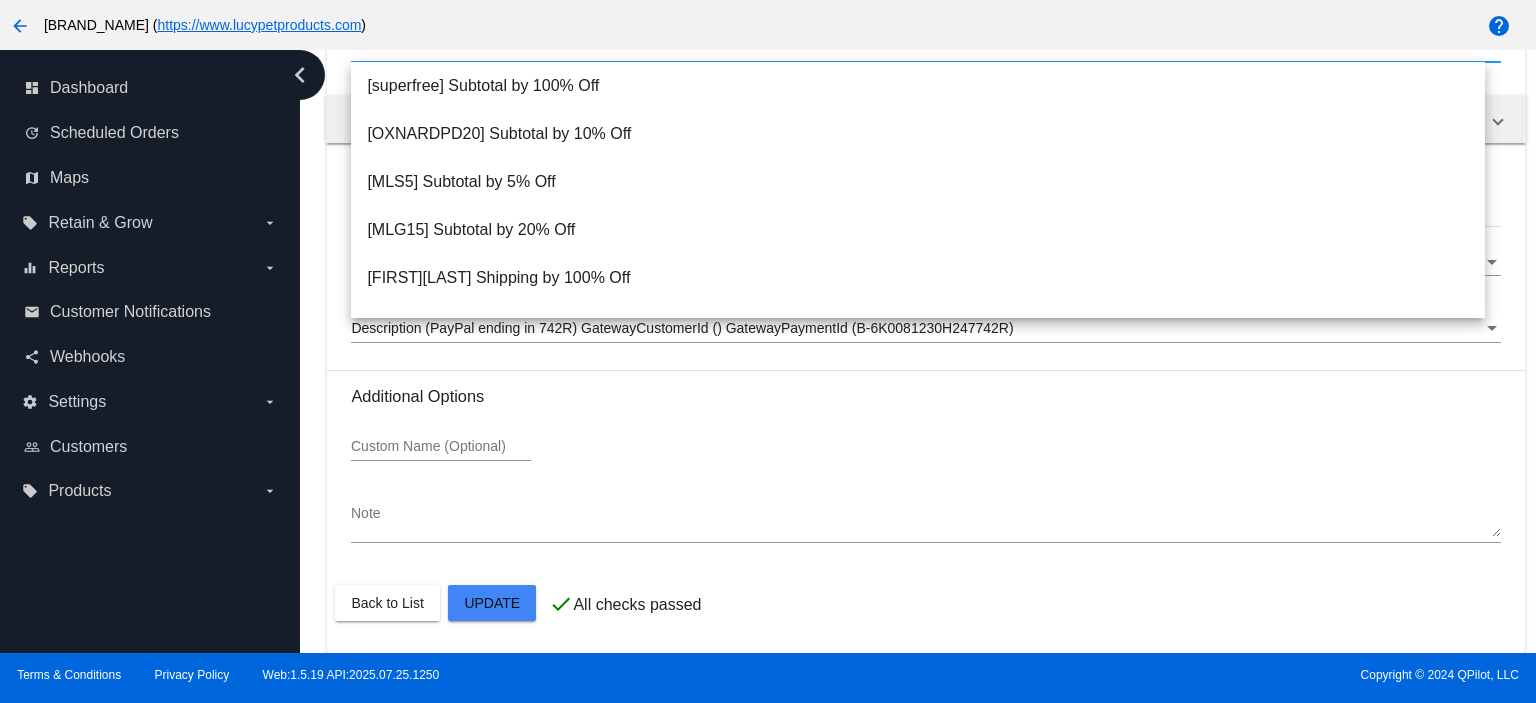 click on "Custom Name (Optional)" 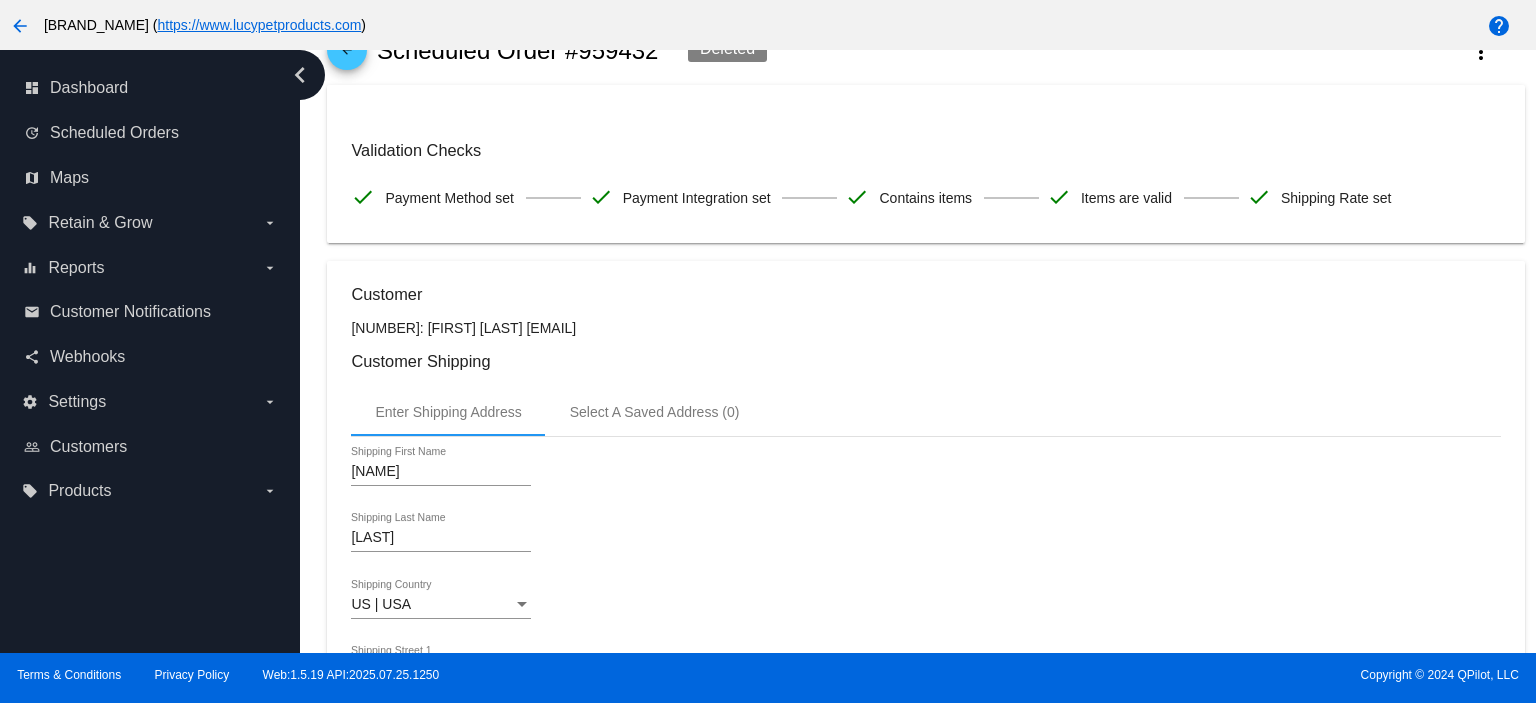 scroll, scrollTop: 0, scrollLeft: 0, axis: both 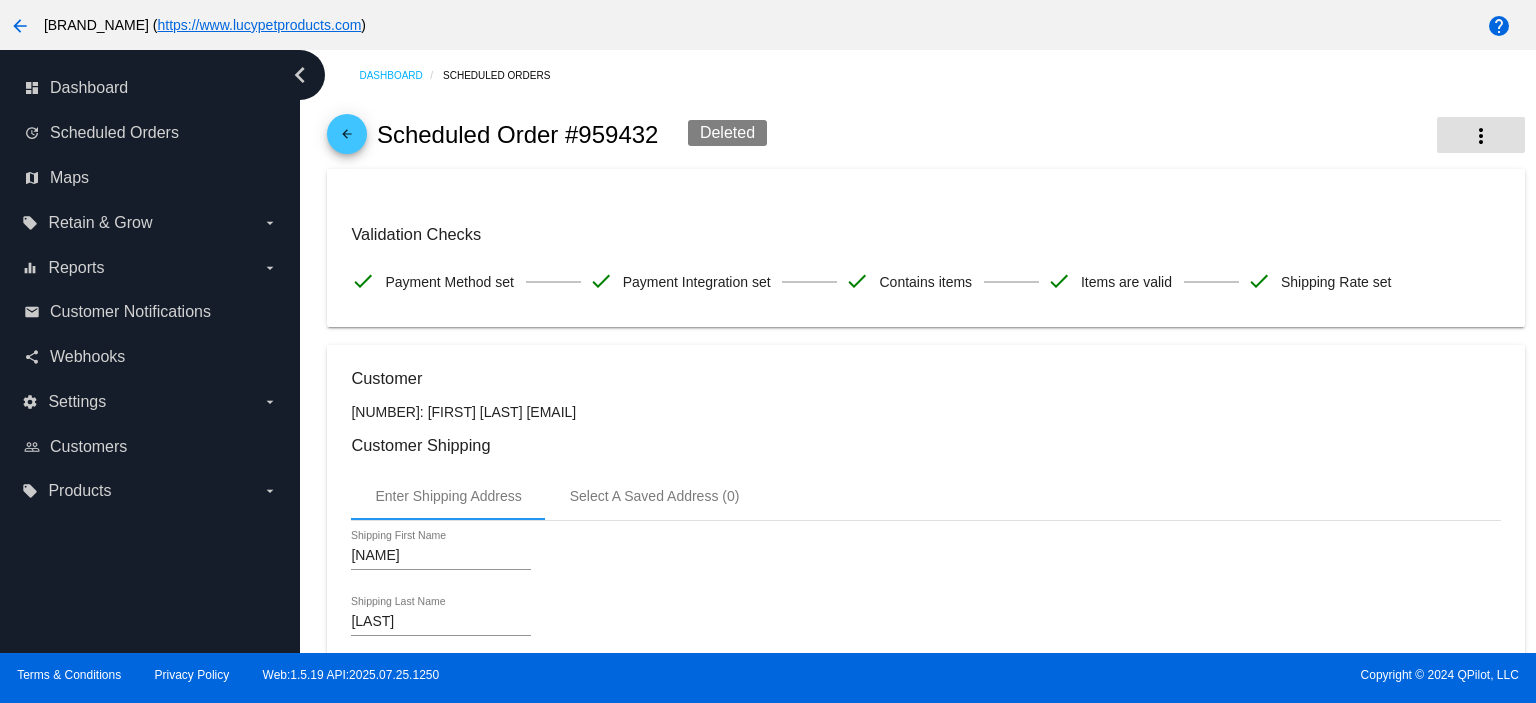 click on "more_vert" 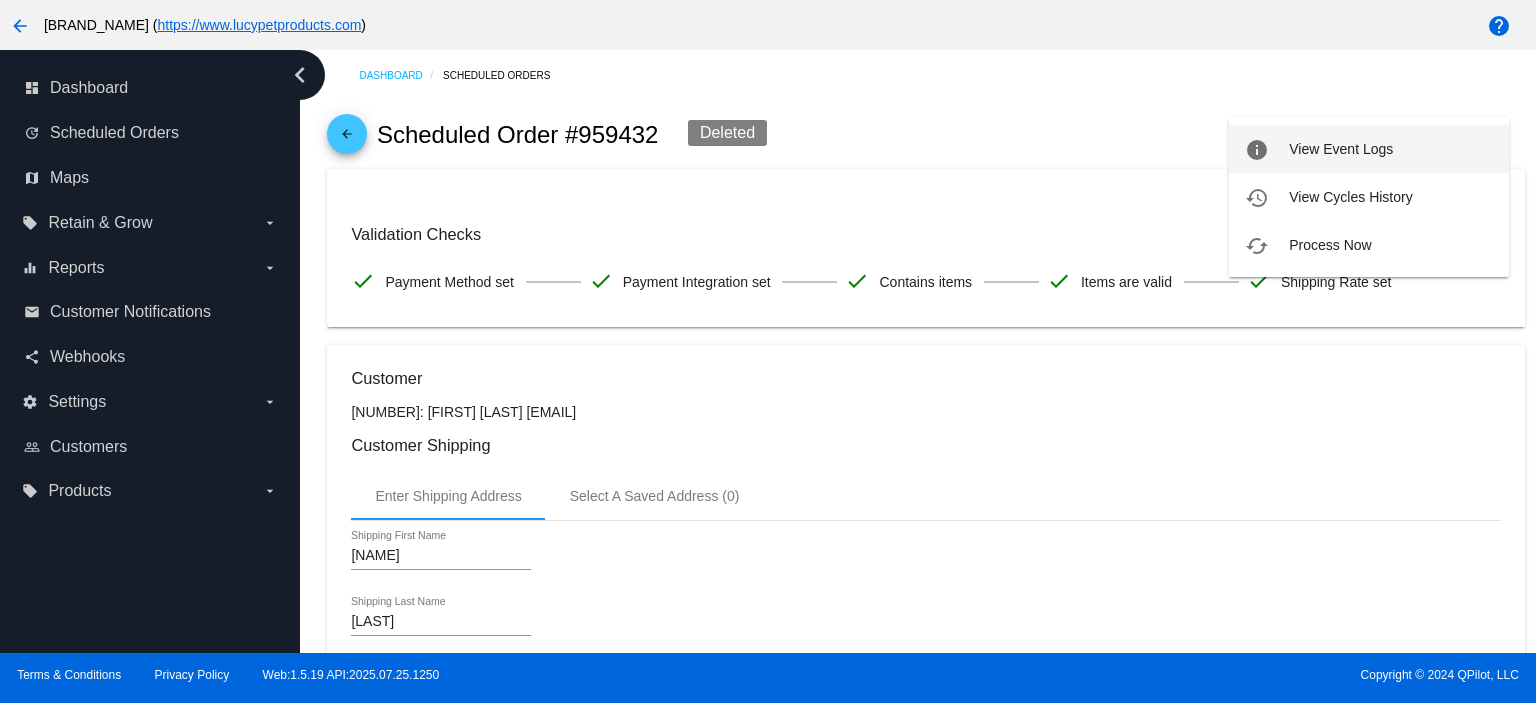 click on "info
View Event Logs" at bounding box center (1369, 149) 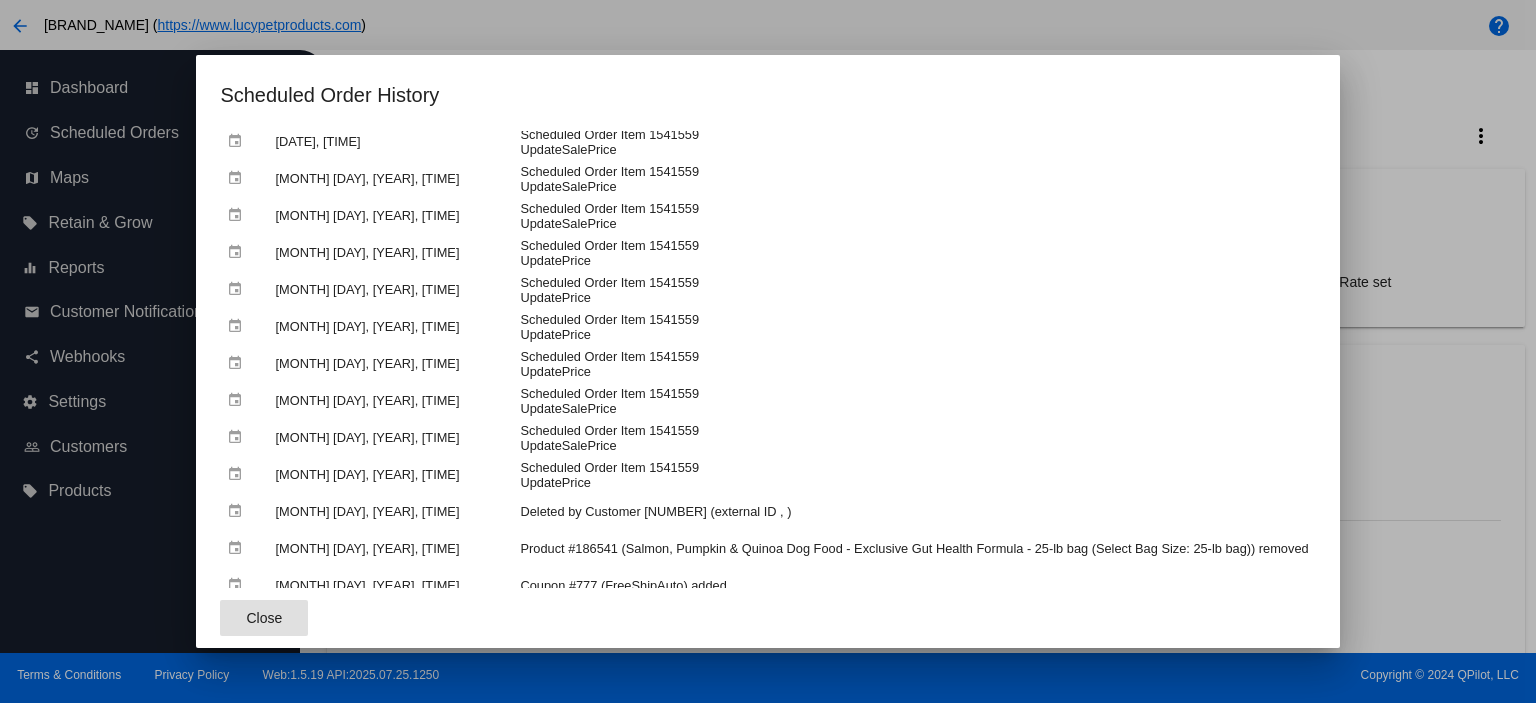 scroll, scrollTop: 400, scrollLeft: 0, axis: vertical 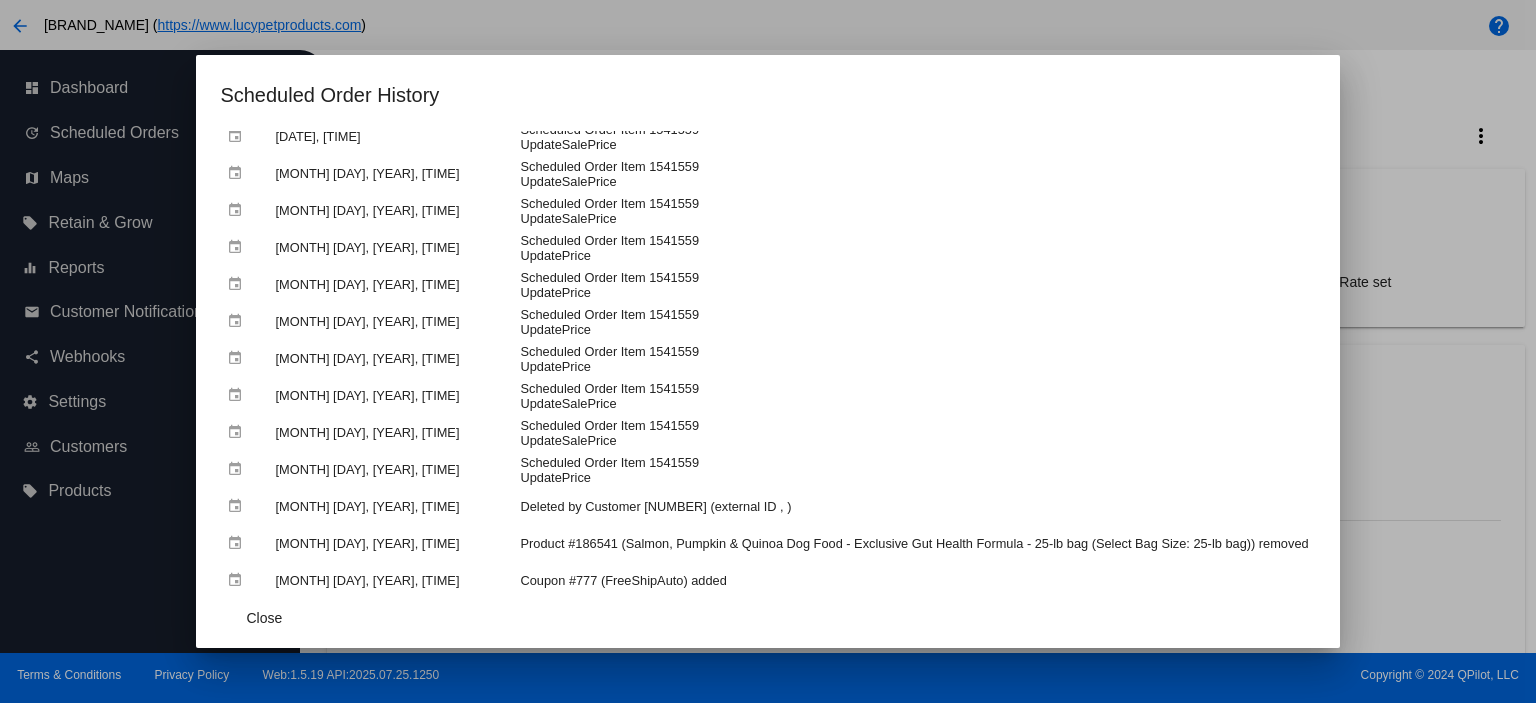click at bounding box center [768, 351] 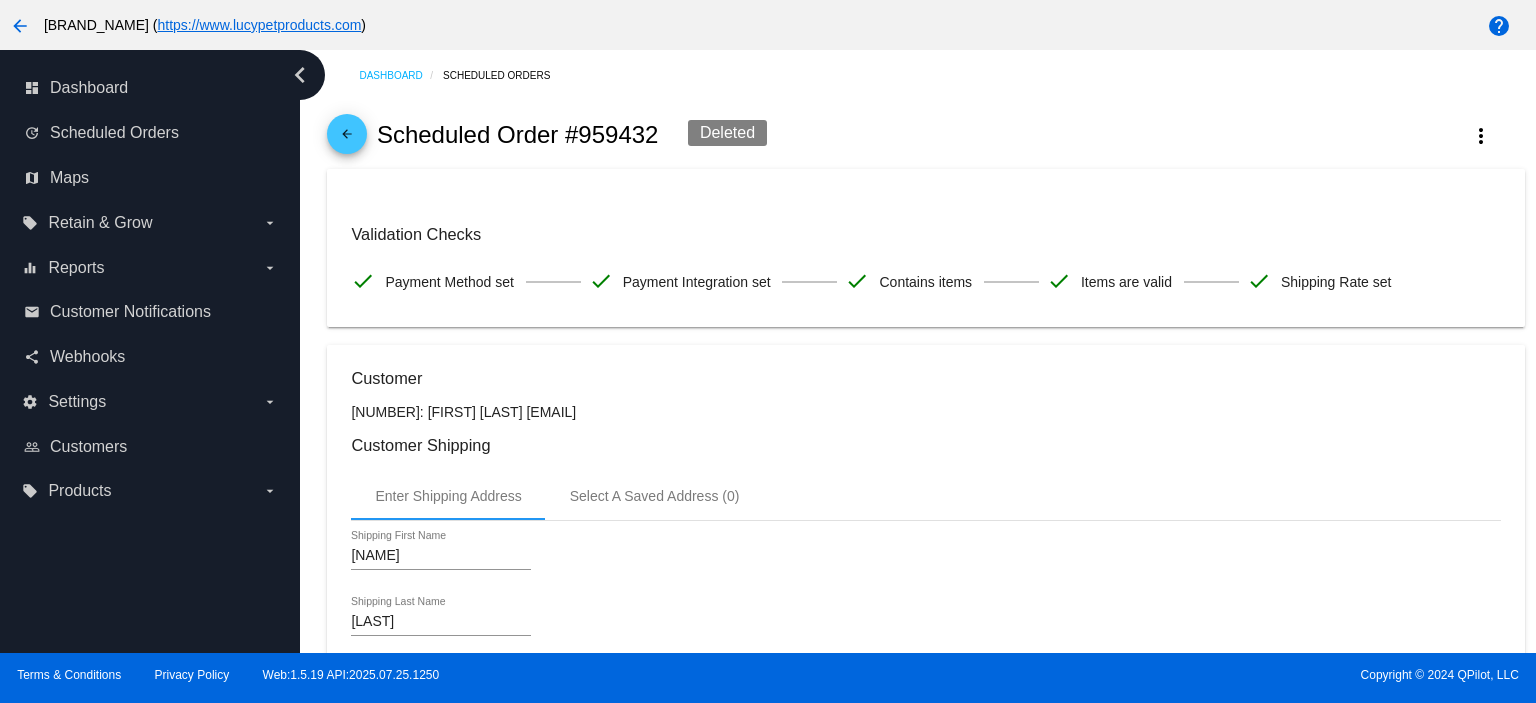 click on "arrow_back" 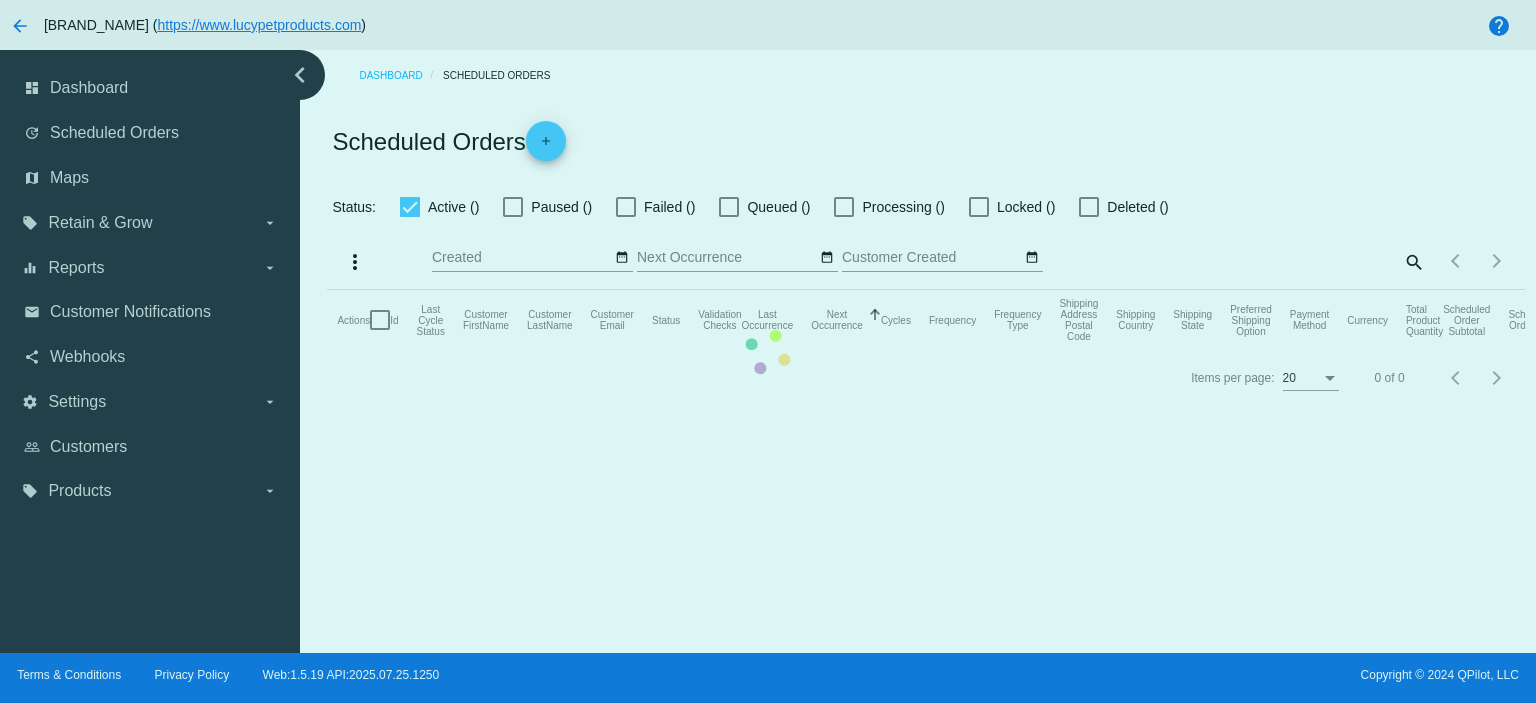 checkbox on "true" 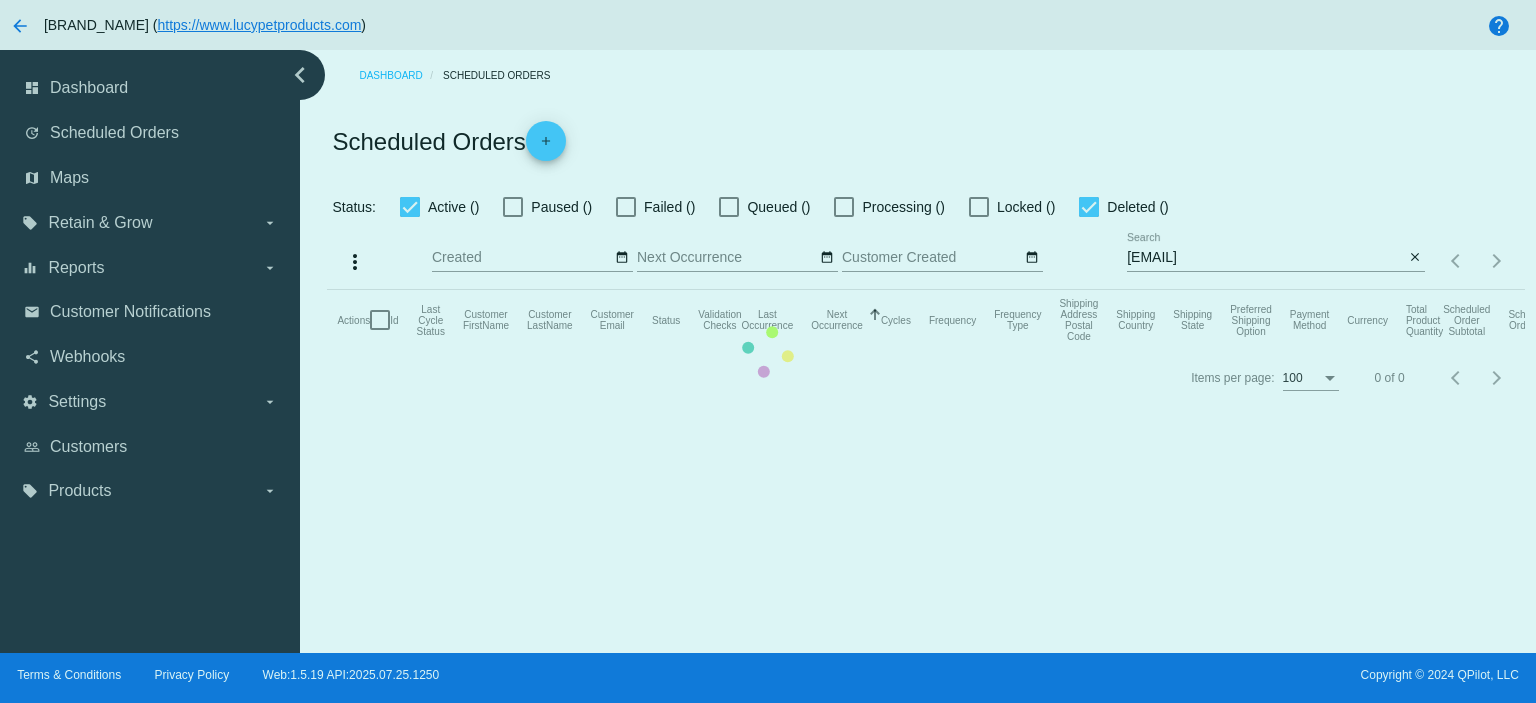 click on "Actions
Id   Last Cycle Status   Customer FirstName   Customer LastName   Customer Email   Status   Validation Checks   Last Occurrence   Next Occurrence   Sorted by NextOccurrenceUtc ascending  Cycles   Frequency   Frequency Type   Shipping Address Postal Code
Shipping Country
Shipping State
Preferred Shipping Option
Payment Method   Currency   Total Product Quantity   Scheduled Order Subtotal
Scheduled Order LTV" 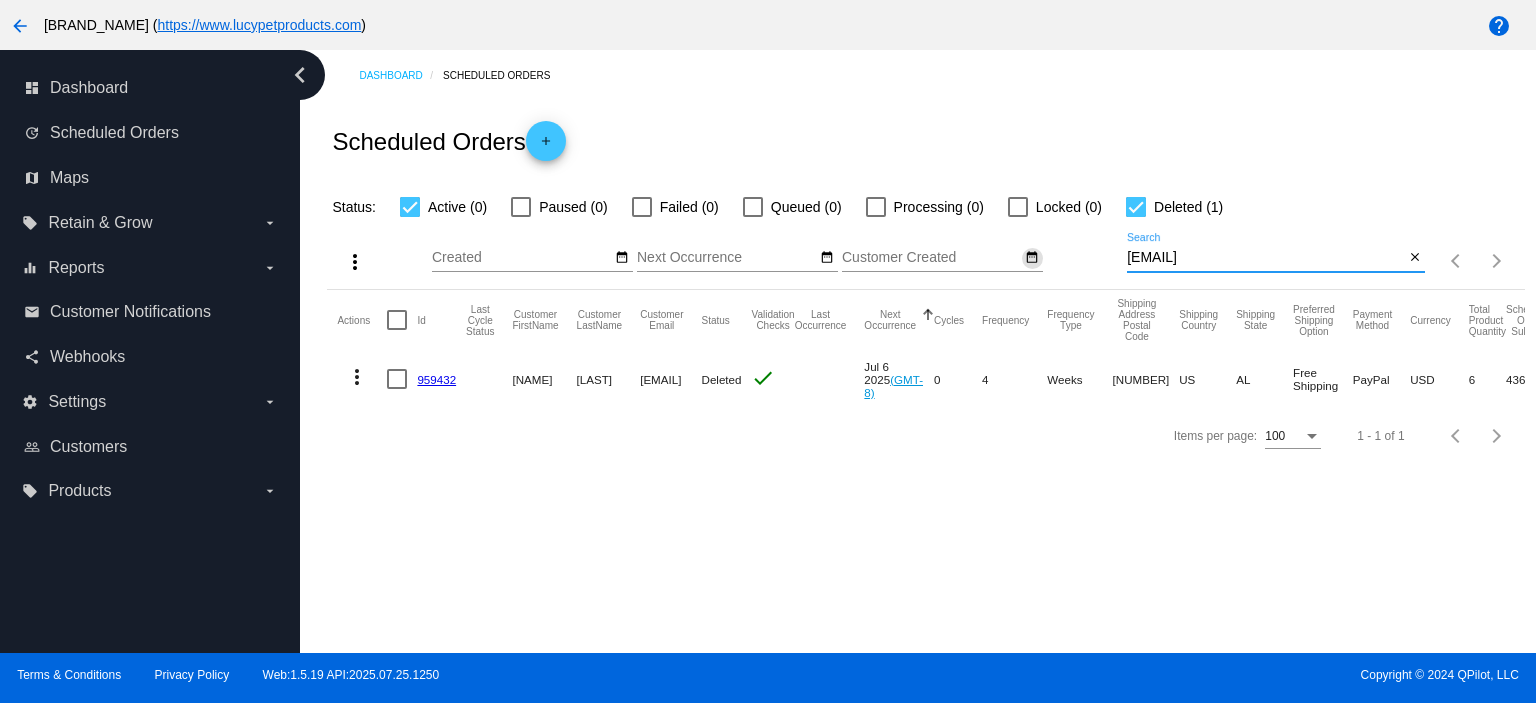 drag, startPoint x: 1312, startPoint y: 255, endPoint x: 1040, endPoint y: 261, distance: 272.06616 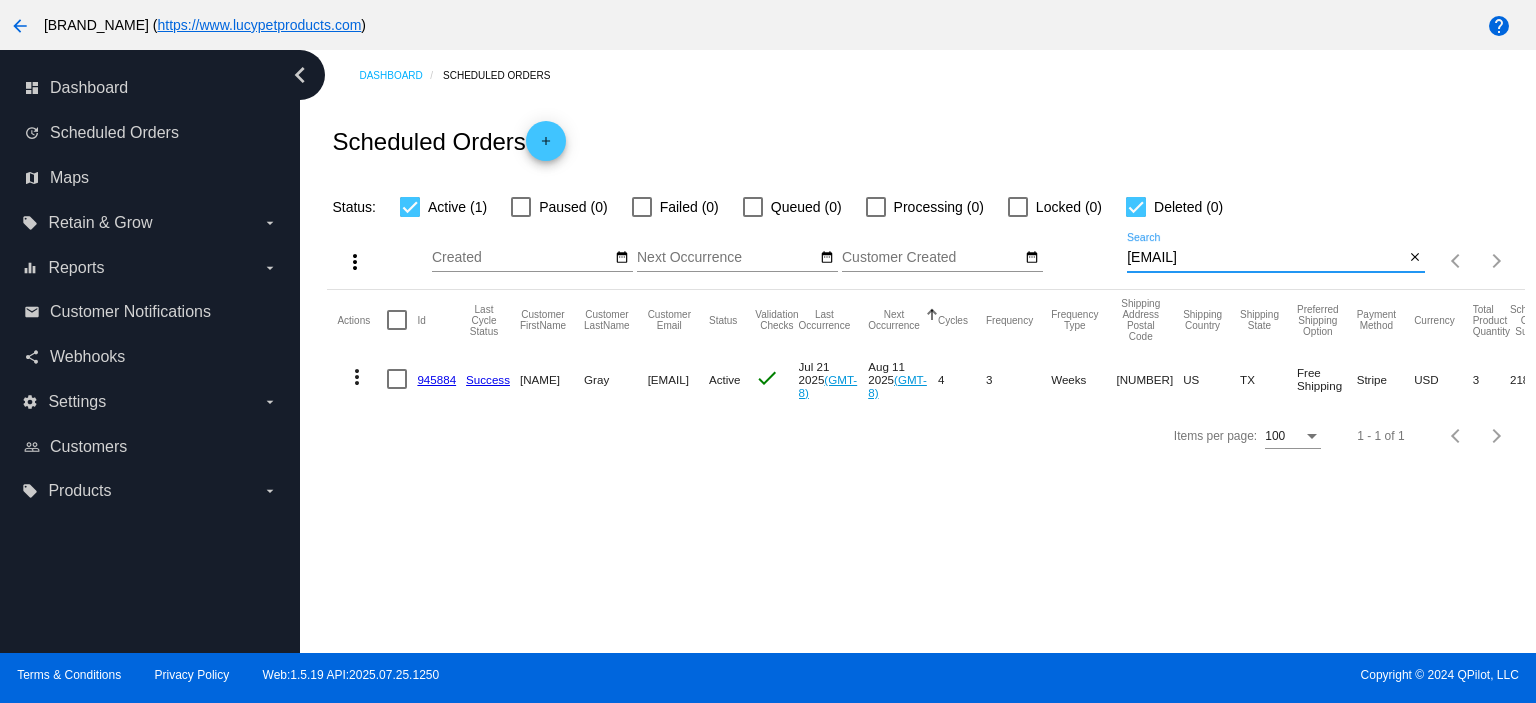 drag, startPoint x: 1171, startPoint y: 261, endPoint x: 1080, endPoint y: 259, distance: 91.02197 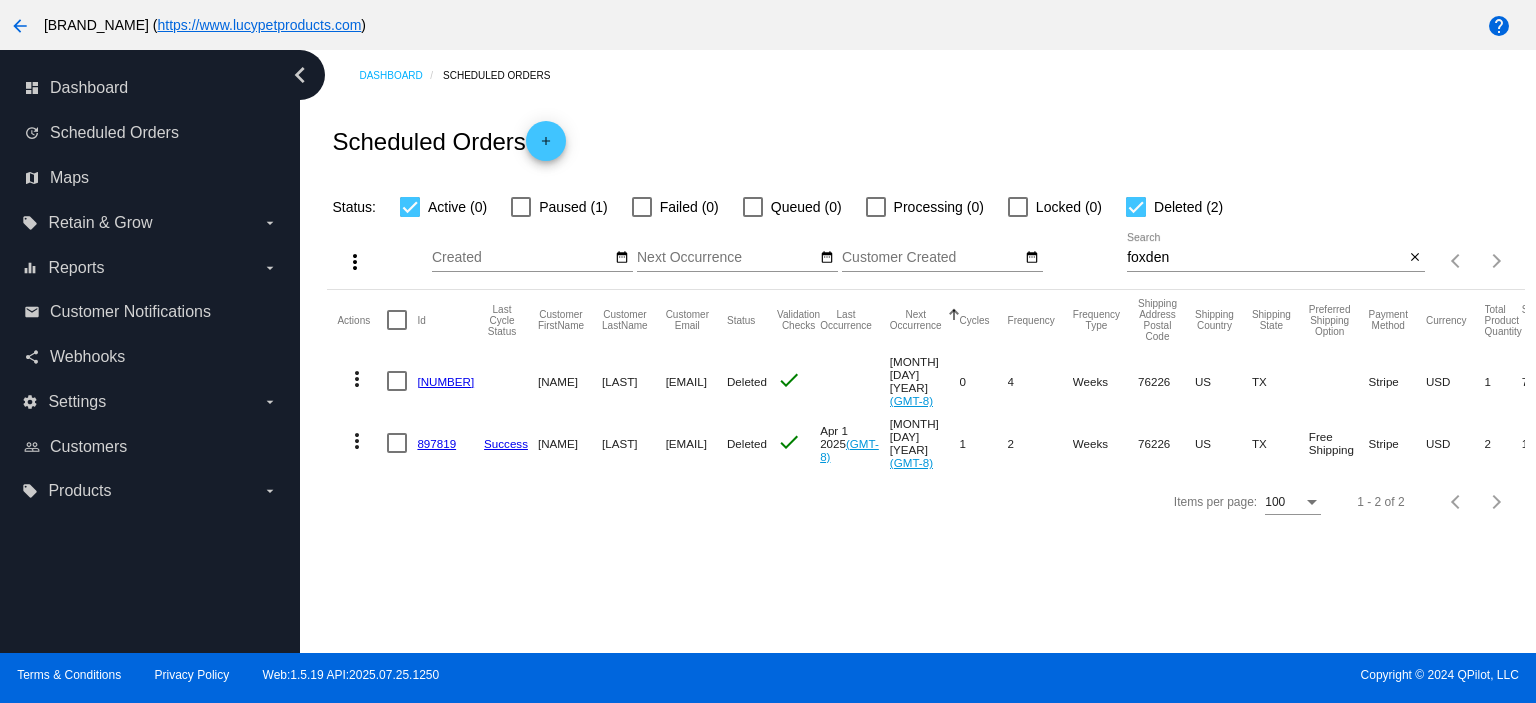click on "Dashboard
Scheduled Orders" at bounding box center [941, 75] 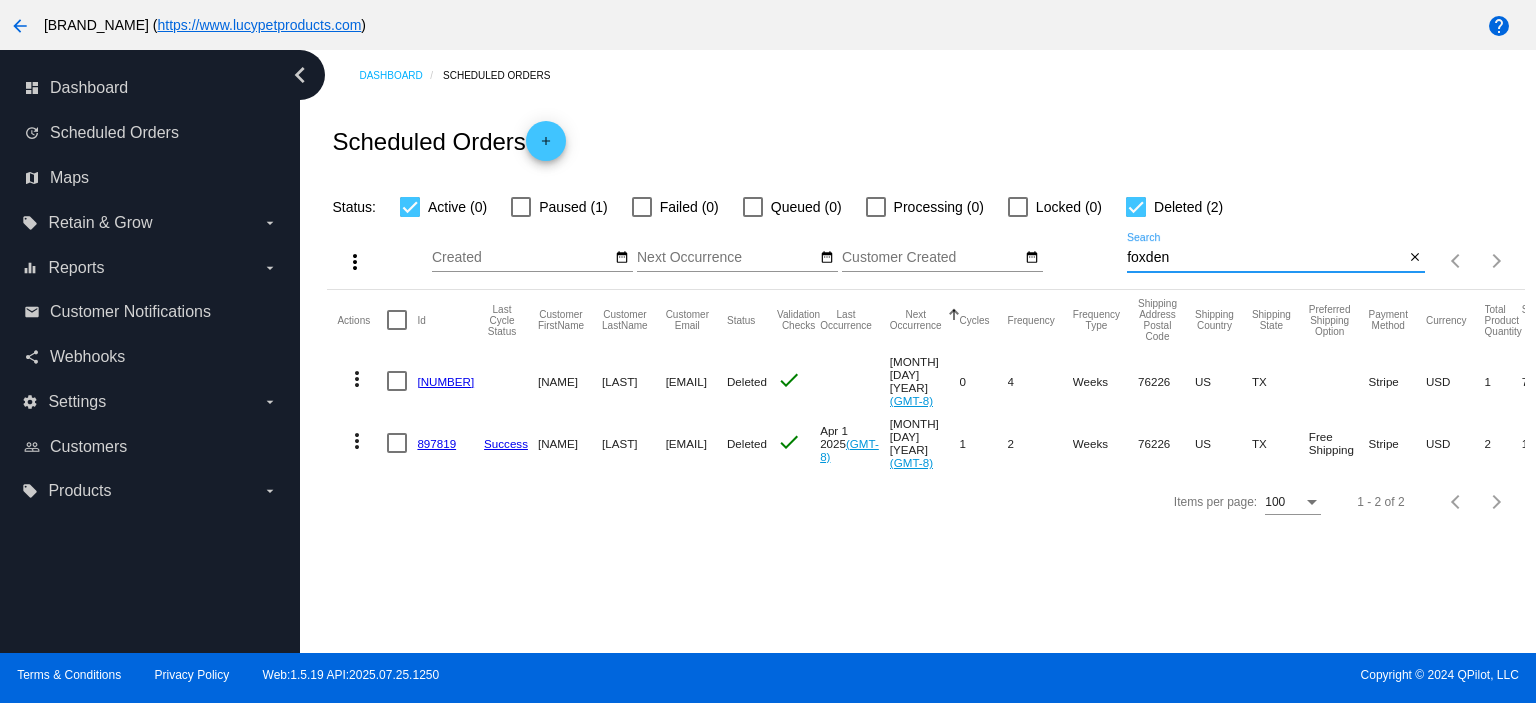 drag, startPoint x: 1188, startPoint y: 252, endPoint x: 1059, endPoint y: 260, distance: 129.24782 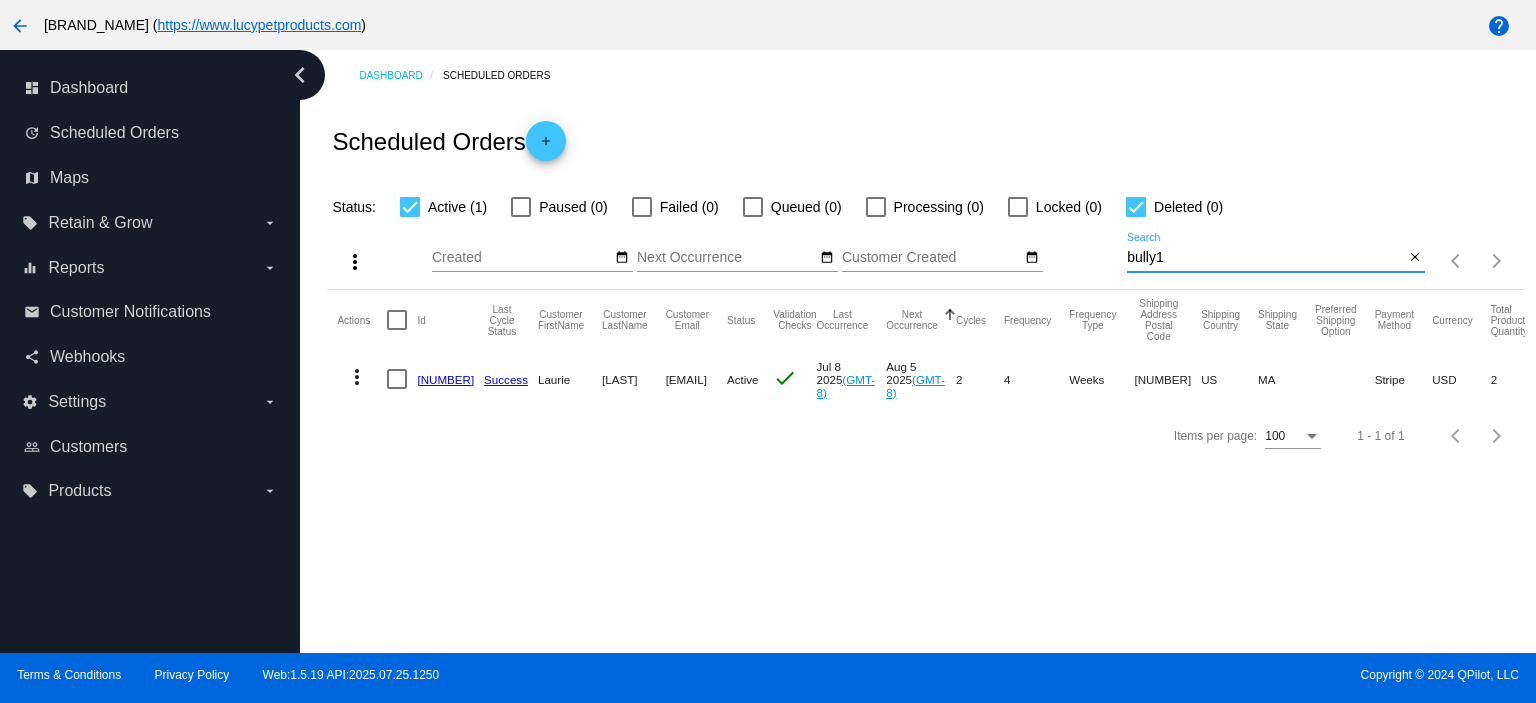 drag, startPoint x: 1167, startPoint y: 257, endPoint x: 1114, endPoint y: 259, distance: 53.037724 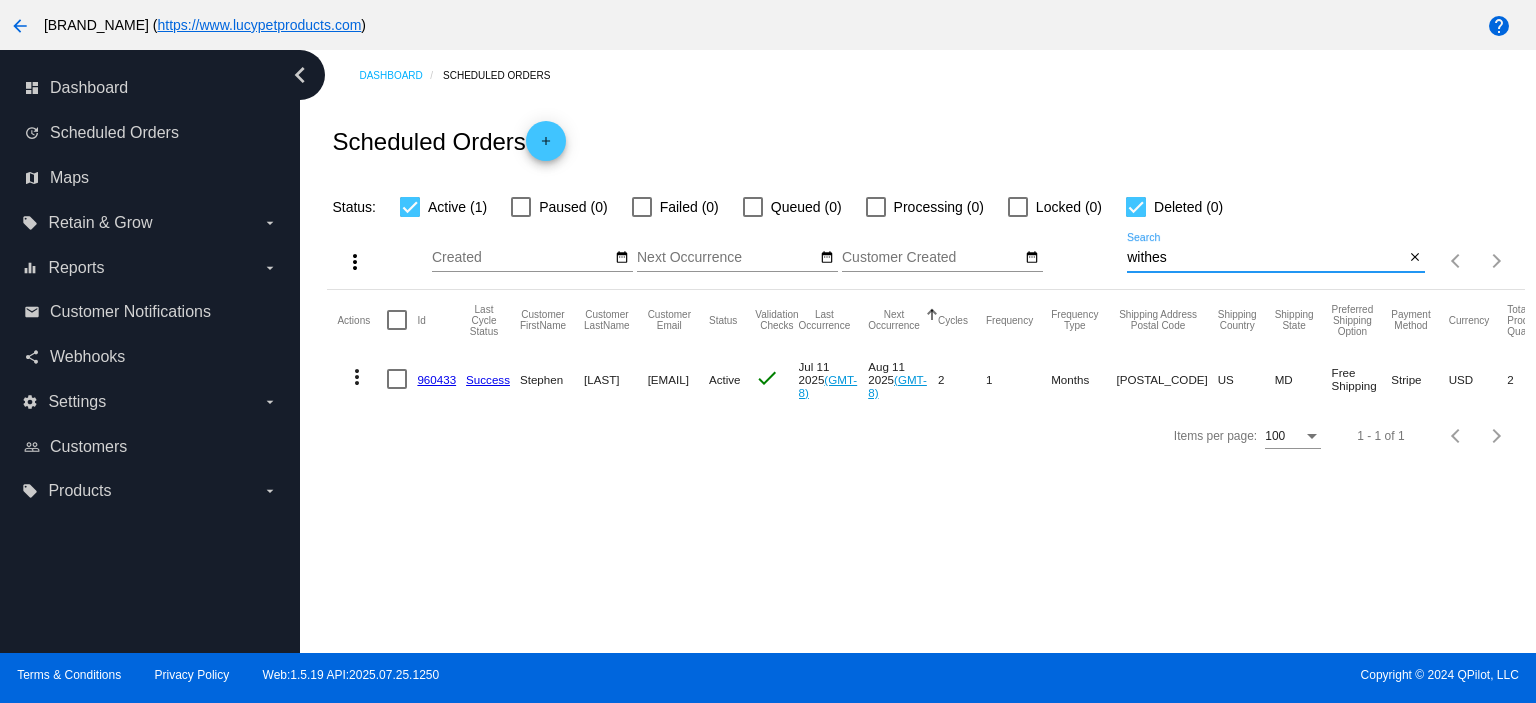 drag, startPoint x: 1183, startPoint y: 261, endPoint x: 1085, endPoint y: 267, distance: 98.1835 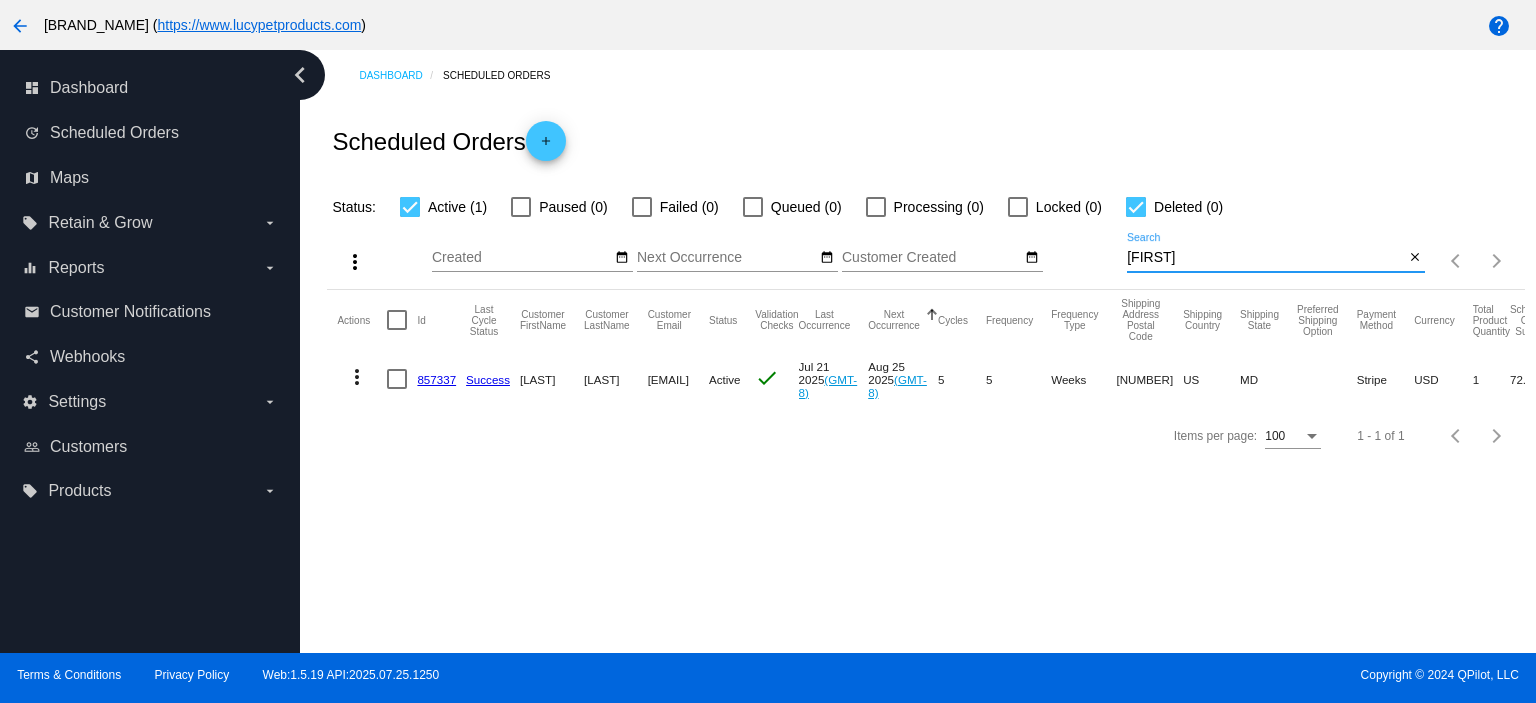 type on "[FIRST]" 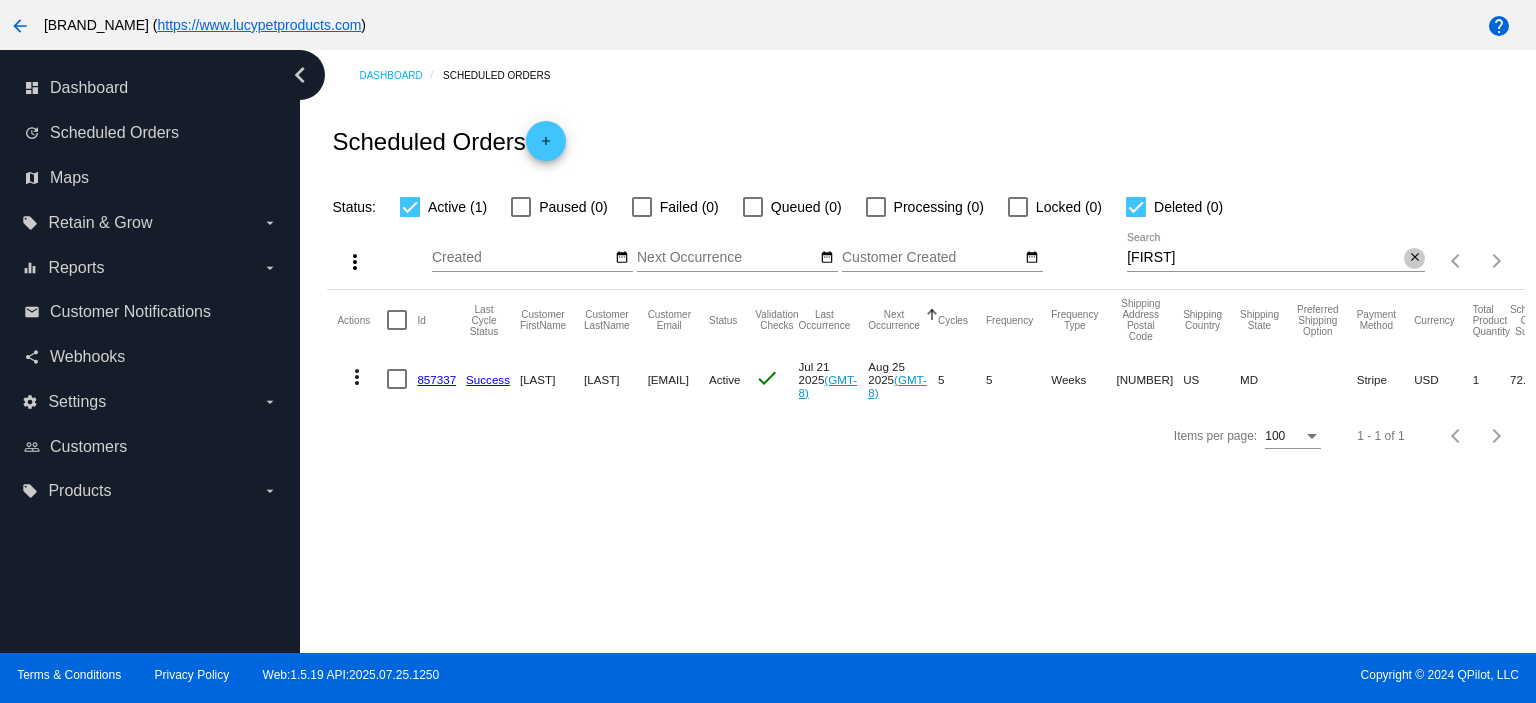 click on "close" 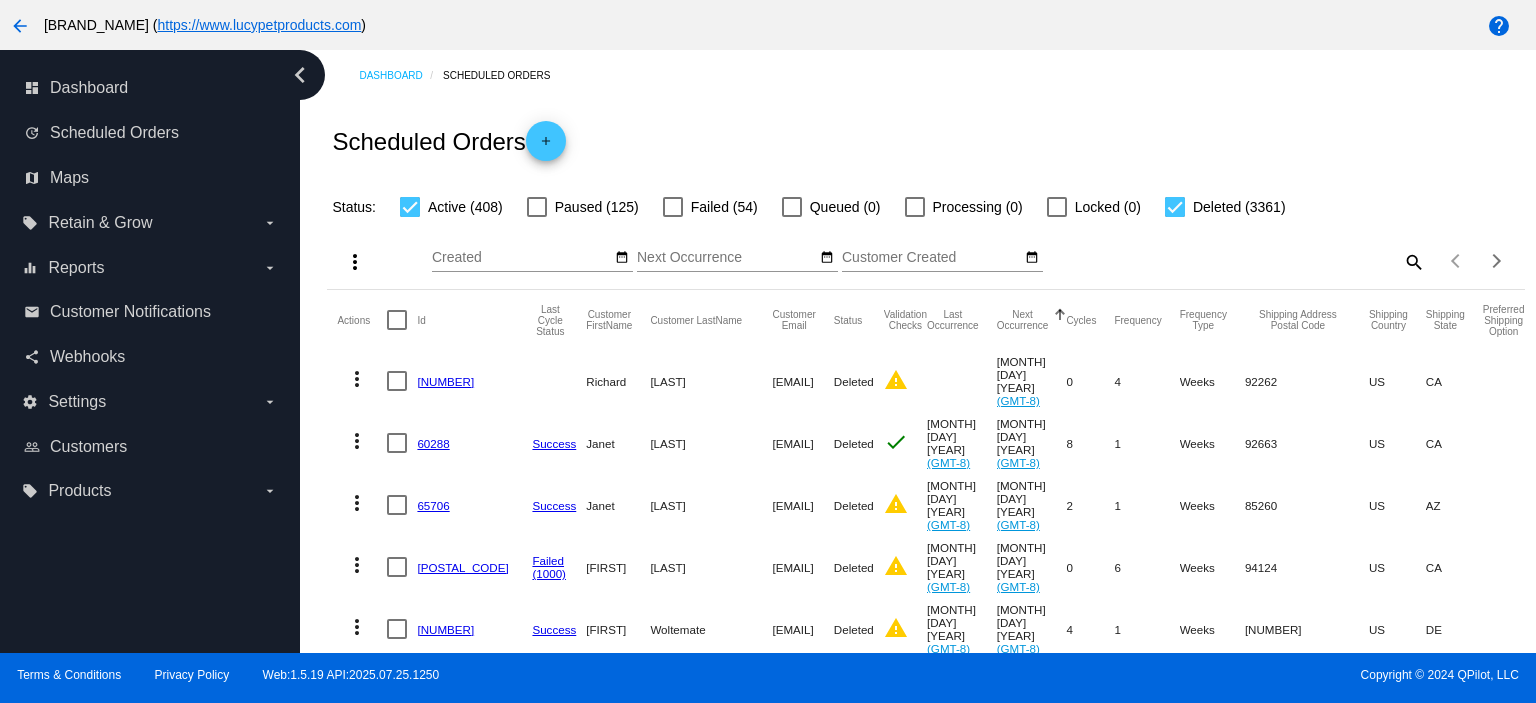 click at bounding box center (1175, 207) 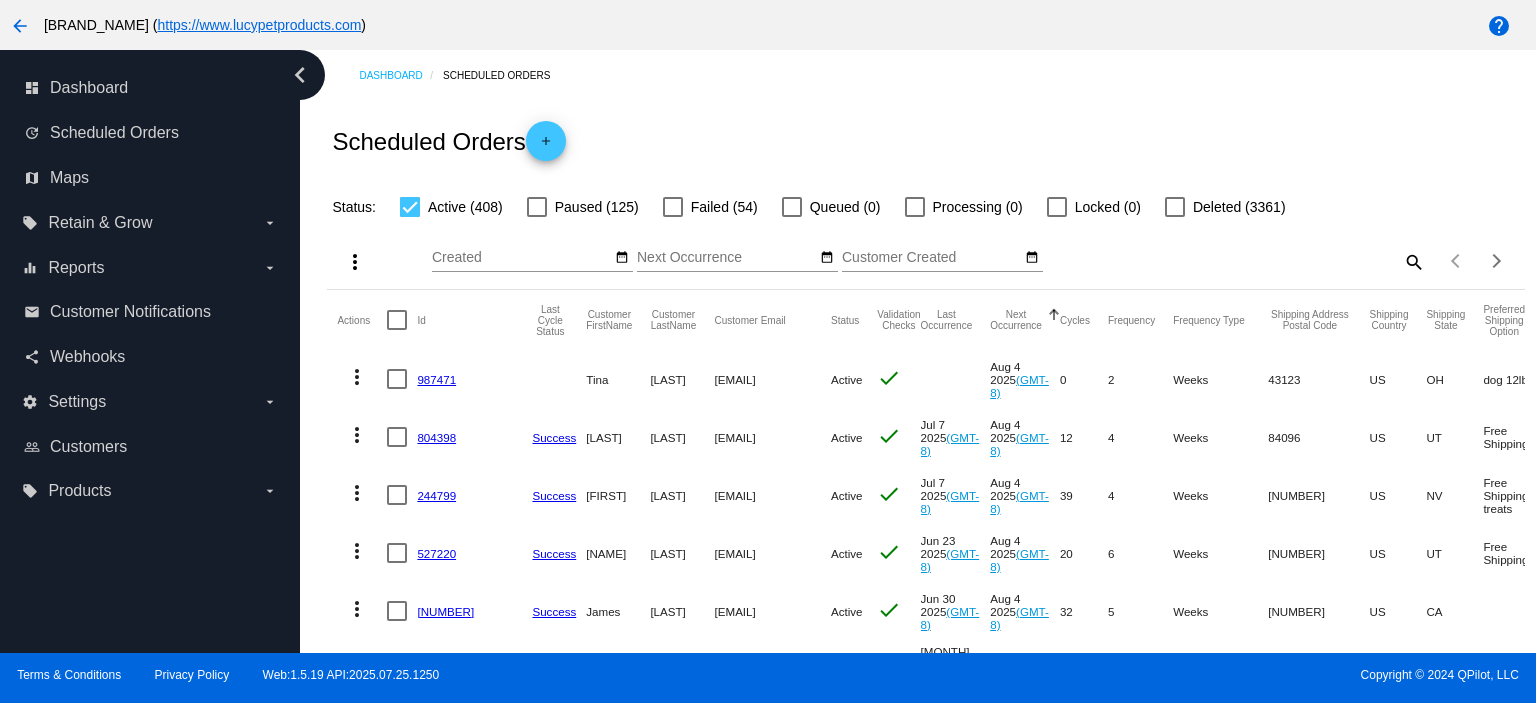 click on "987471" 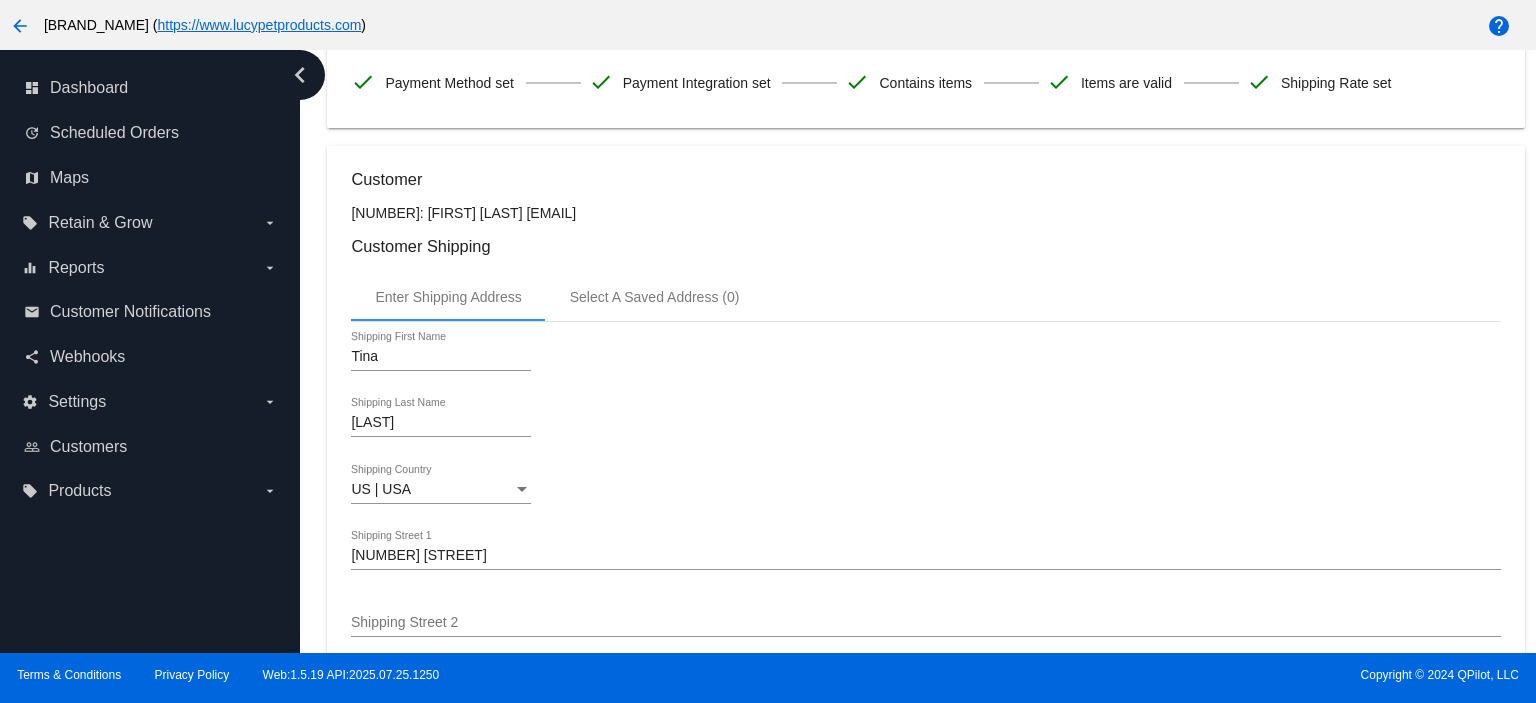 scroll, scrollTop: 0, scrollLeft: 0, axis: both 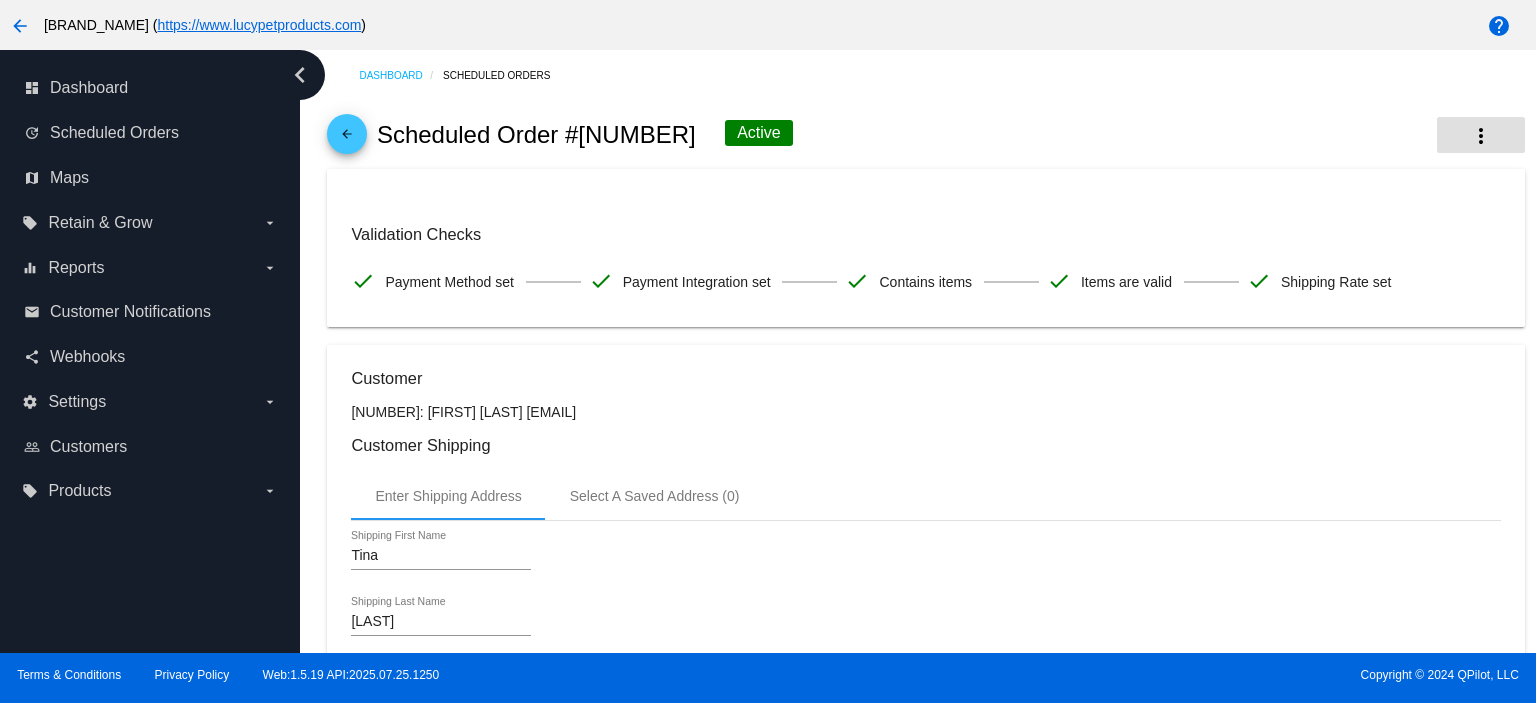 click on "more_vert" 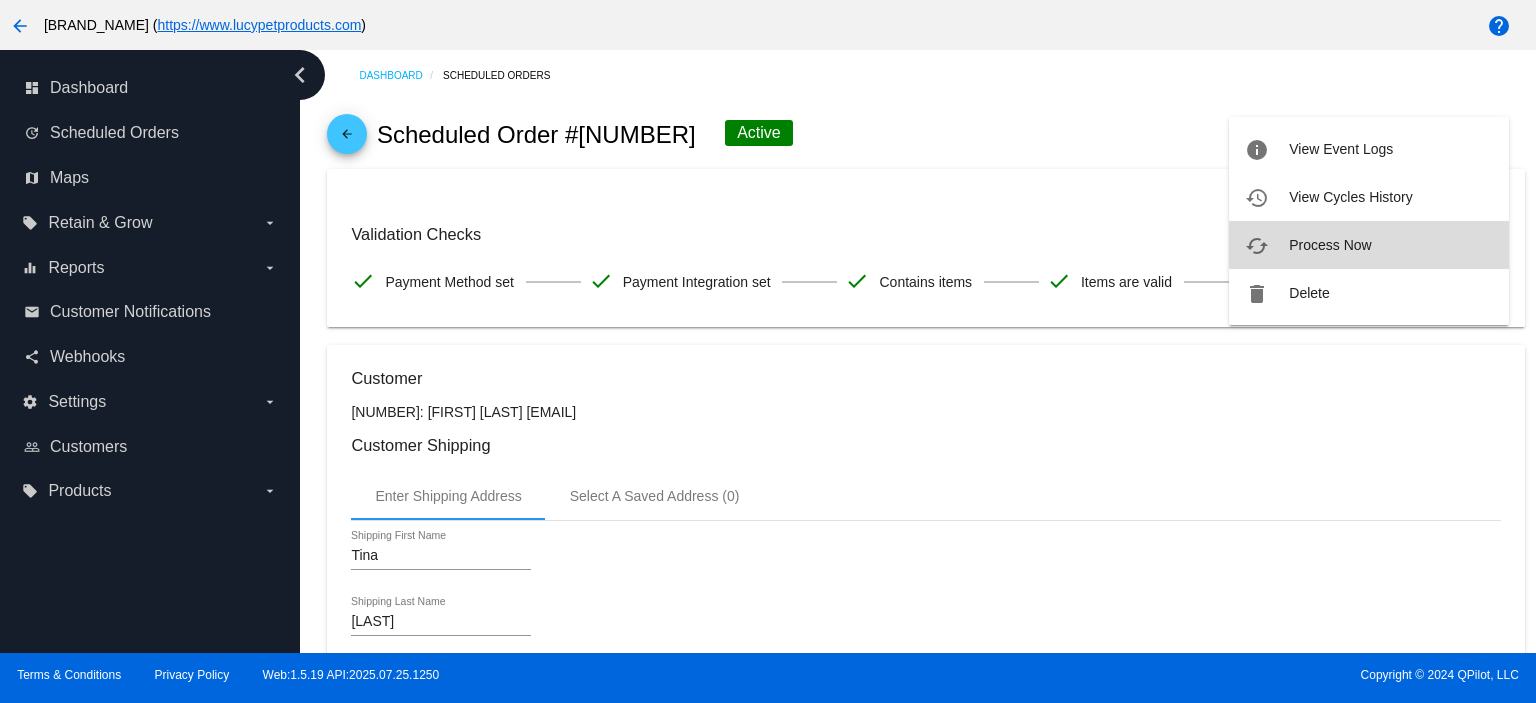 click on "cached
Process Now" at bounding box center [1369, 245] 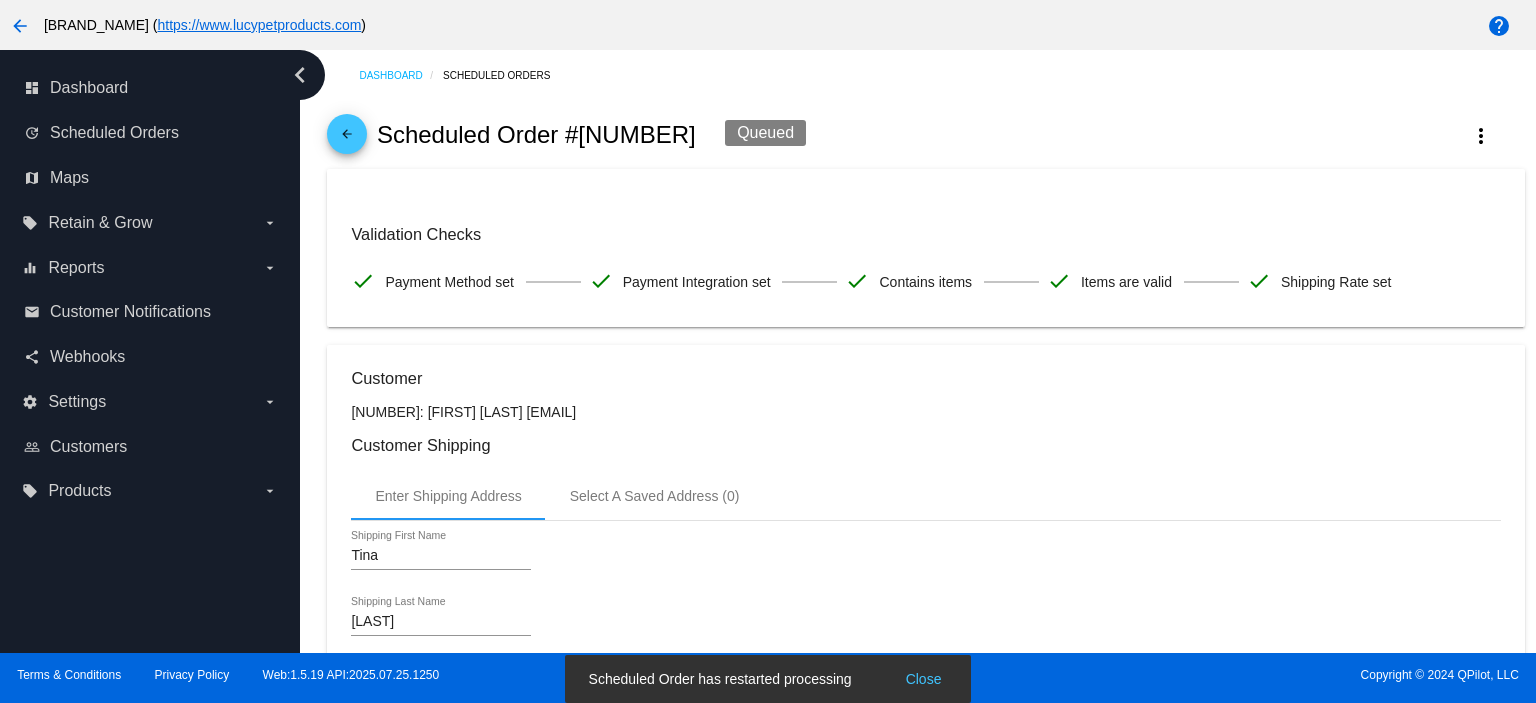 click on "arrow_back" 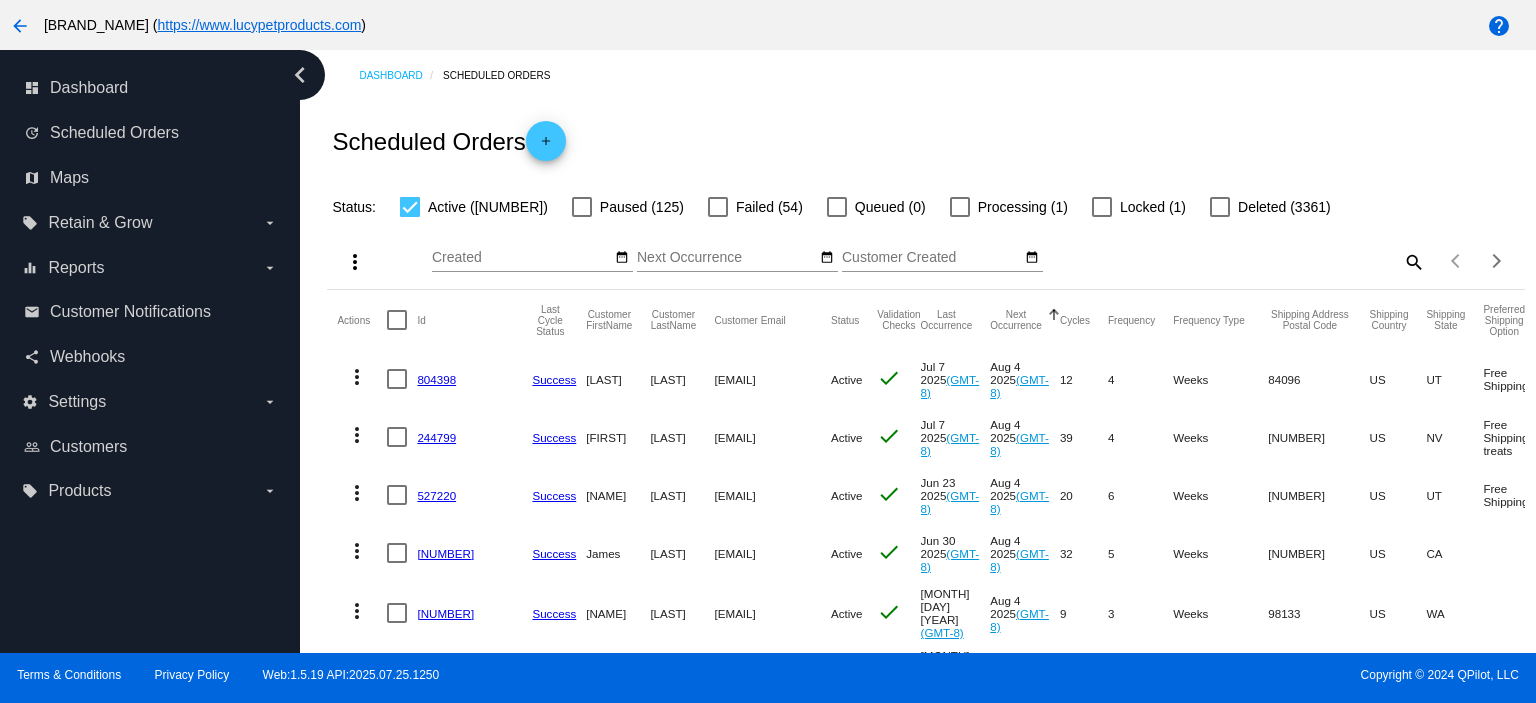 click on "804398" 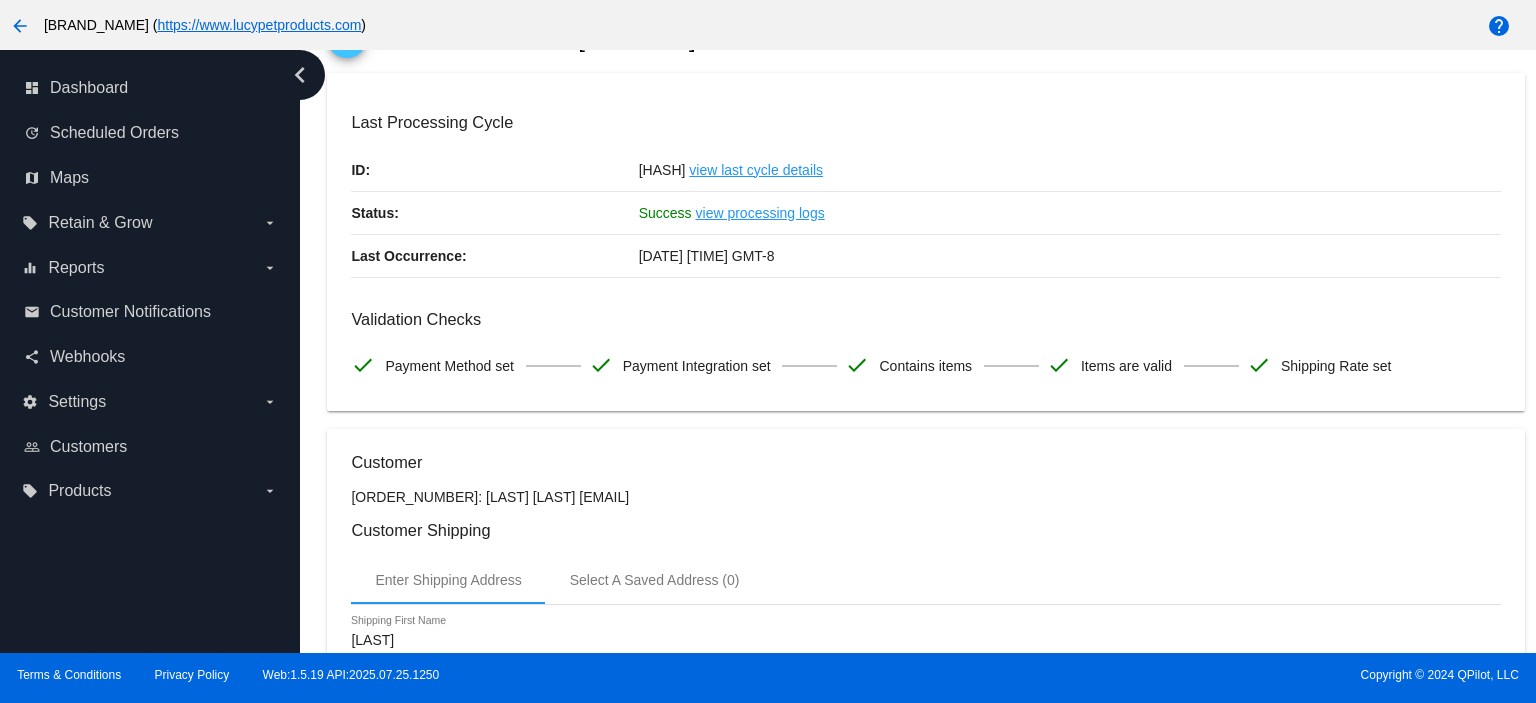 scroll, scrollTop: 0, scrollLeft: 0, axis: both 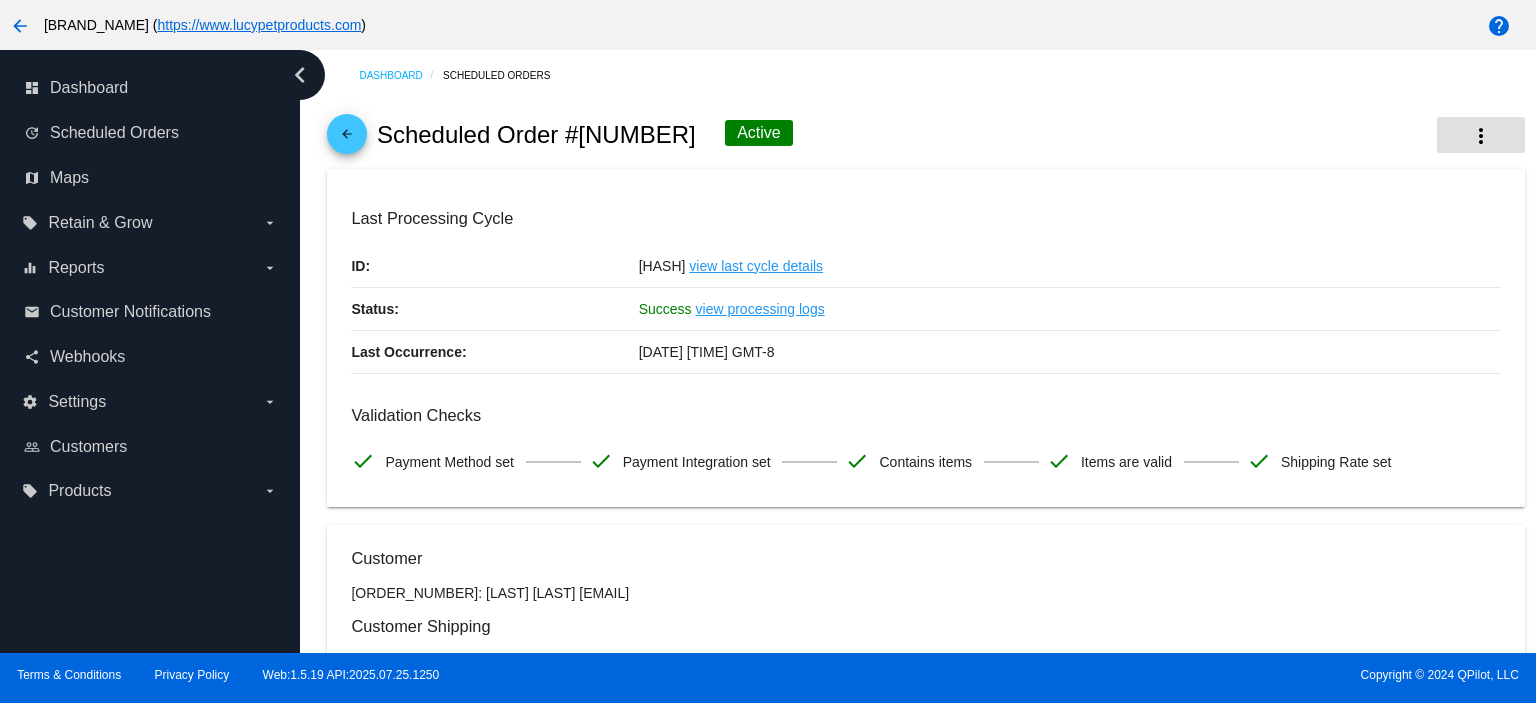 click on "more_vert" 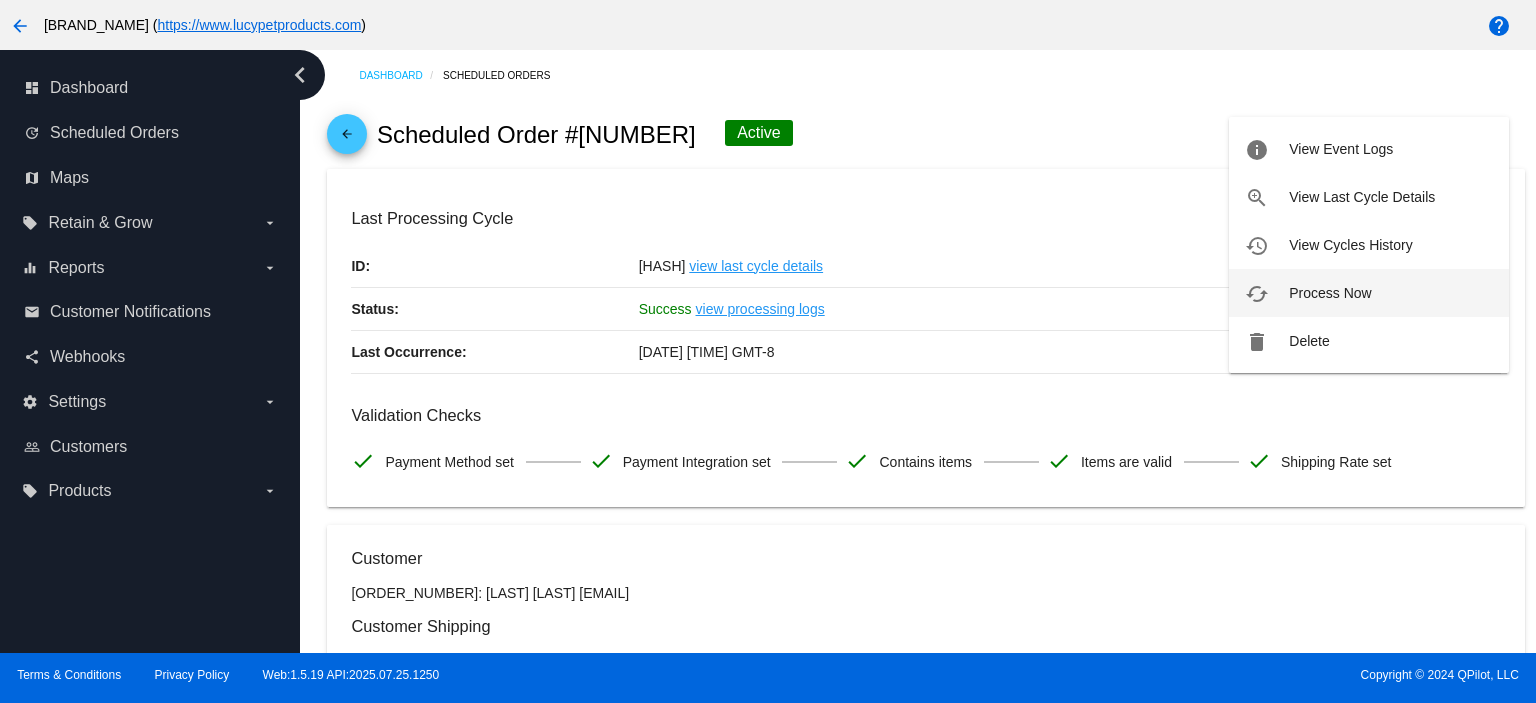 click on "cached
Process Now" at bounding box center [1369, 293] 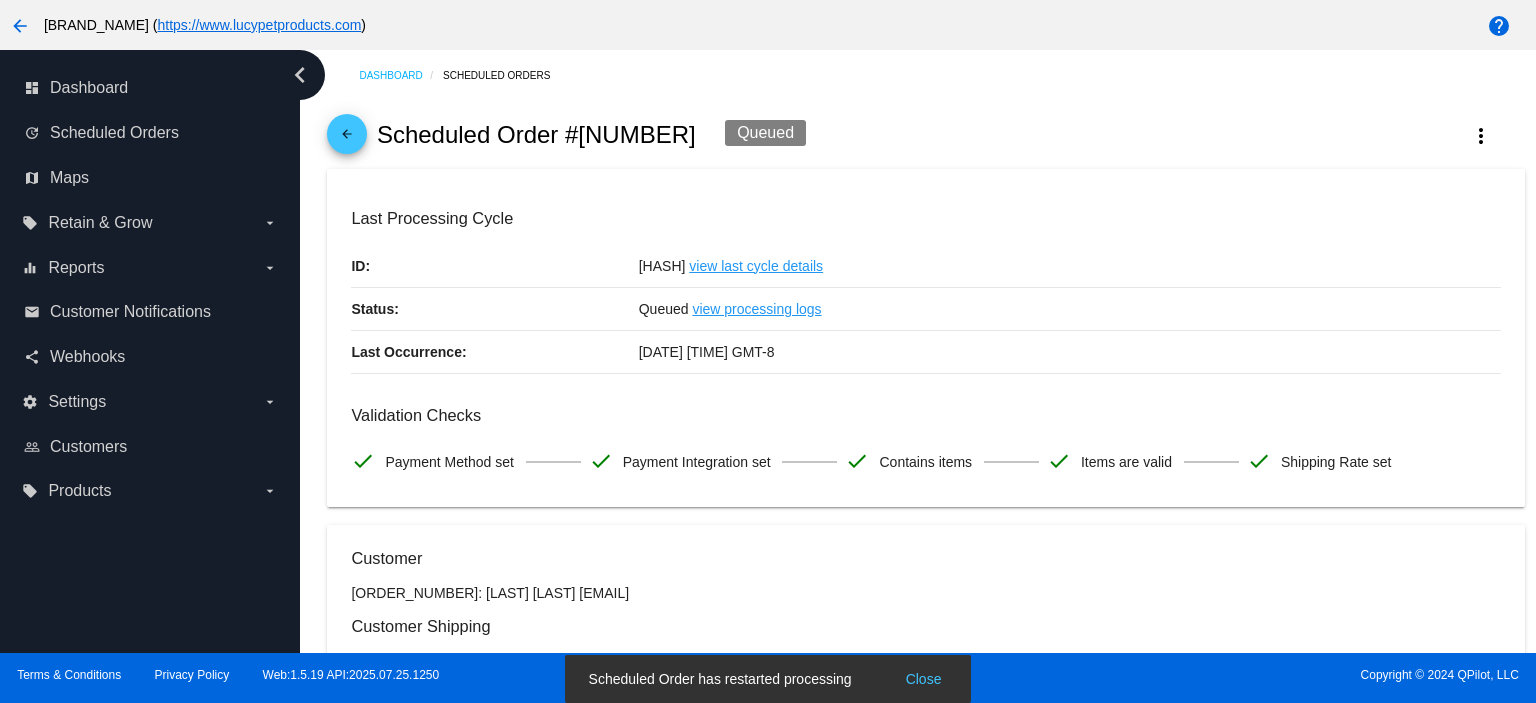 click on "arrow_back" 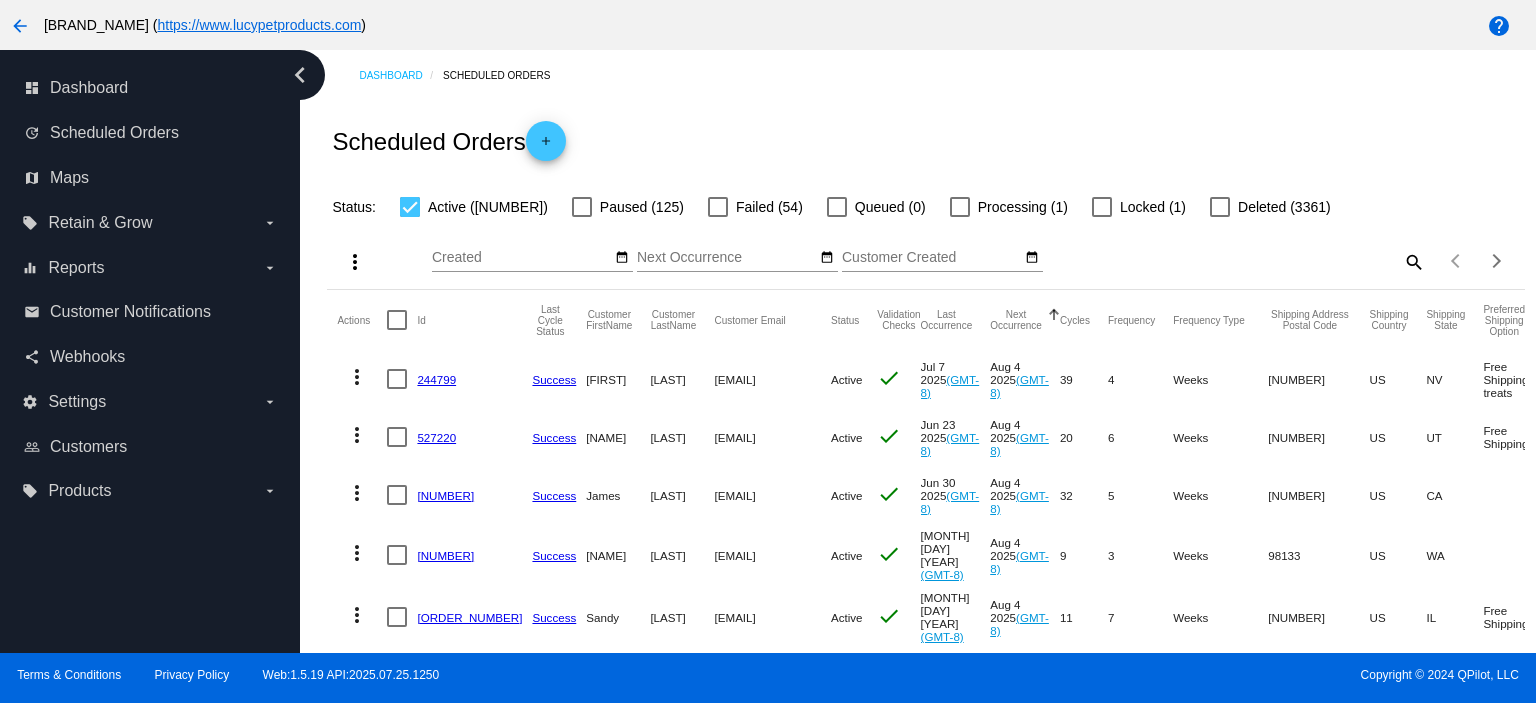 click on "244799" 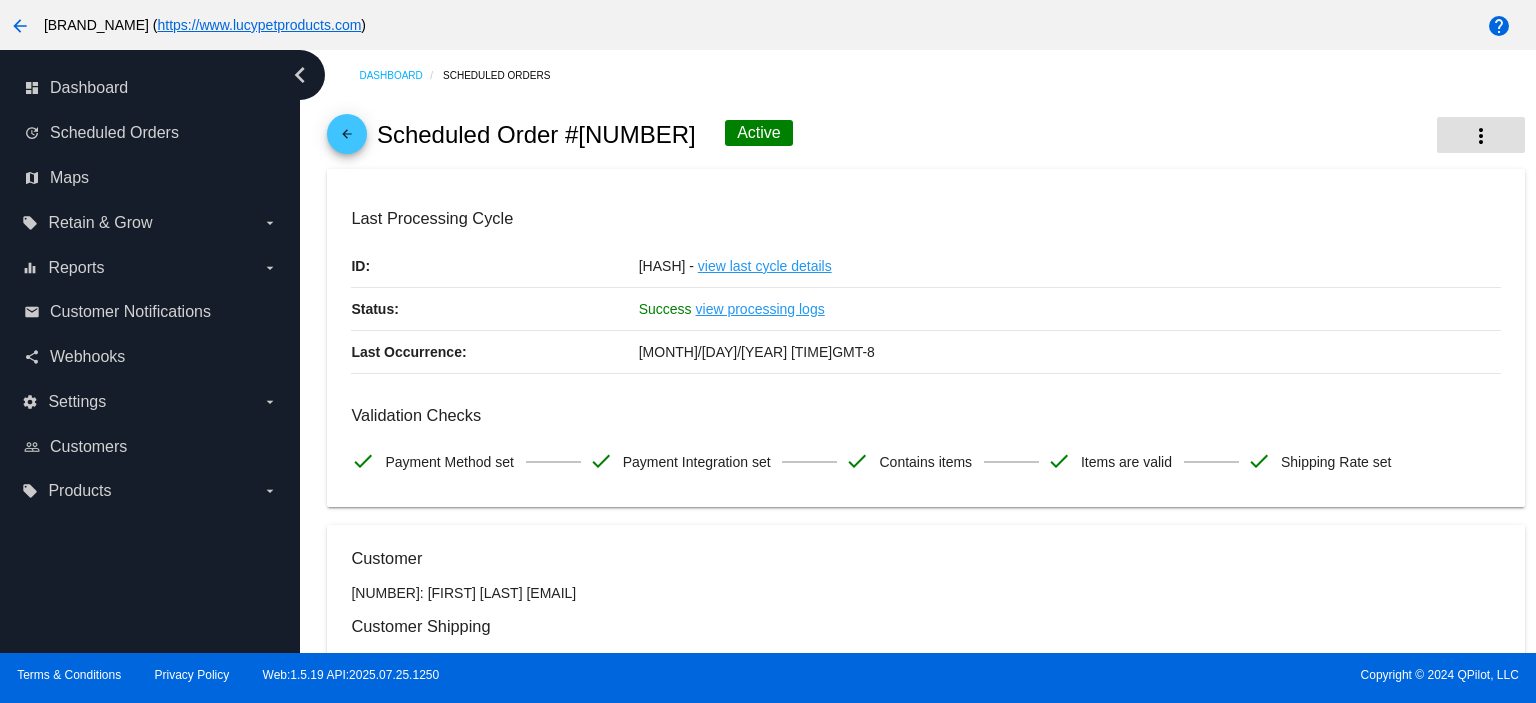 click on "more_vert" 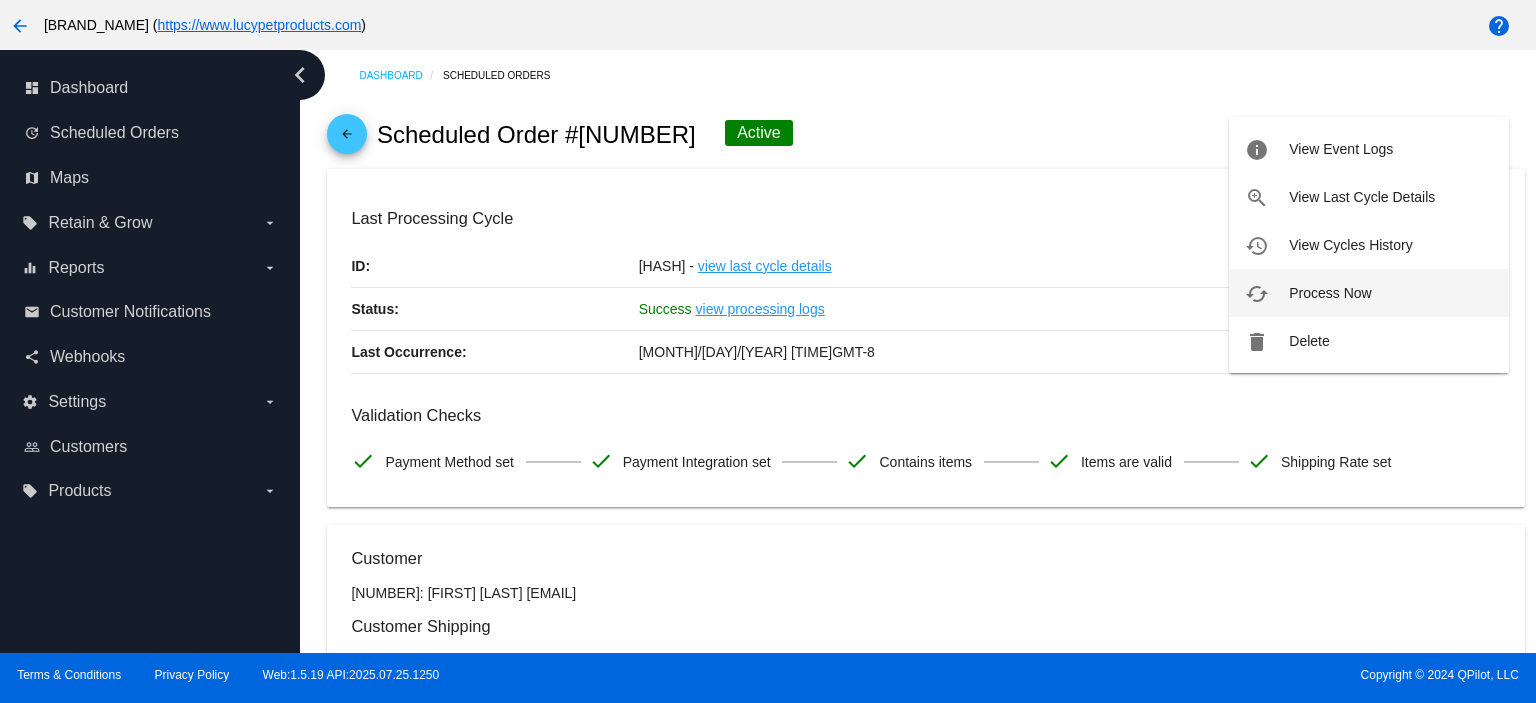click on "Process Now" at bounding box center [1330, 293] 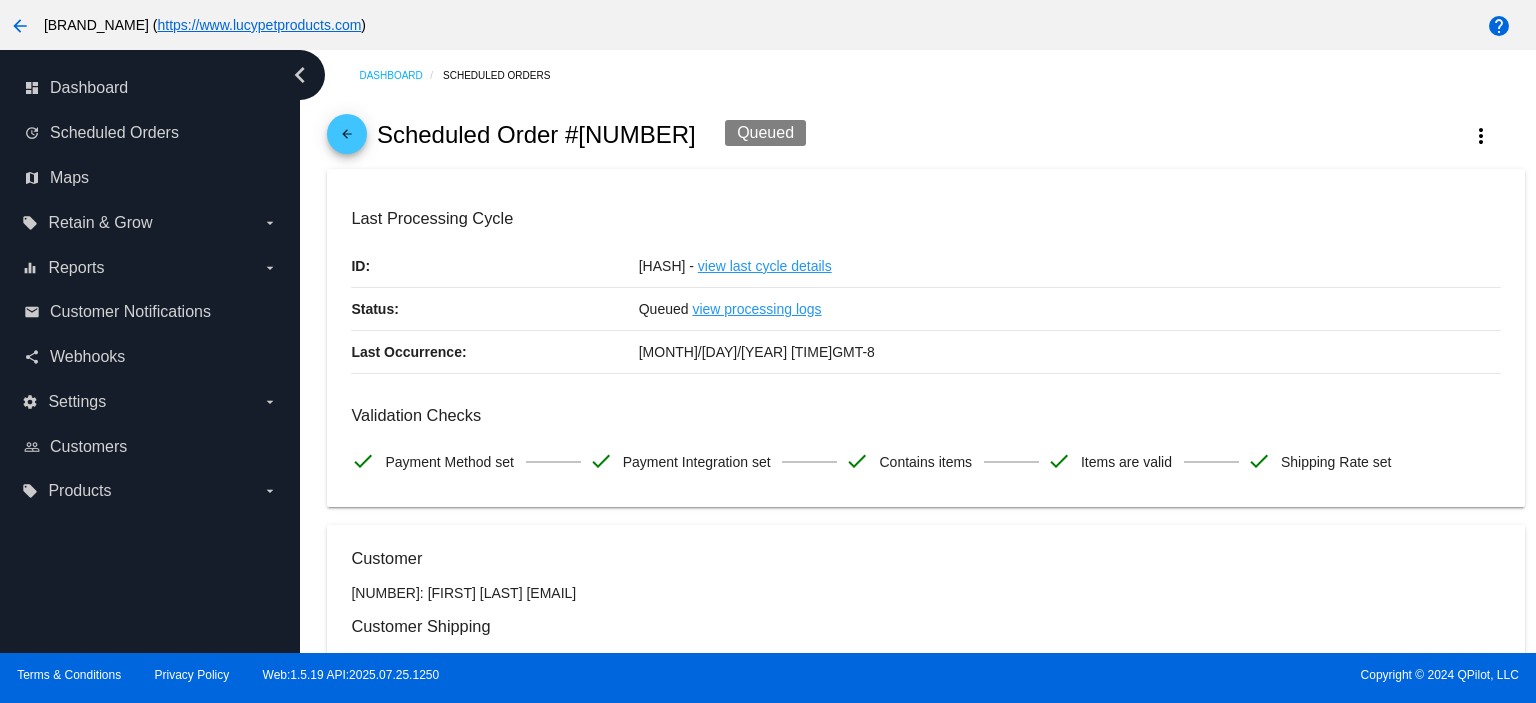 click on "arrow_back" 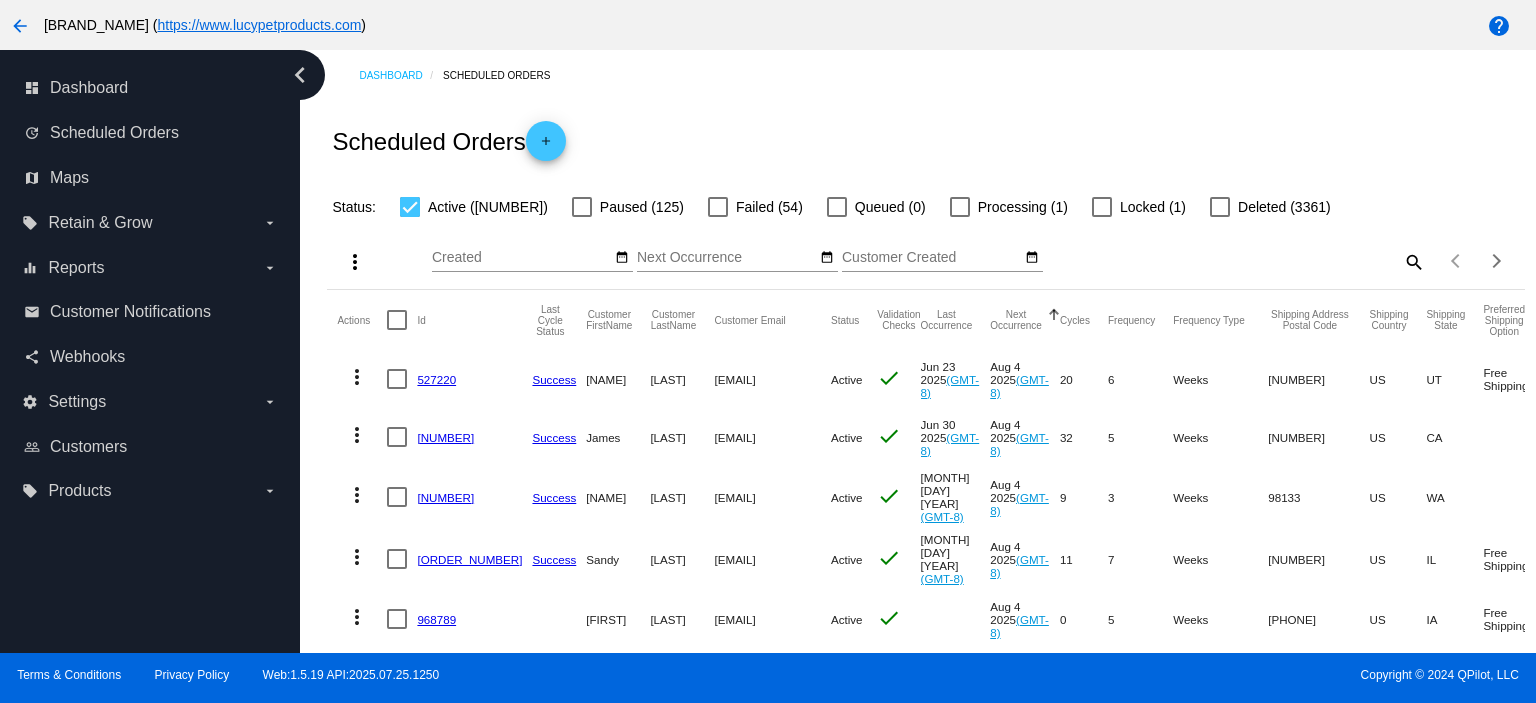 click on "527220" 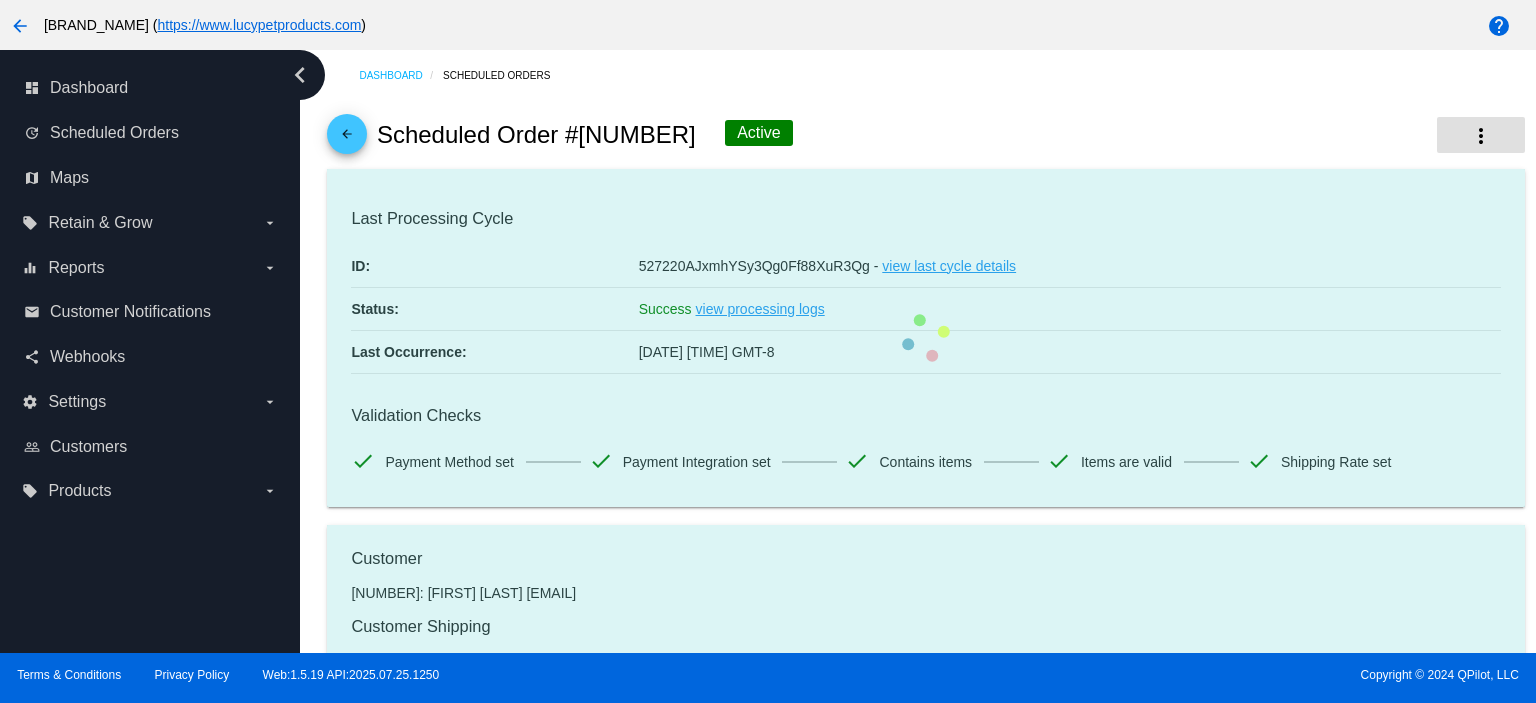 click on "more_vert" 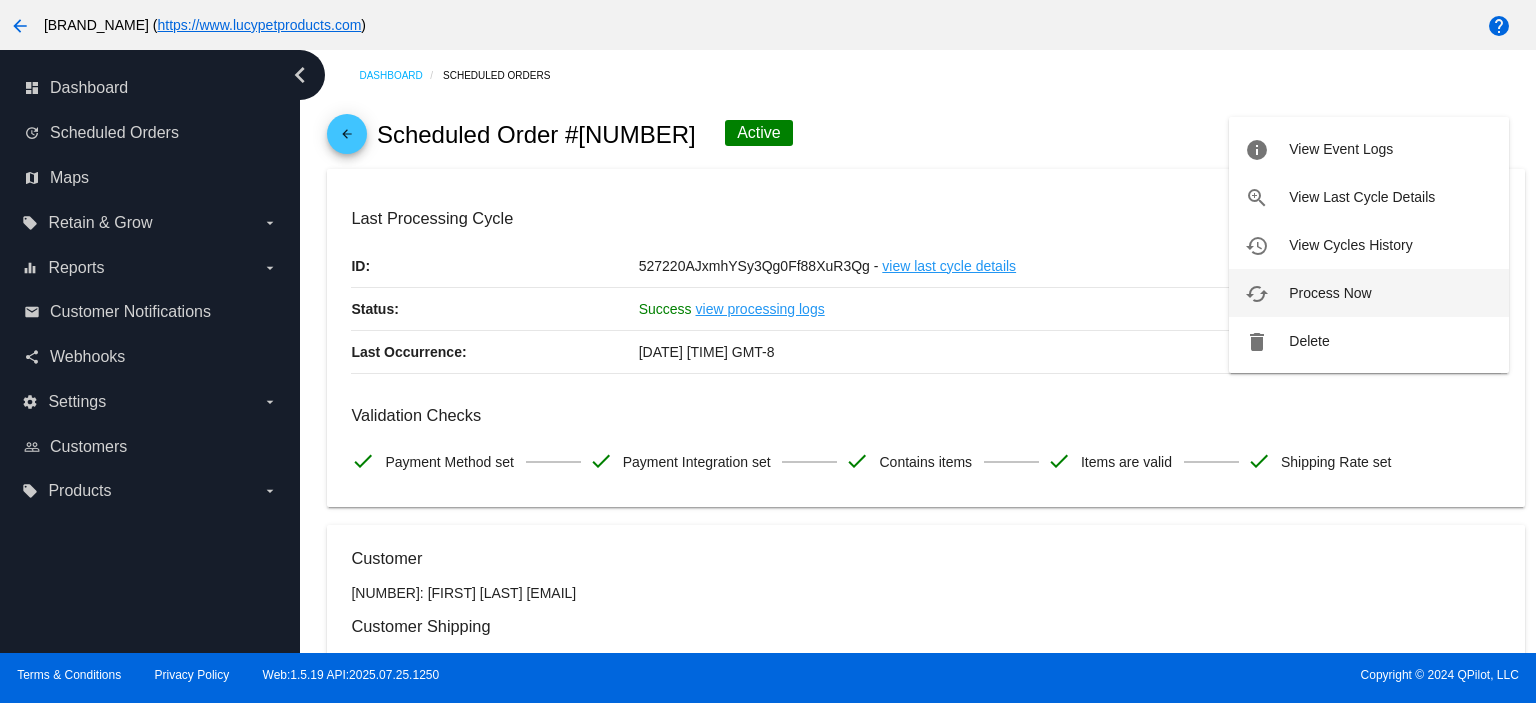 click on "cached
Process Now" at bounding box center [1369, 293] 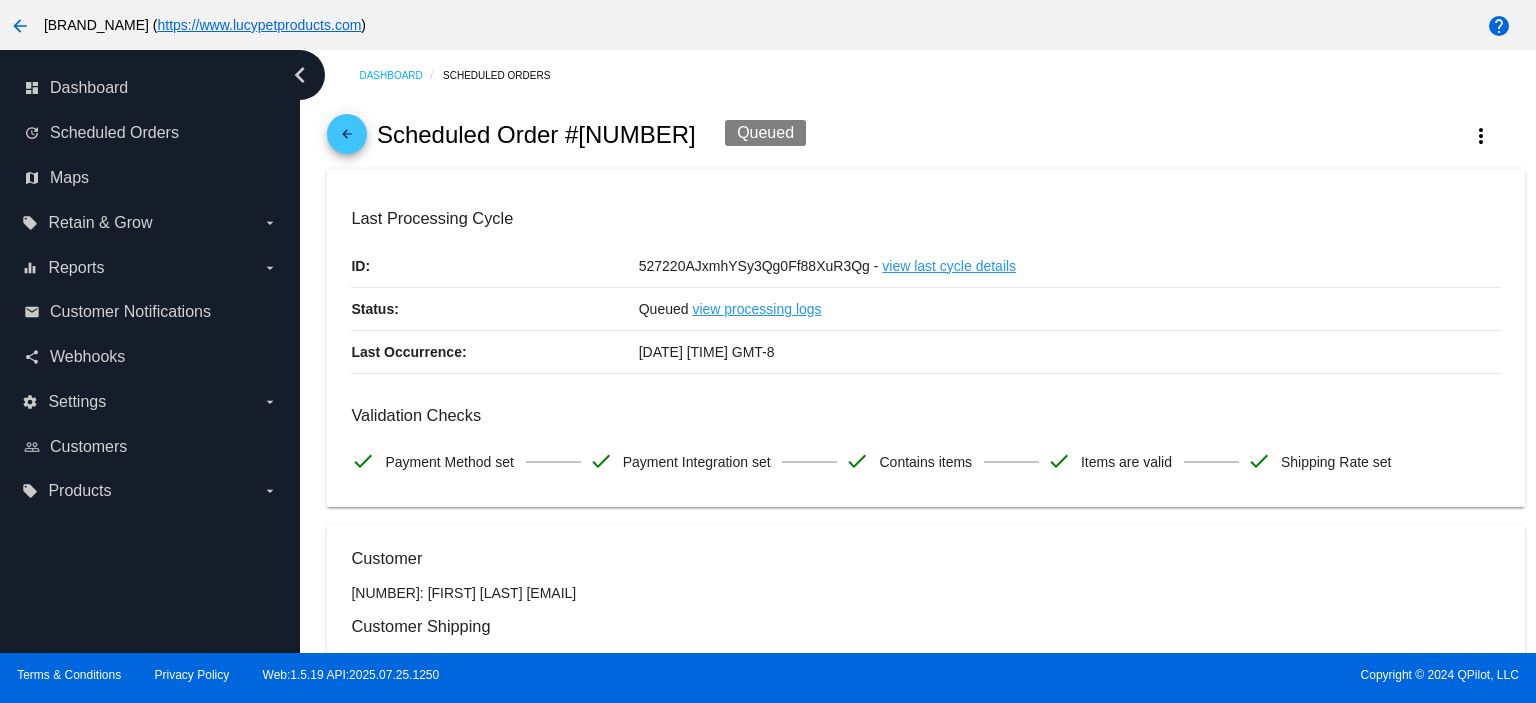 click on "arrow_back" 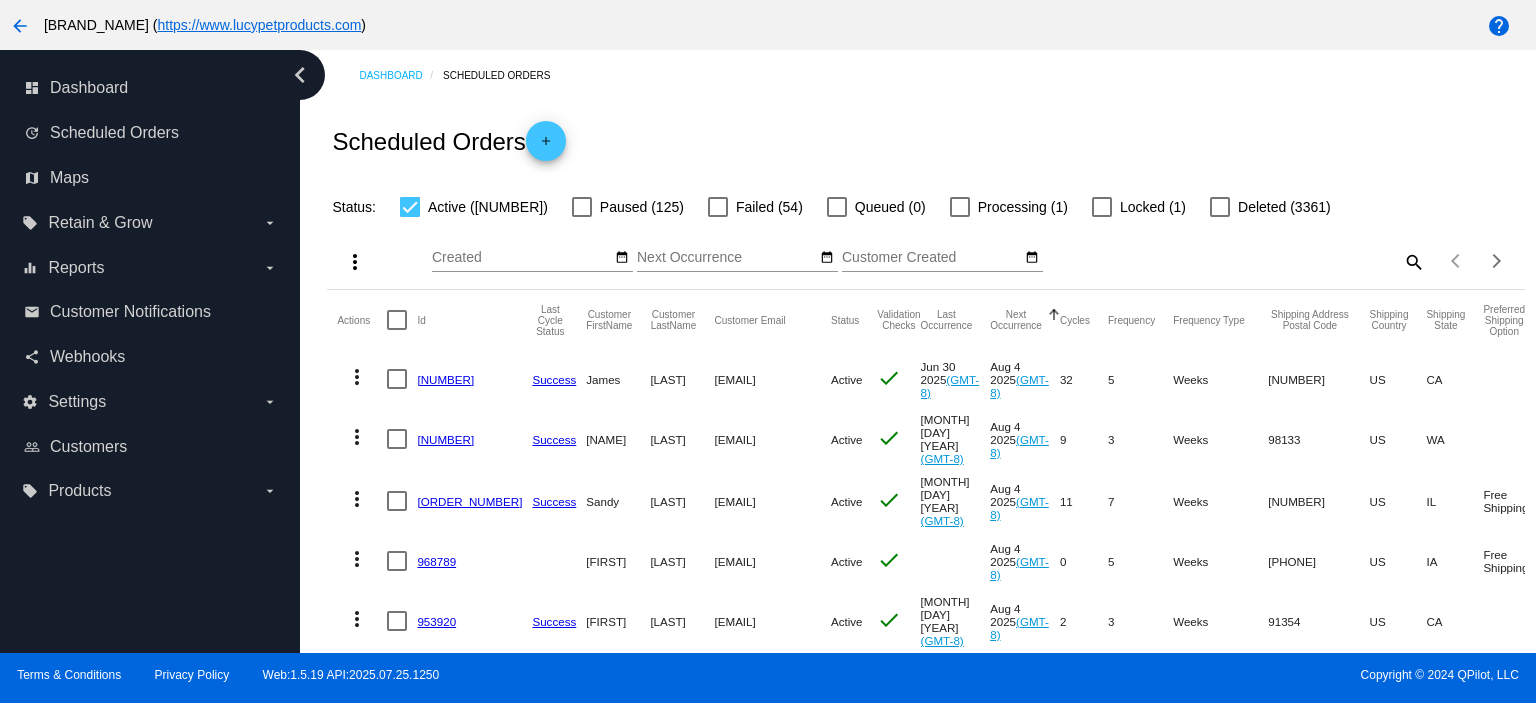 click on "[NUMBER]" 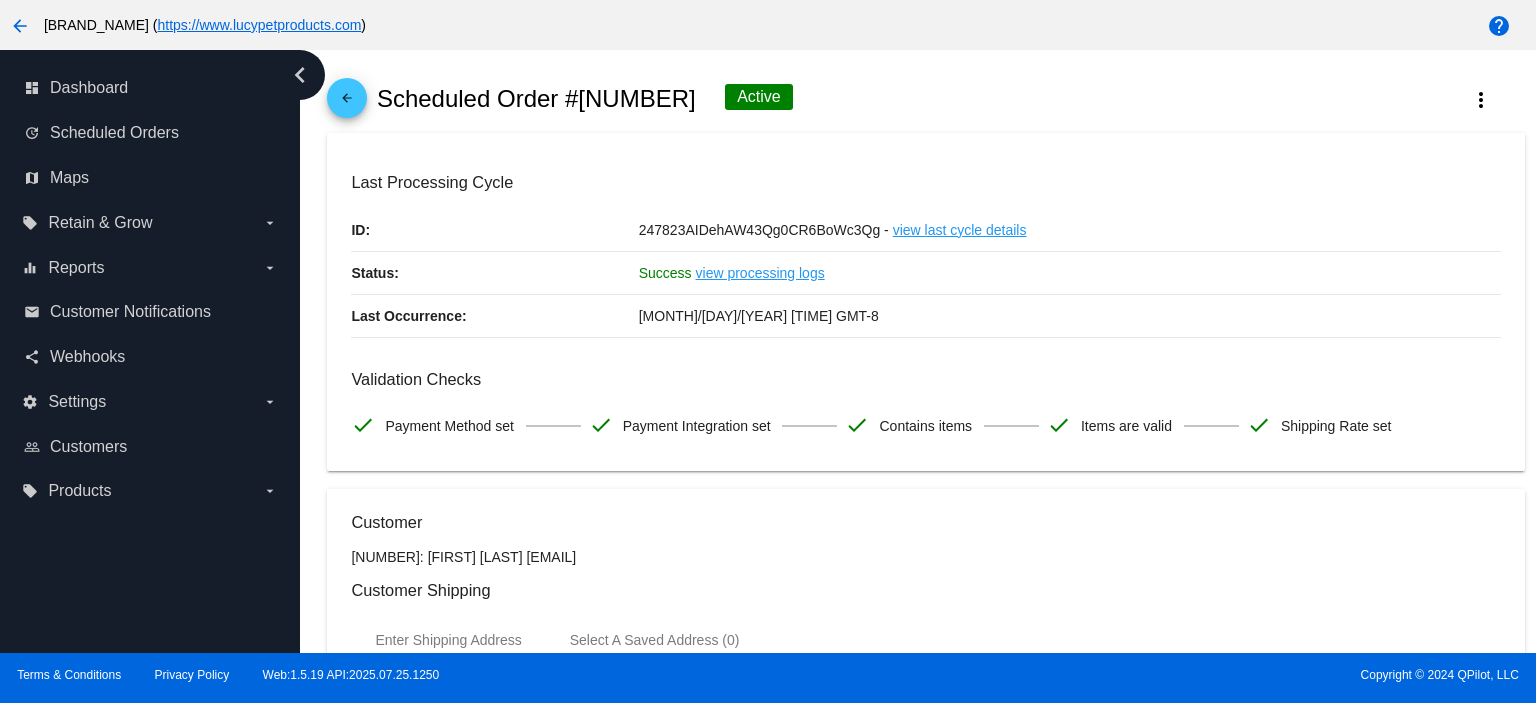 scroll, scrollTop: 0, scrollLeft: 0, axis: both 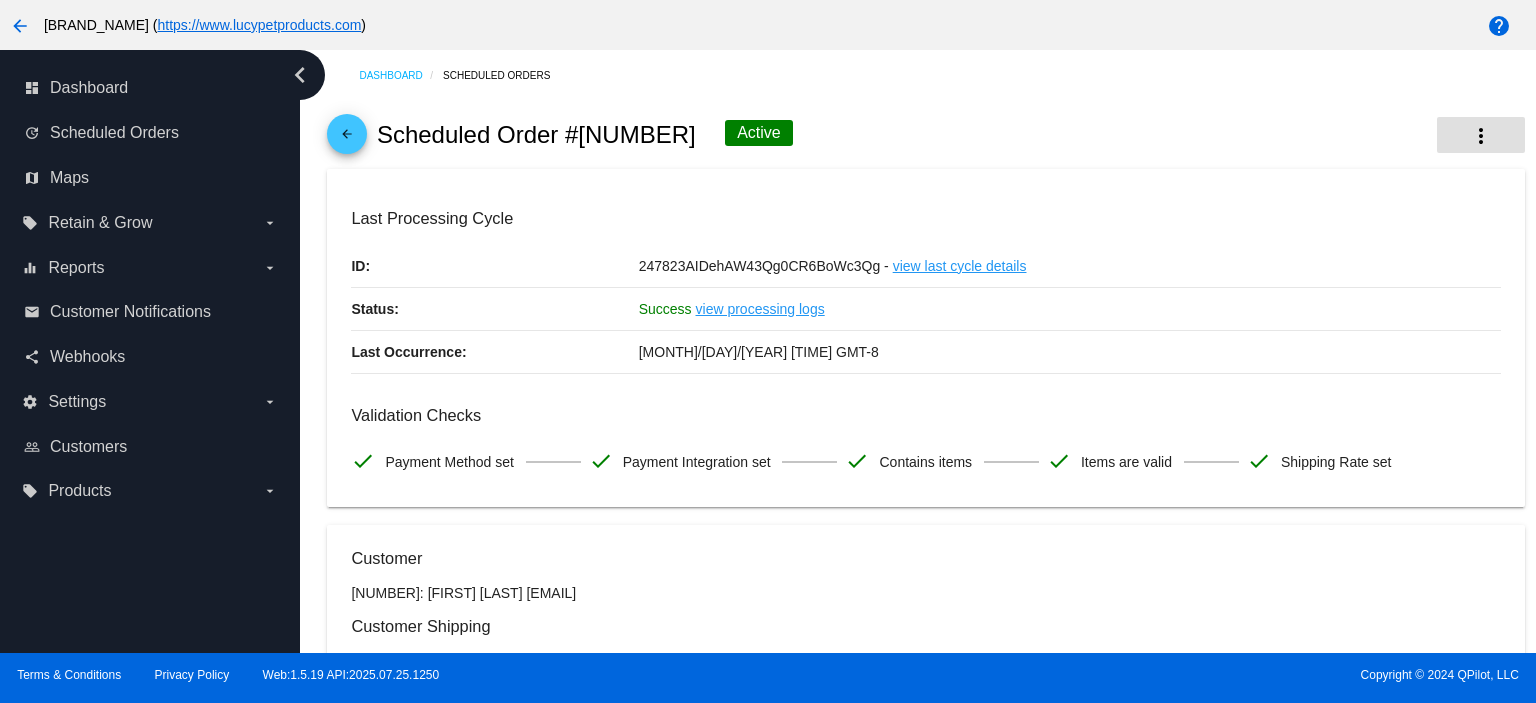 click on "more_vert" 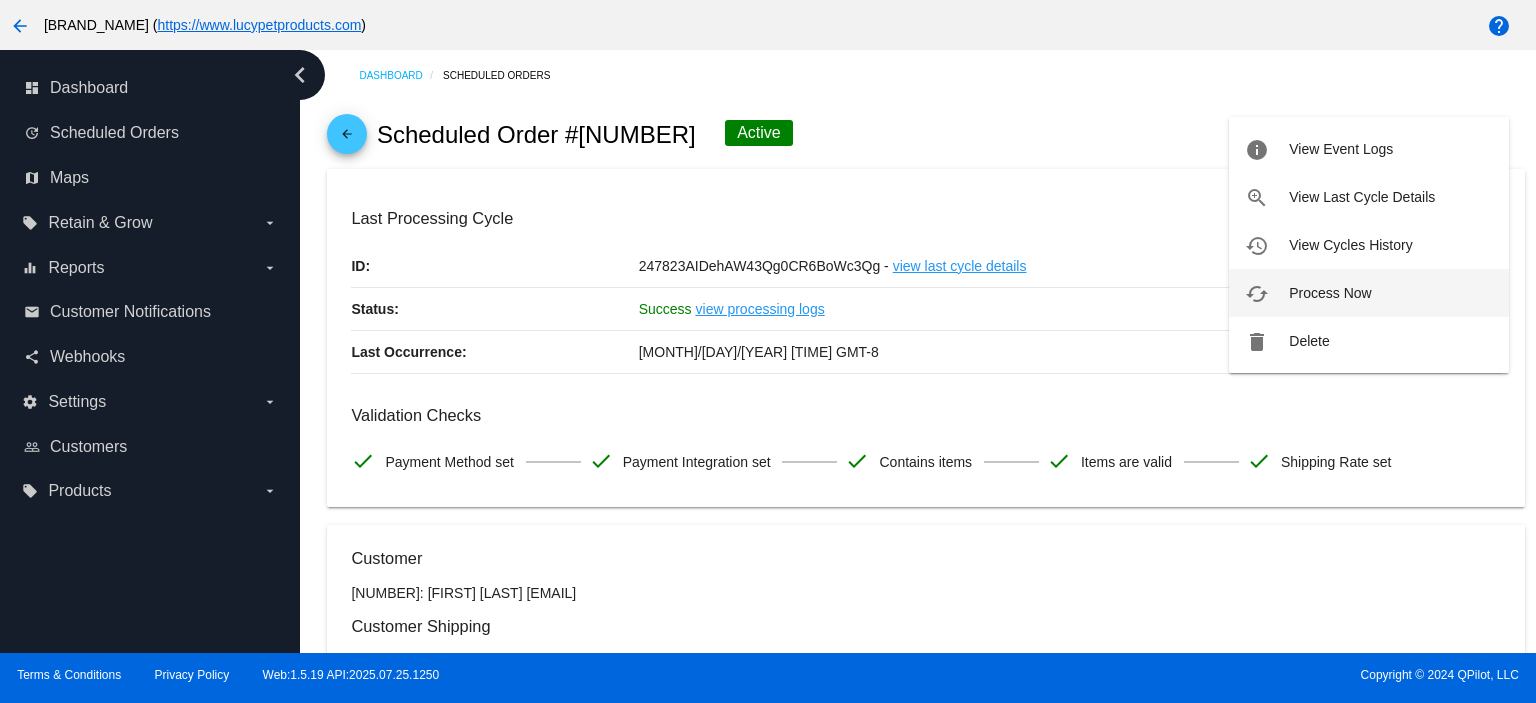 click on "Process Now" at bounding box center [1330, 293] 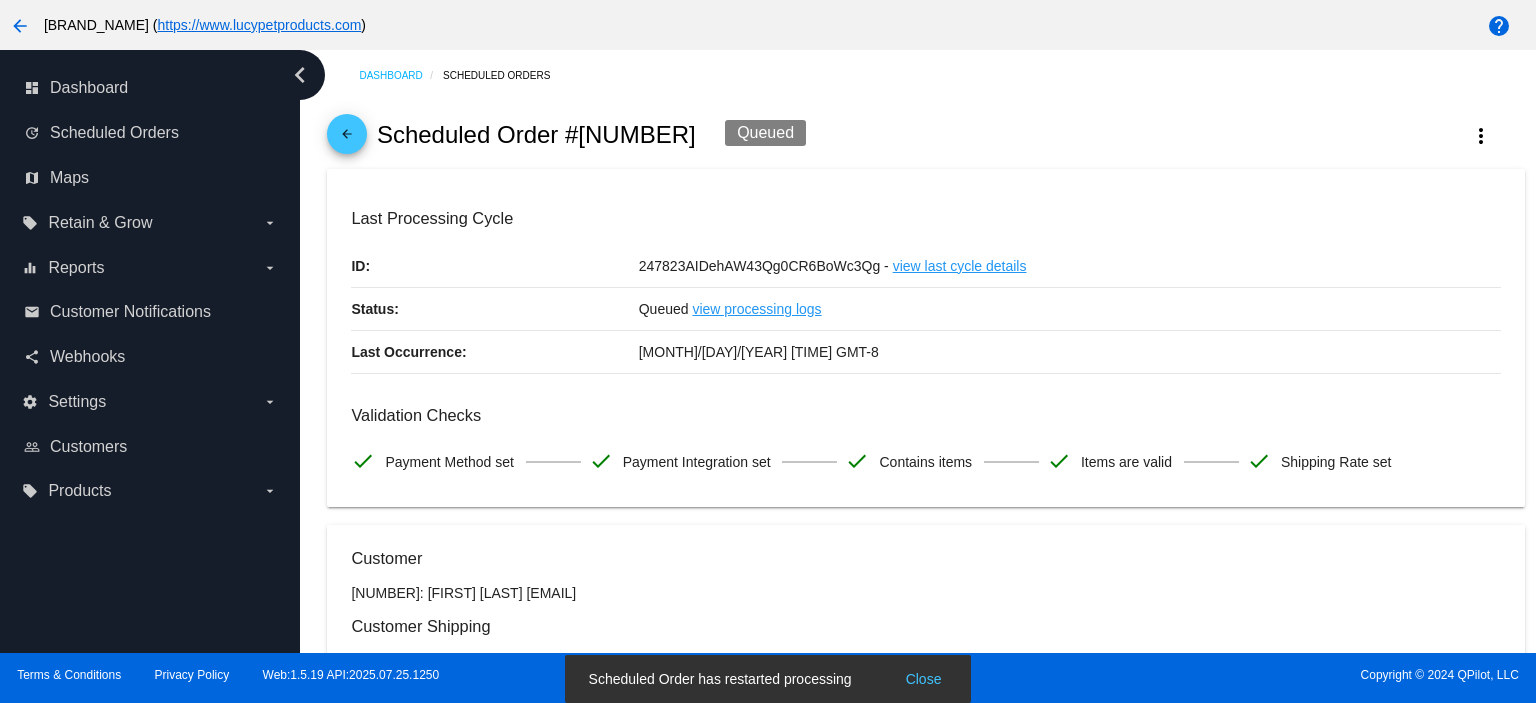 click on "arrow_back" 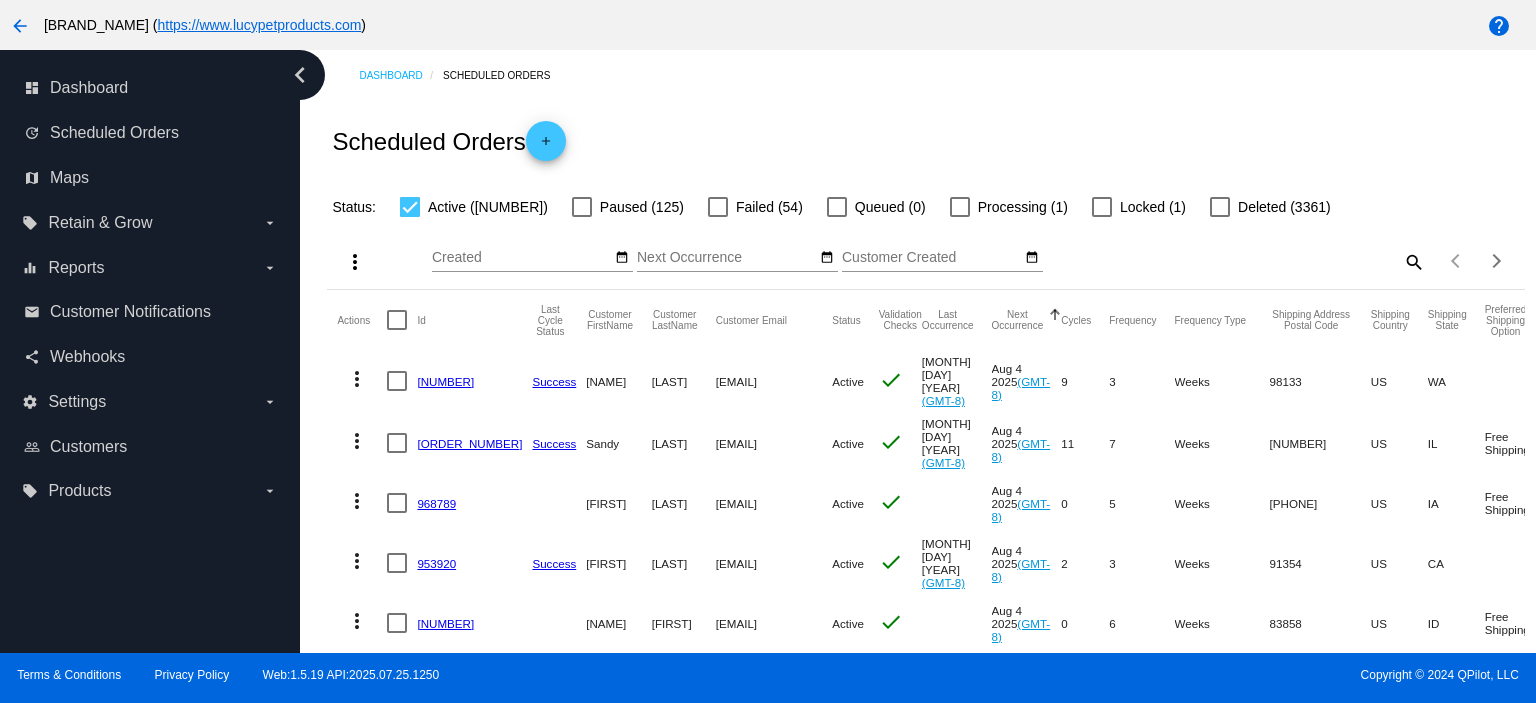 click on "[NUMBER]" 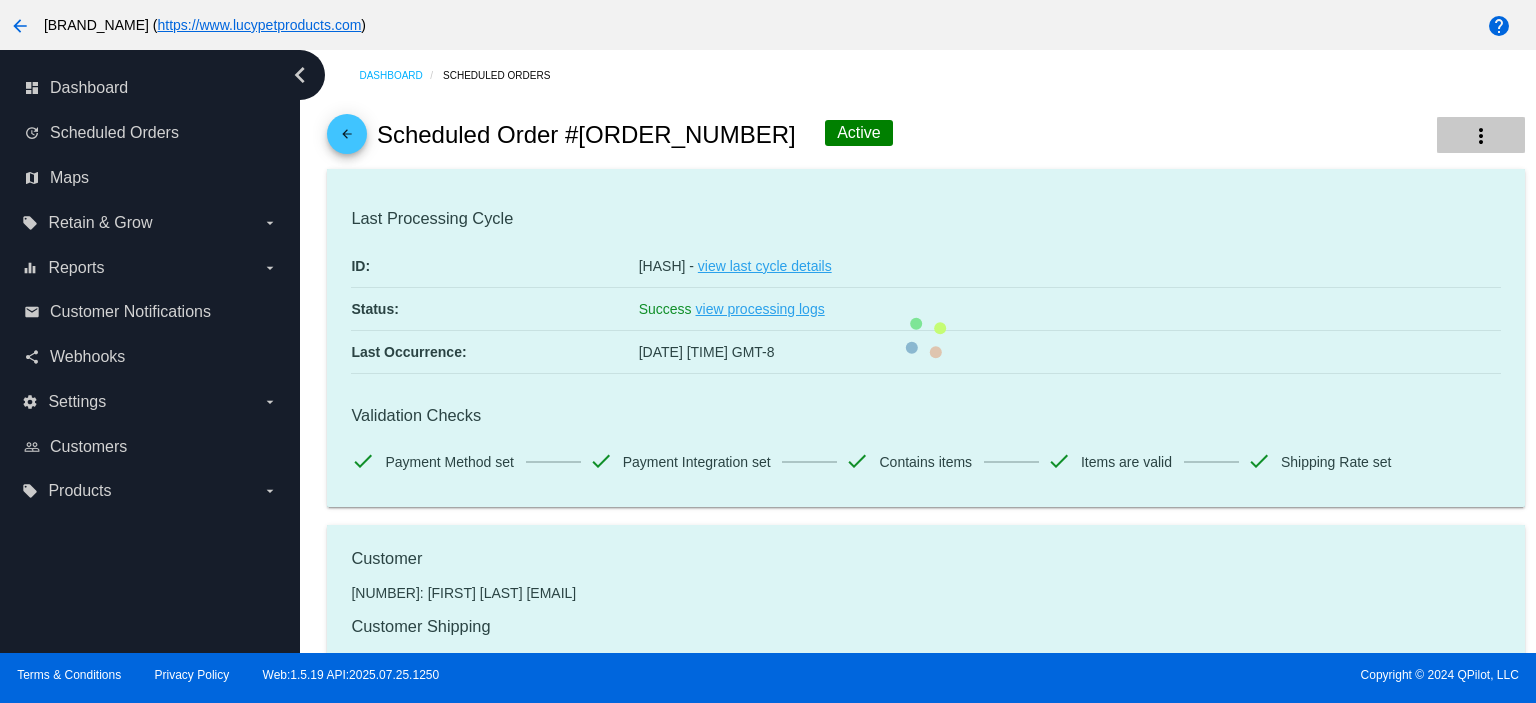 click on "more_vert" 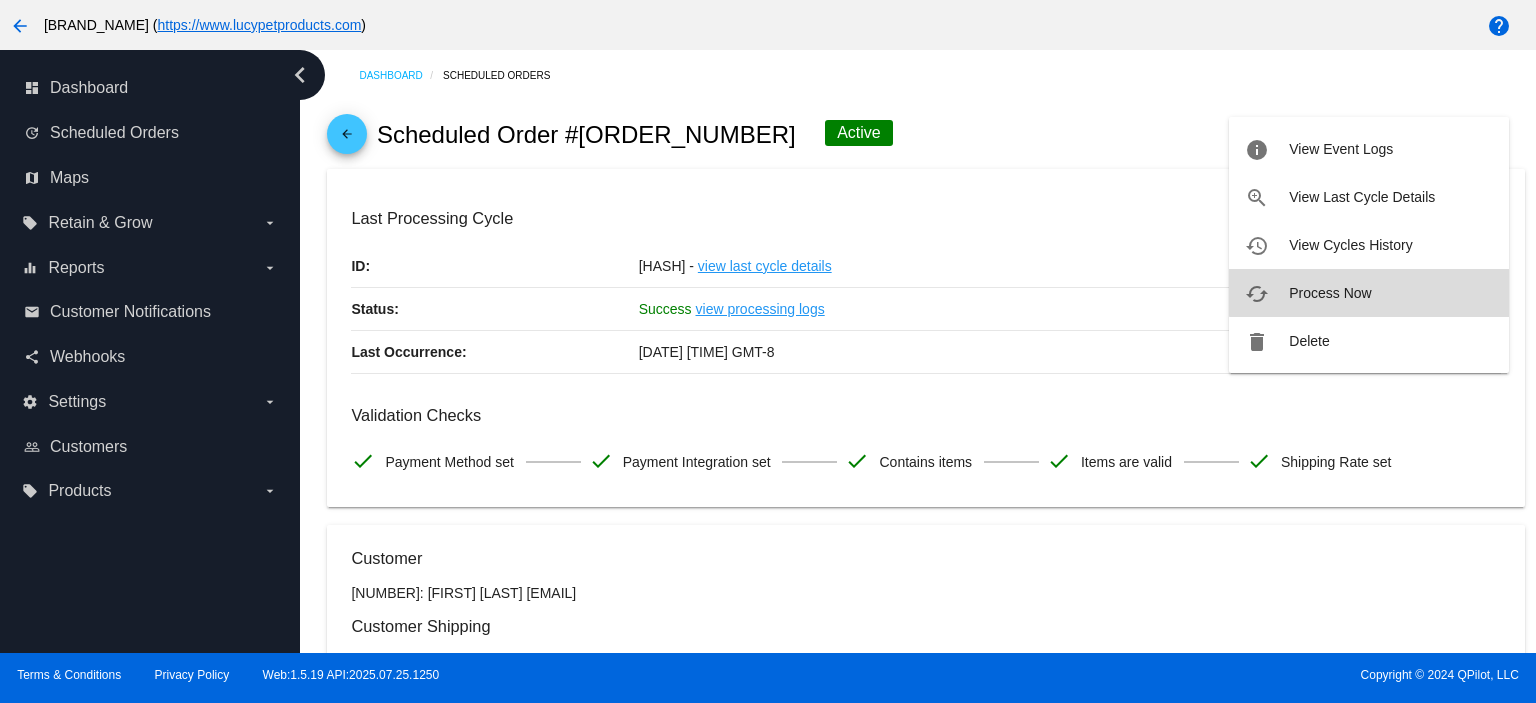click on "cached
Process Now" at bounding box center [1369, 293] 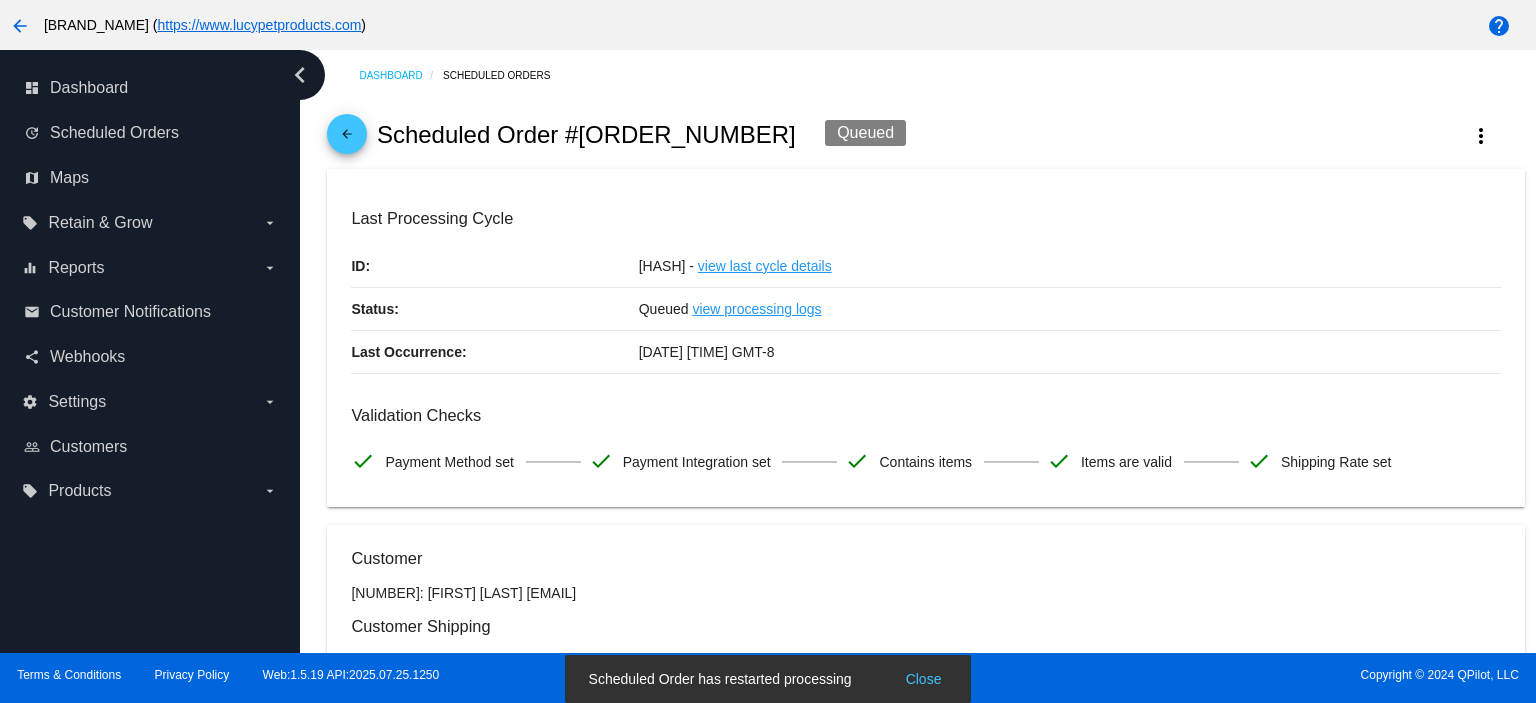 click on "arrow_back" 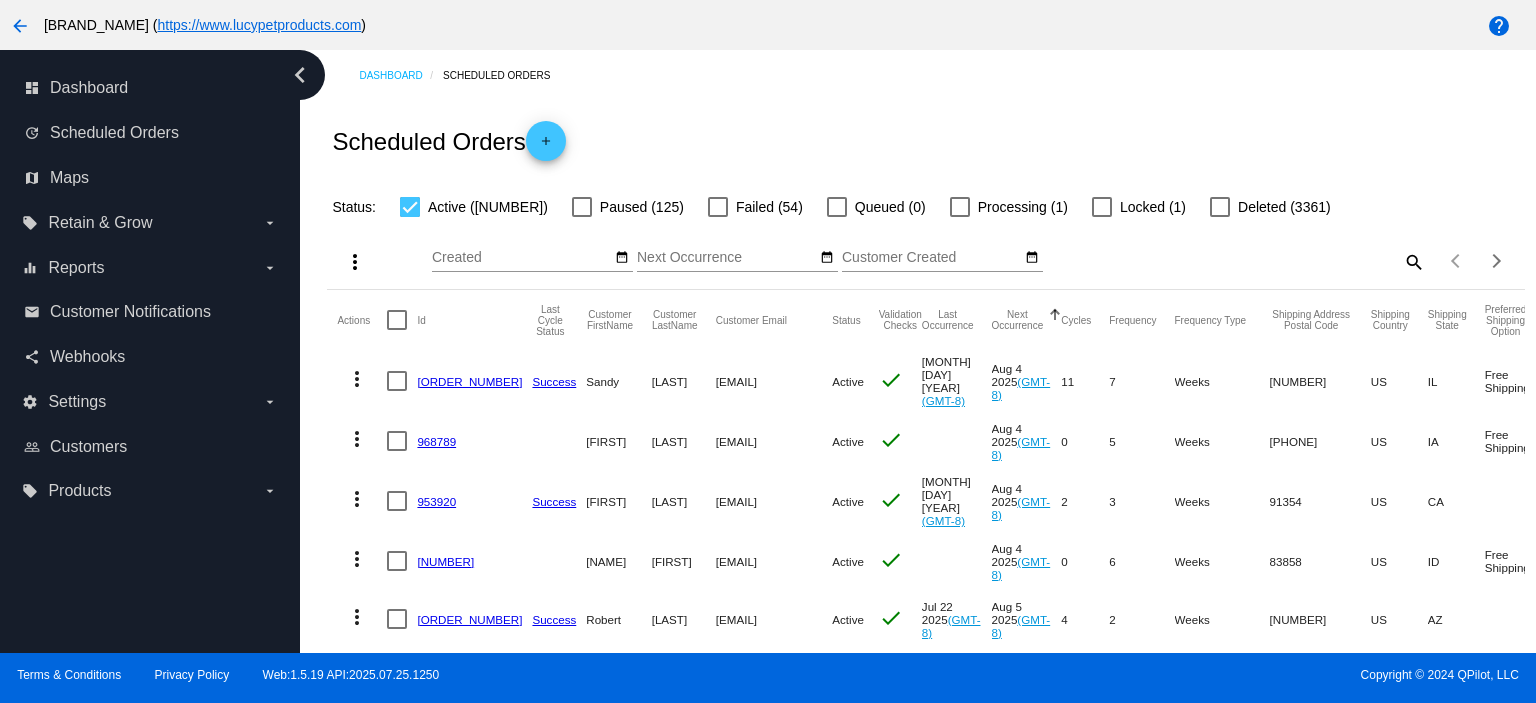 click on "[ORDER_NUMBER]" 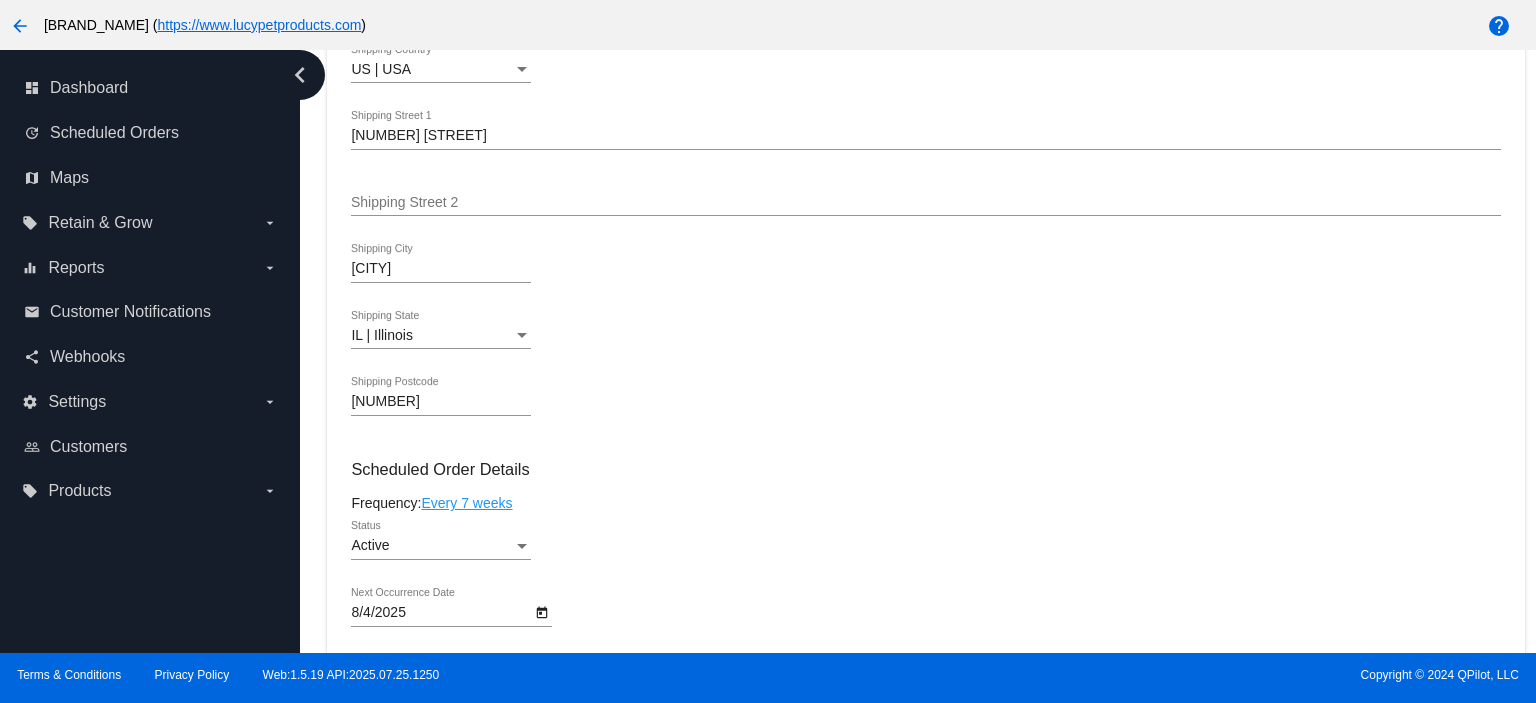scroll, scrollTop: 0, scrollLeft: 0, axis: both 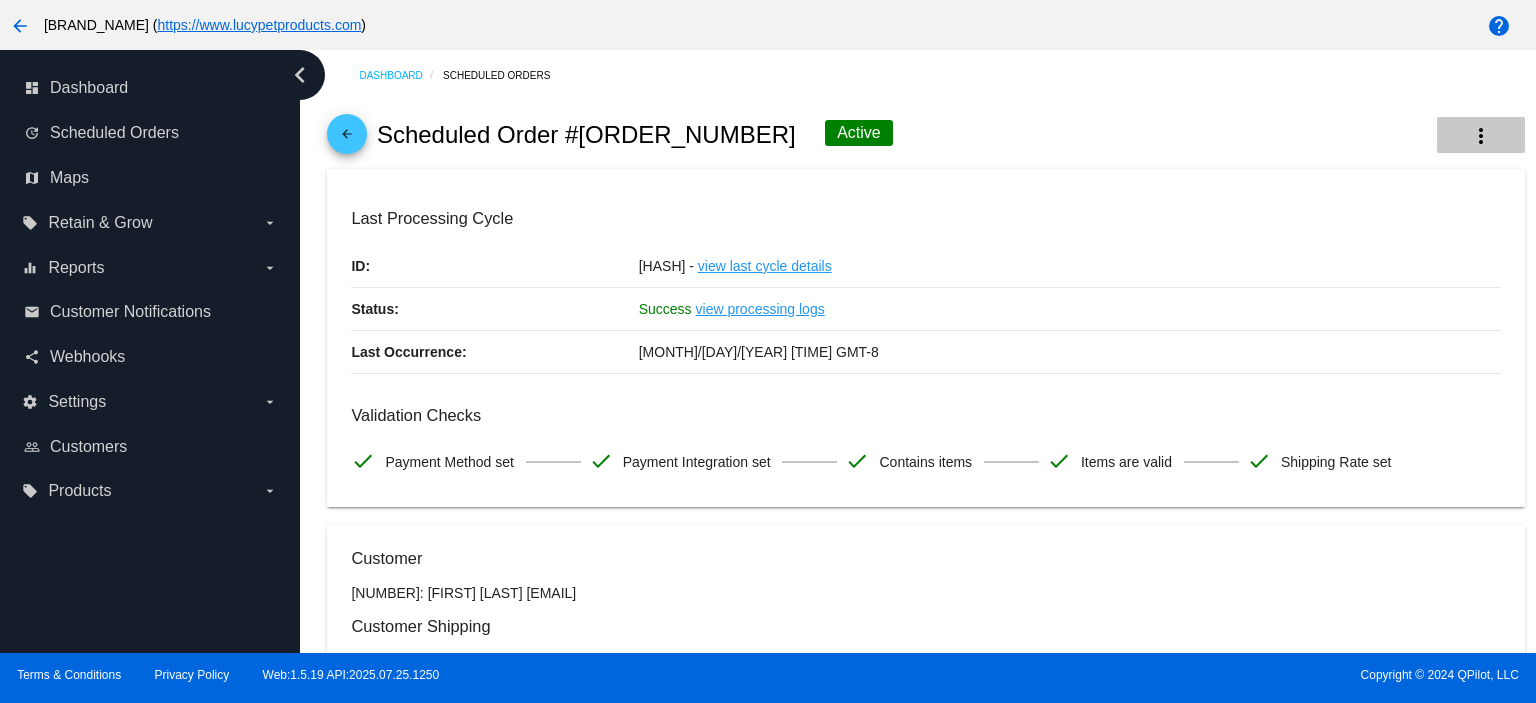 click on "more_vert" 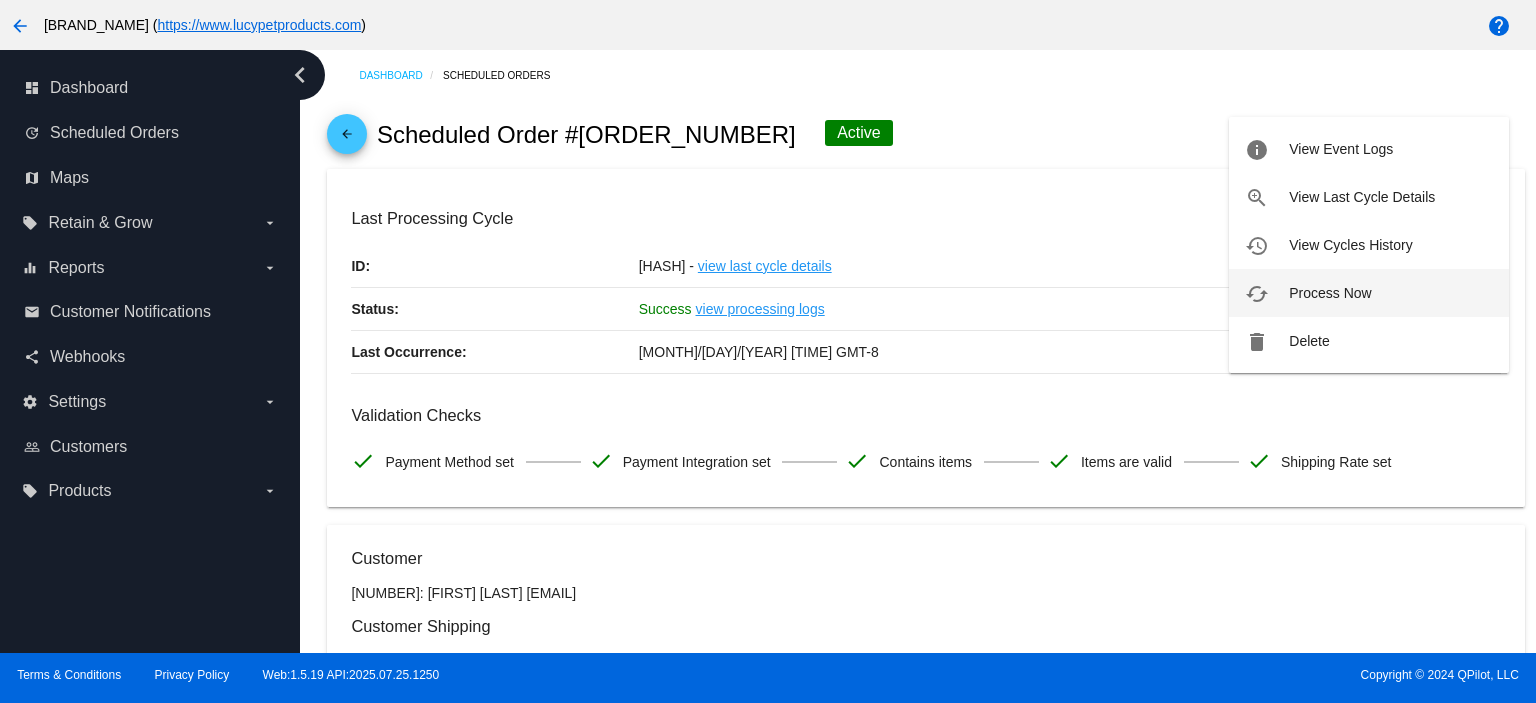 click on "cached
Process Now" at bounding box center (1369, 293) 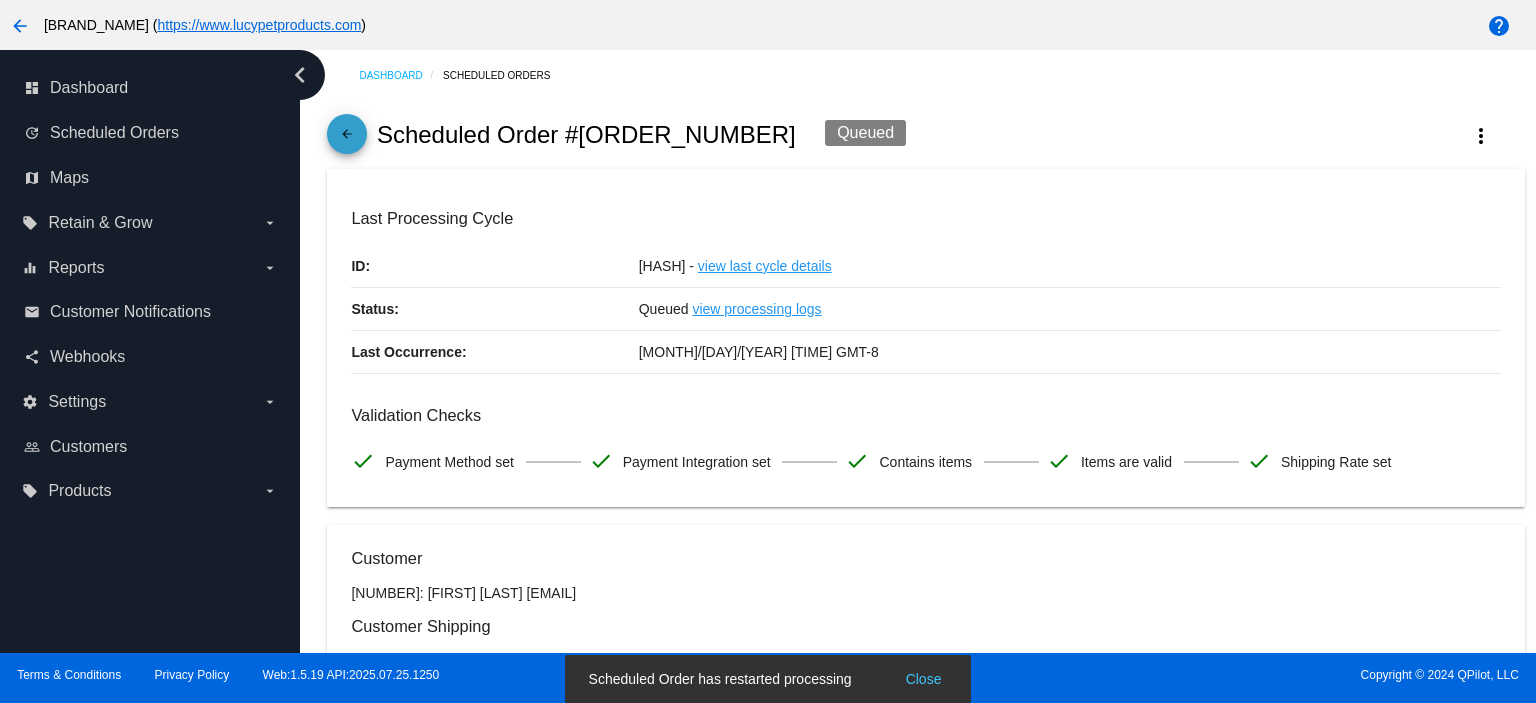click on "arrow_back" 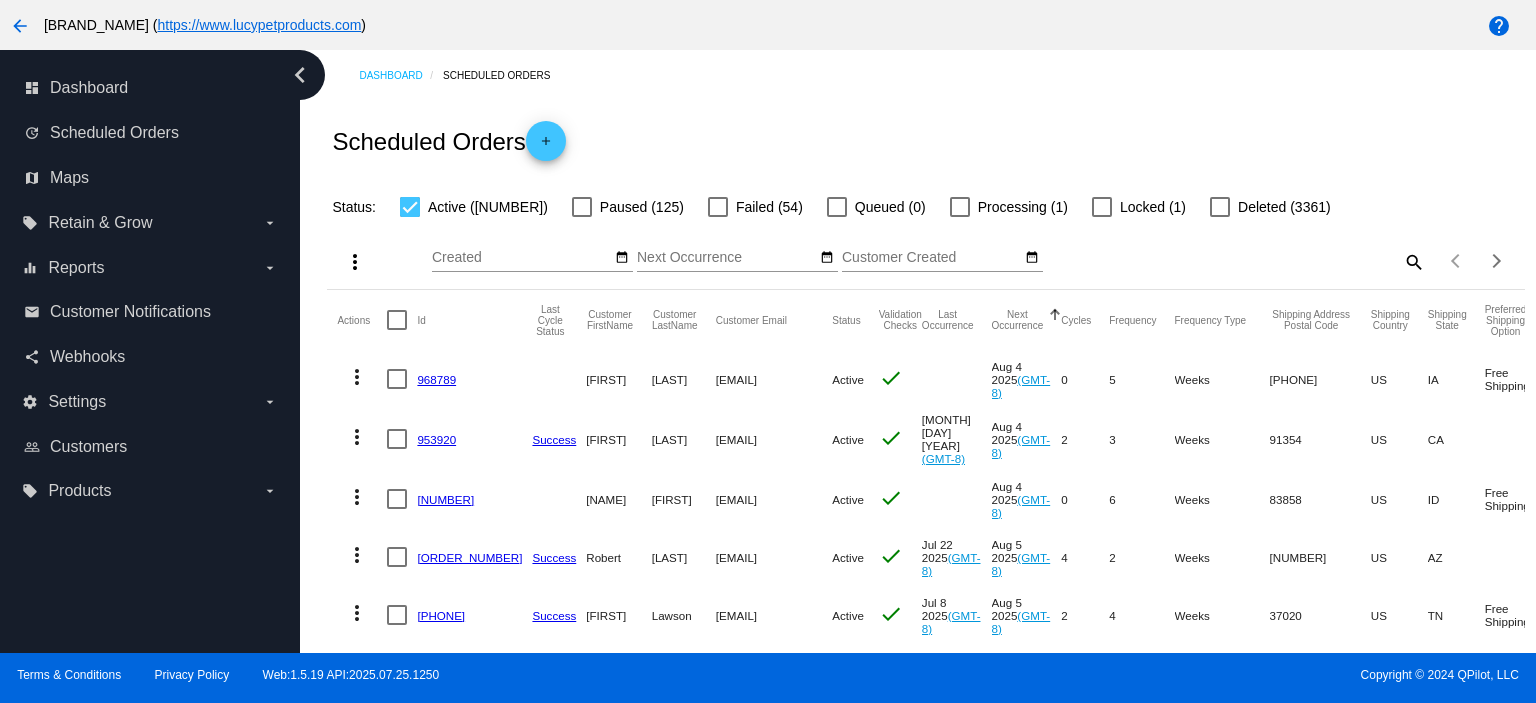click on "968789" 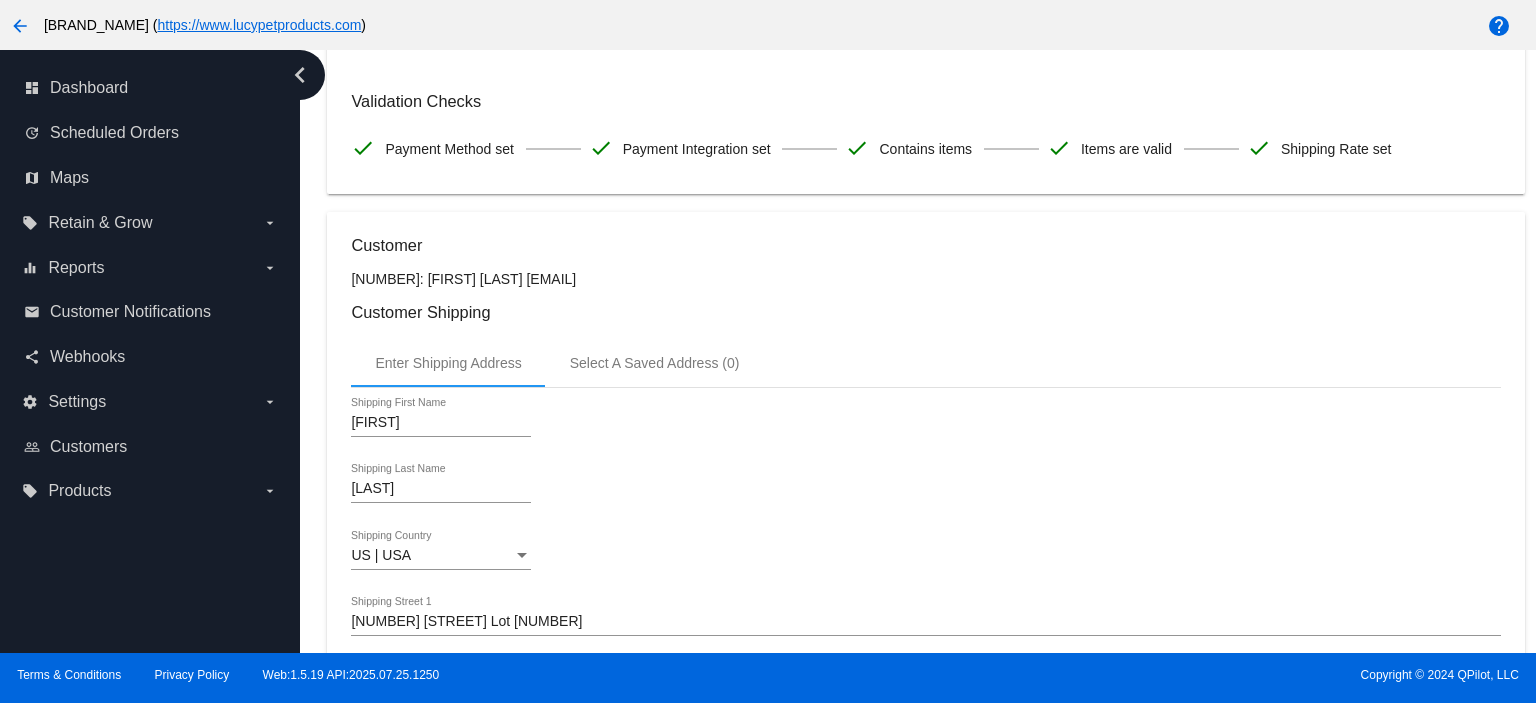 scroll, scrollTop: 0, scrollLeft: 0, axis: both 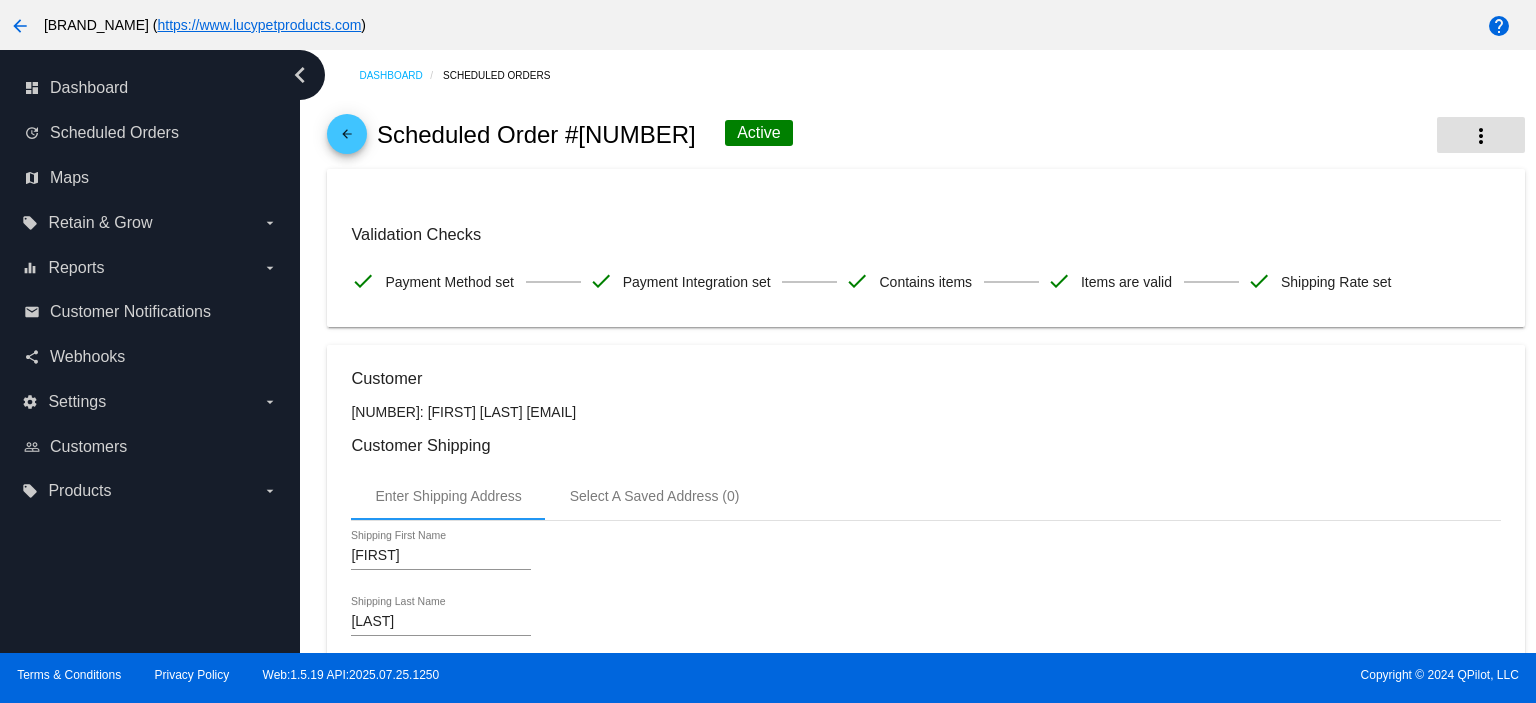 click on "more_vert" 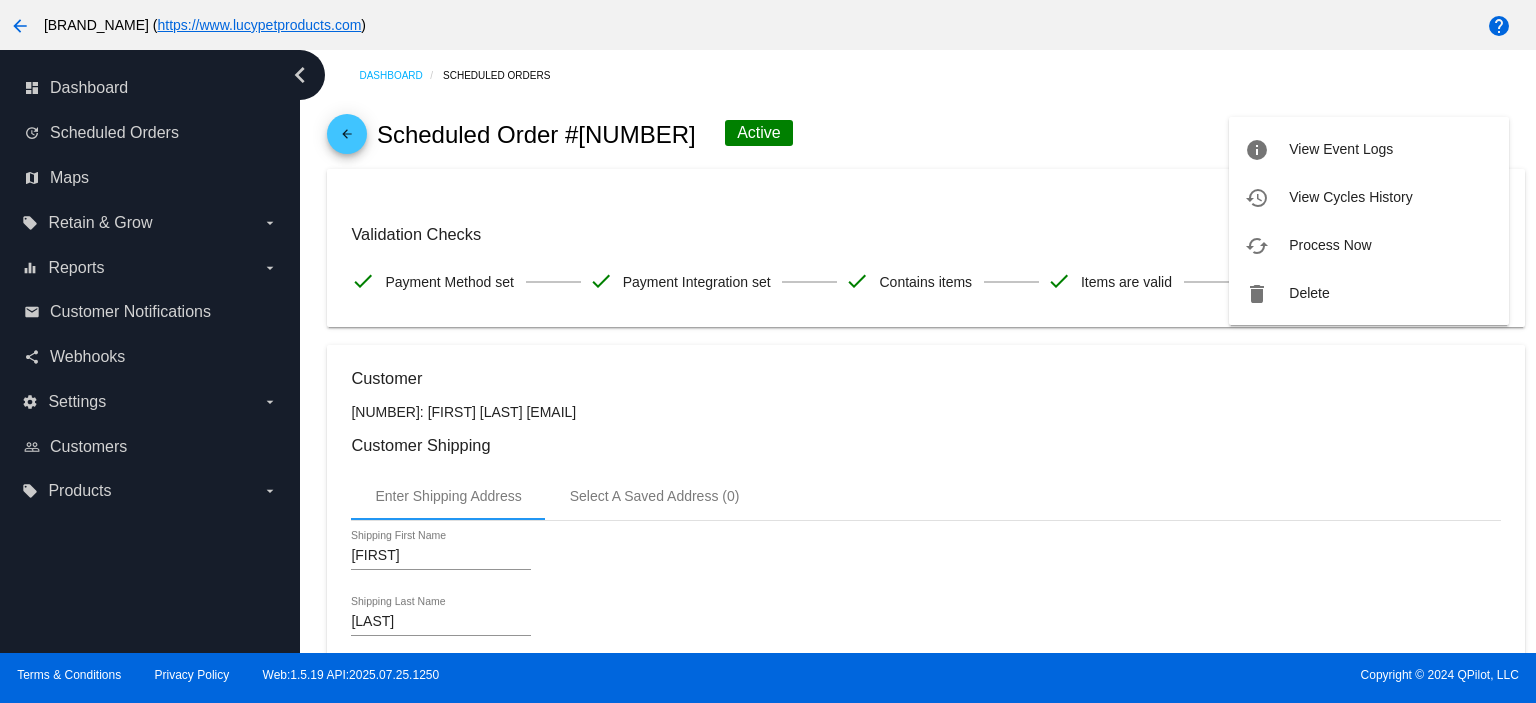 click on "Process Now" at bounding box center [1330, 245] 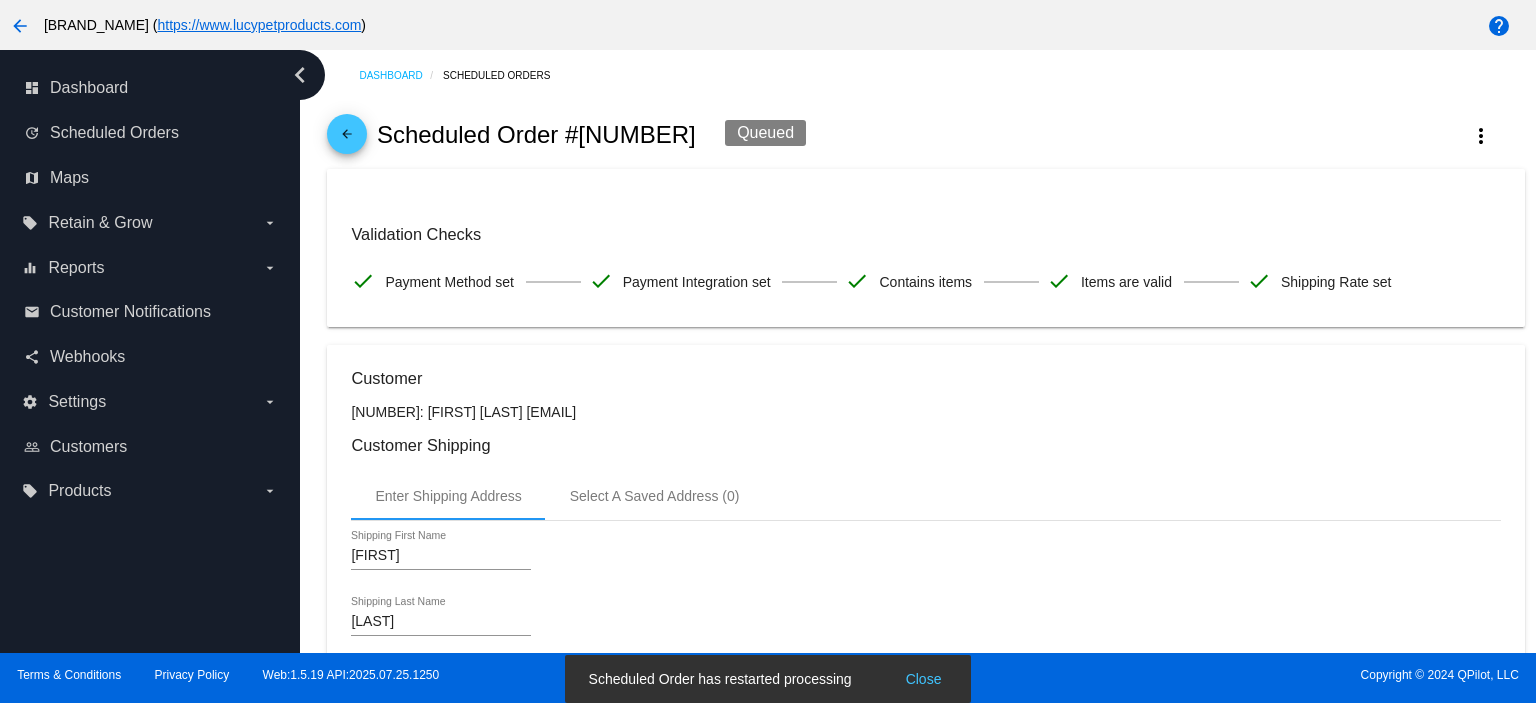 click on "arrow_back" 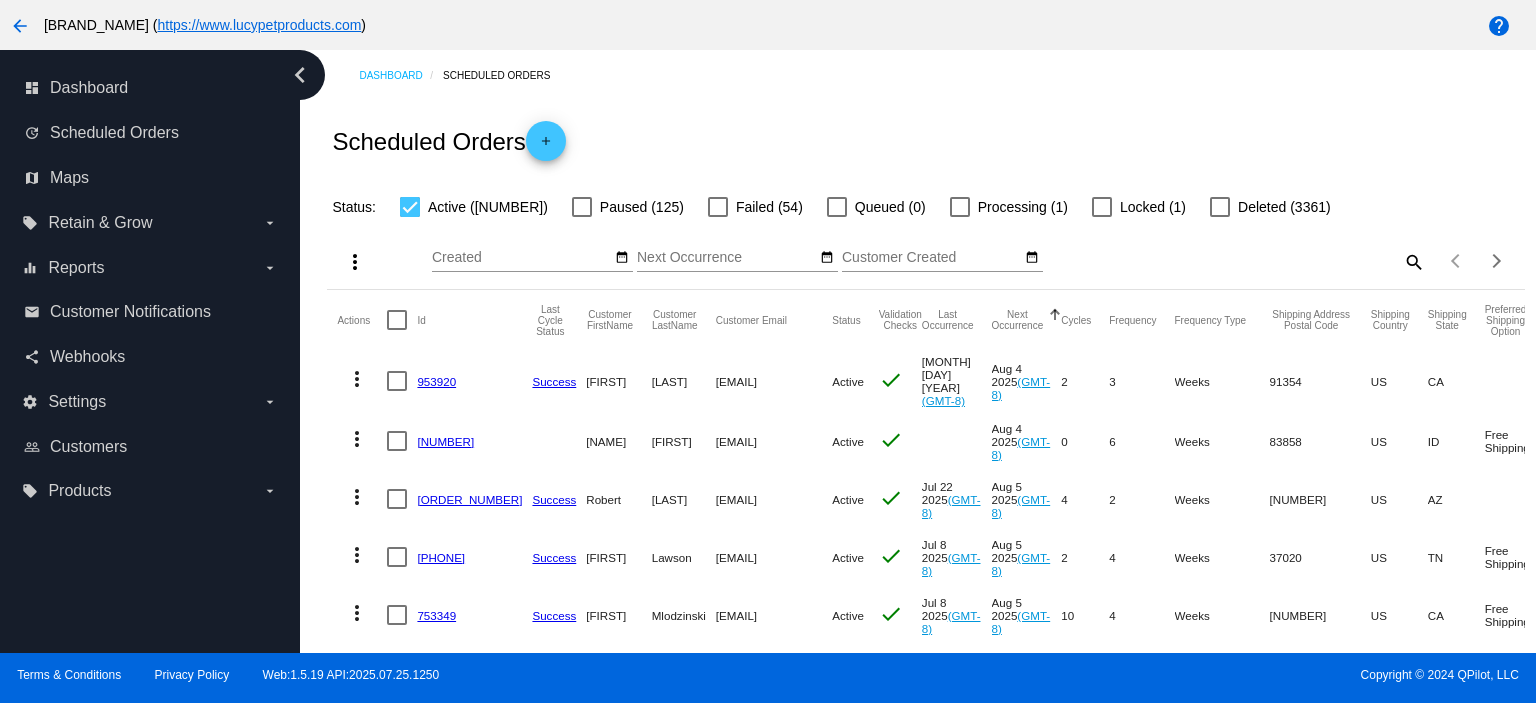 click on "953920" 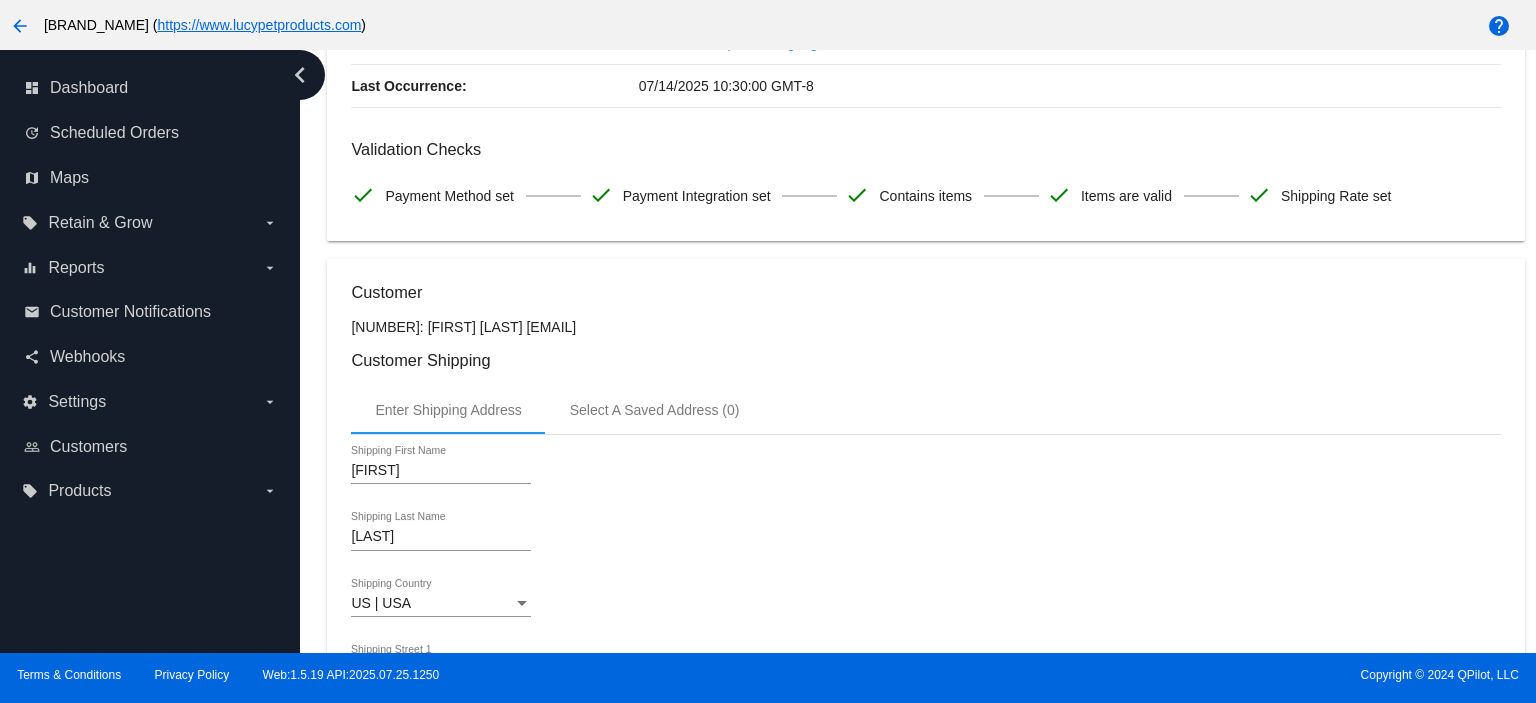 scroll, scrollTop: 0, scrollLeft: 0, axis: both 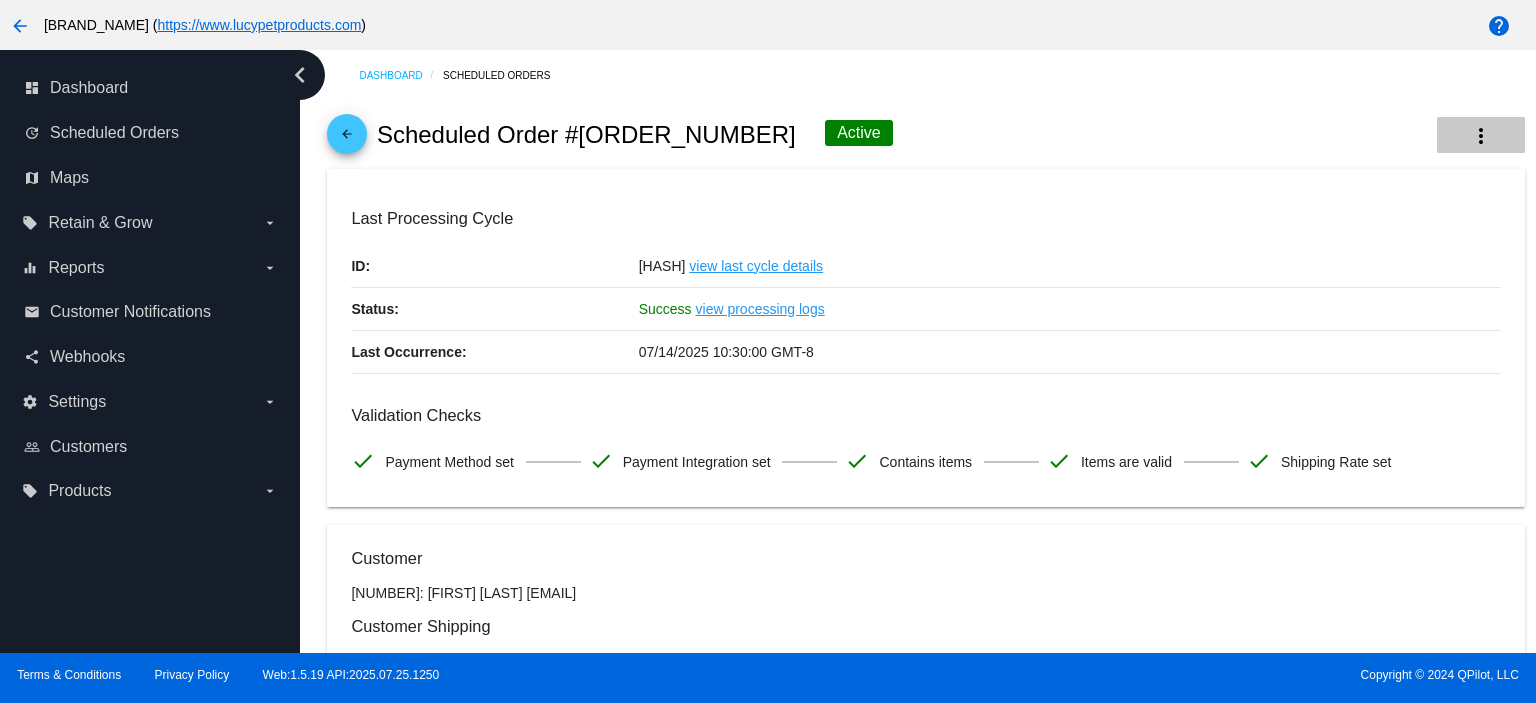 click on "more_vert" 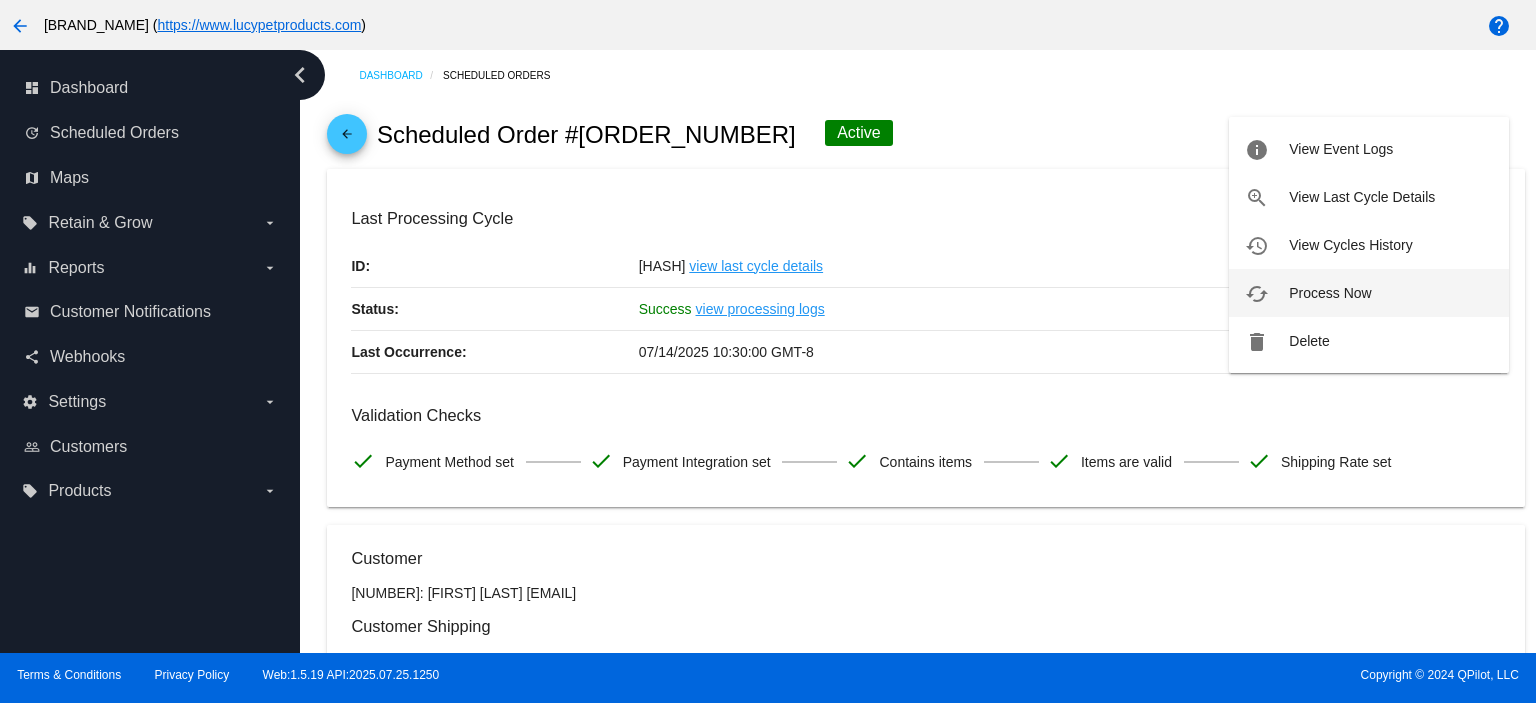 click on "Process Now" at bounding box center (1330, 293) 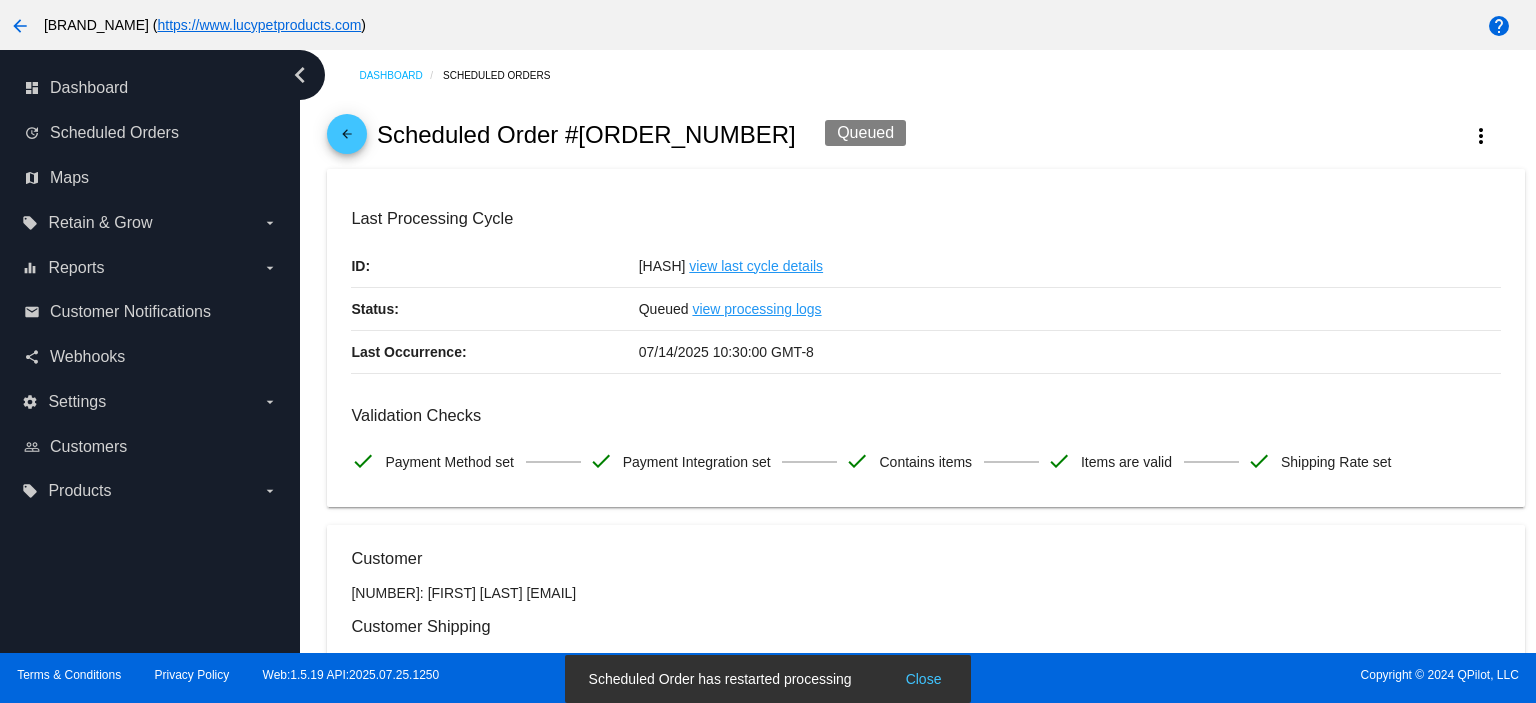 click on "arrow_back" 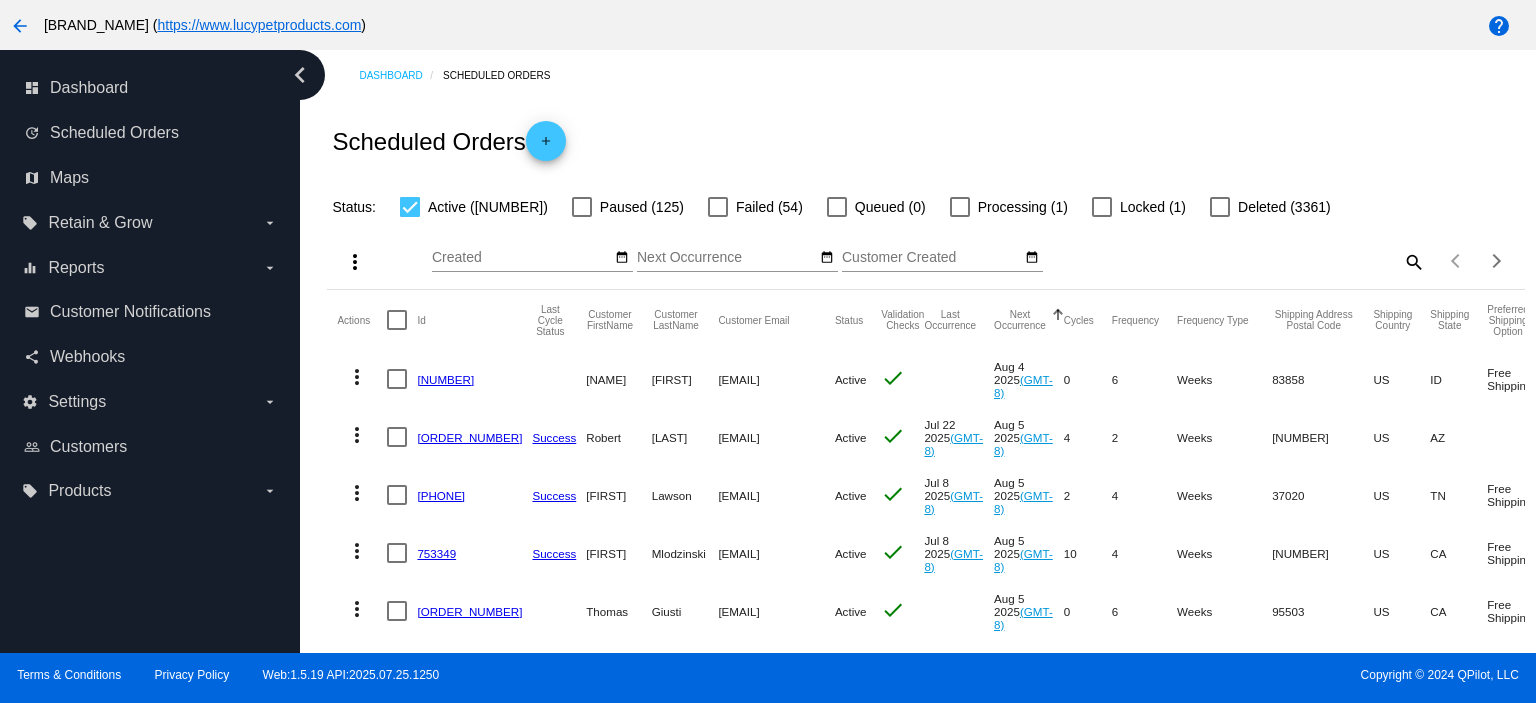 click on "[NUMBER]" 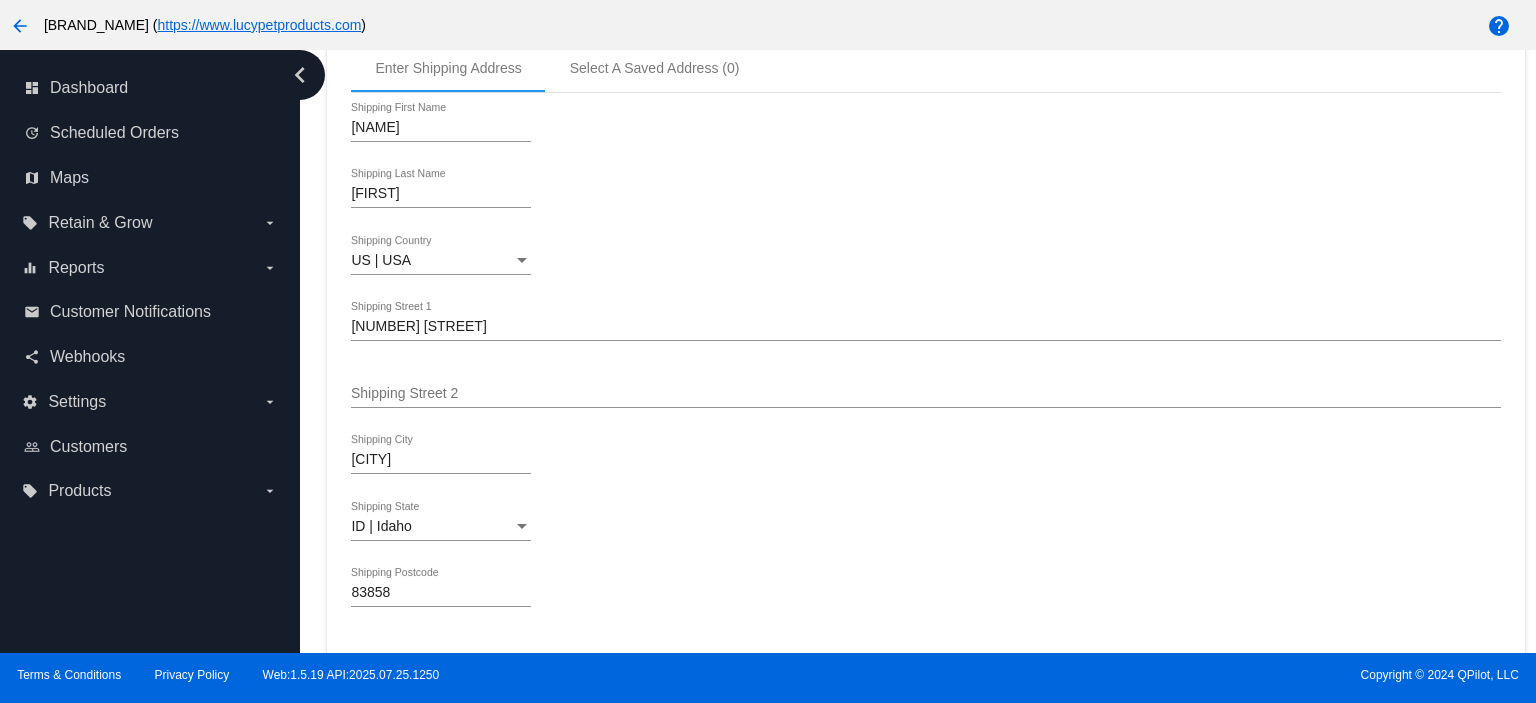 scroll, scrollTop: 0, scrollLeft: 0, axis: both 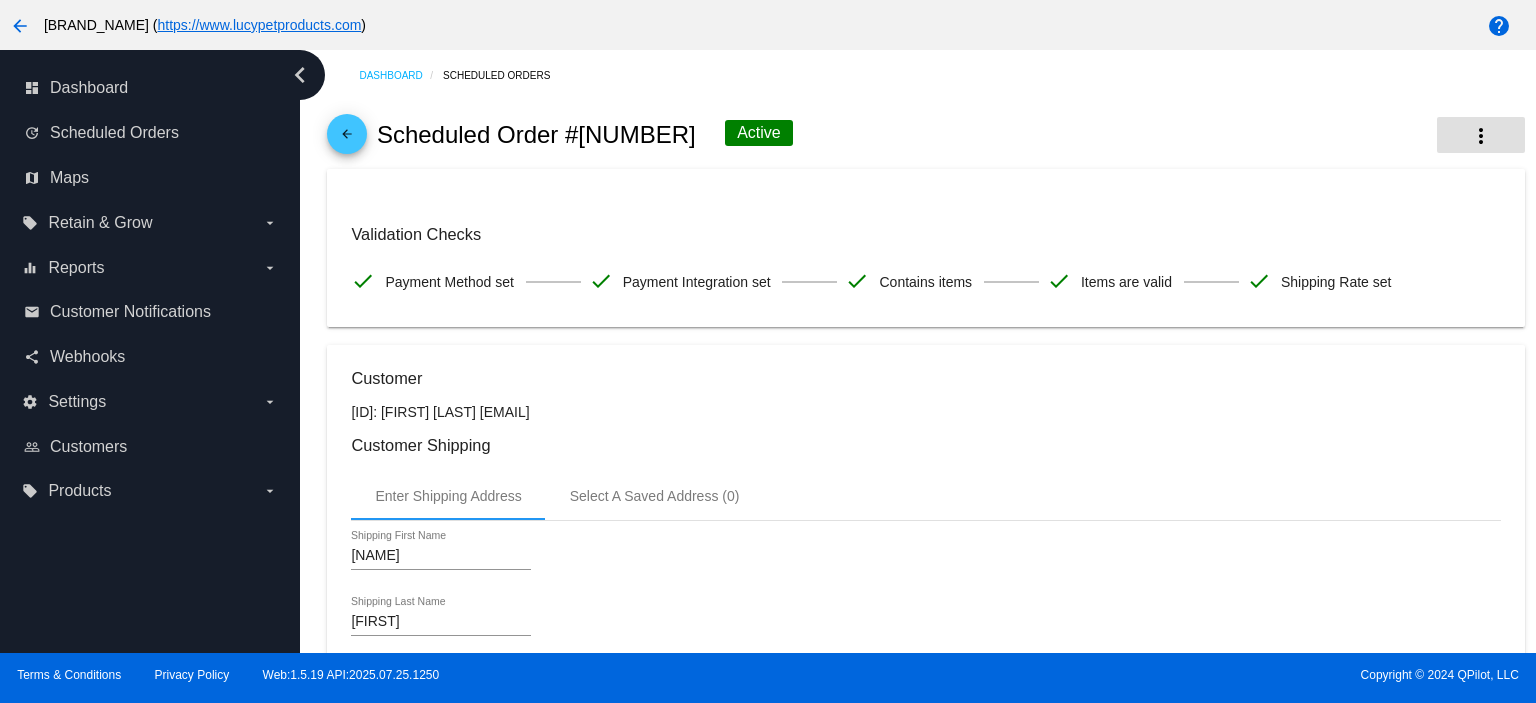 click on "more_vert" 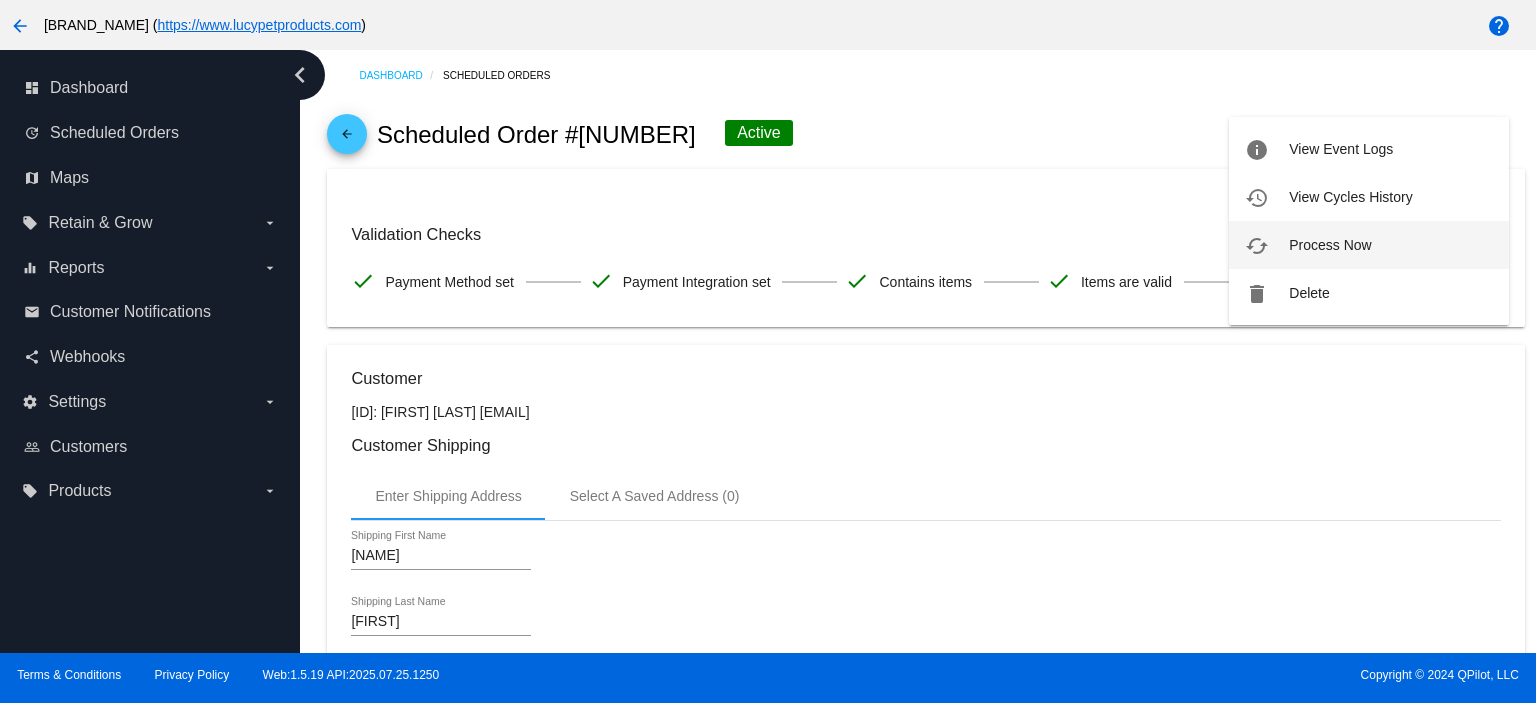 click on "cached
Process Now" at bounding box center (1369, 245) 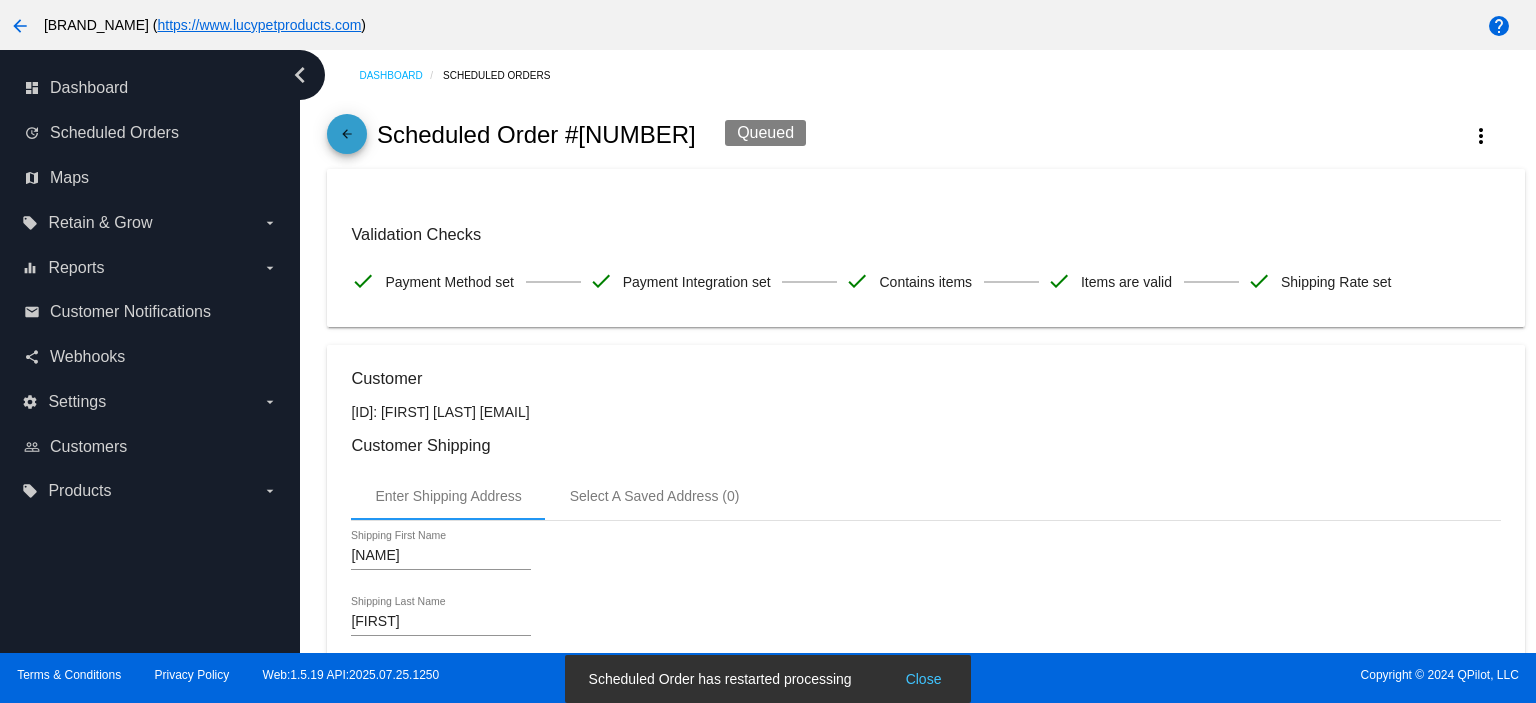 click on "arrow_back" 